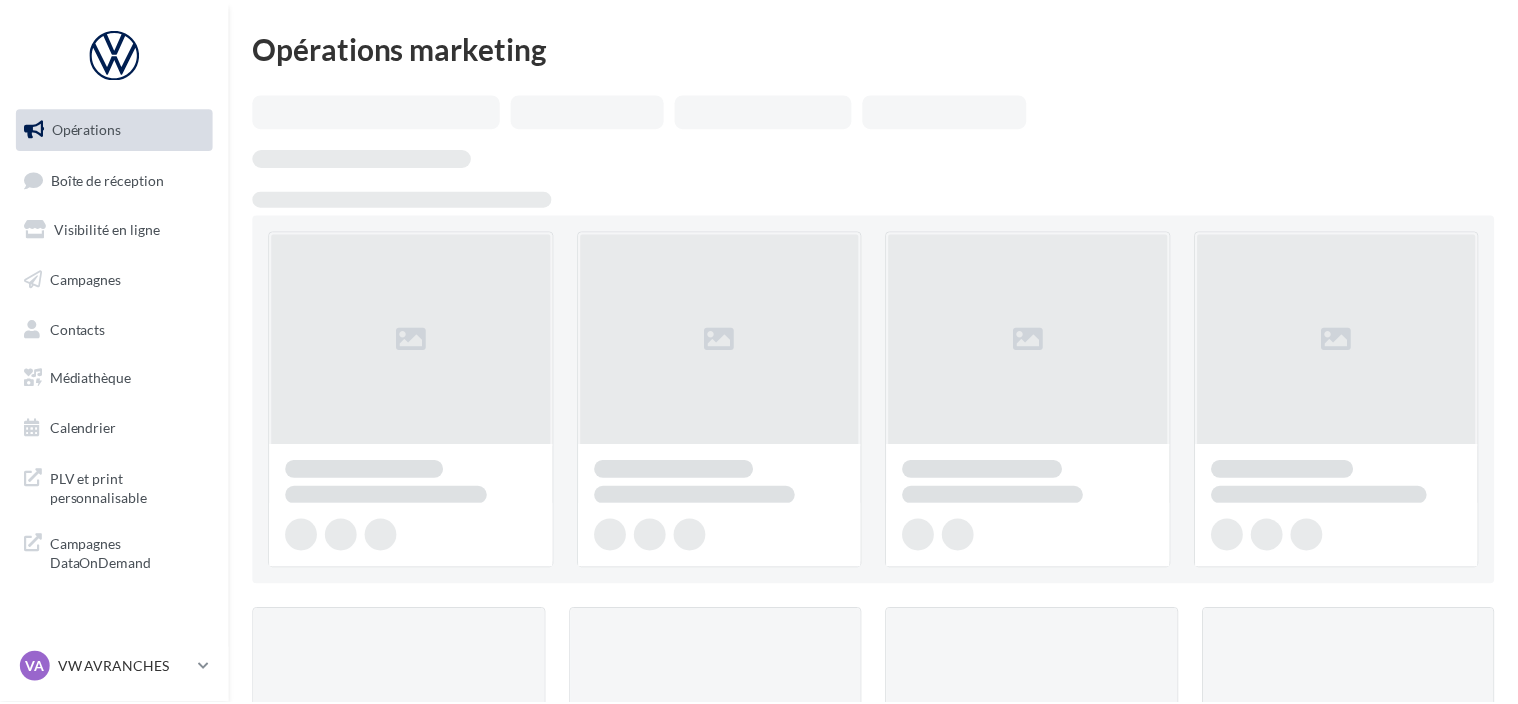 scroll, scrollTop: 0, scrollLeft: 0, axis: both 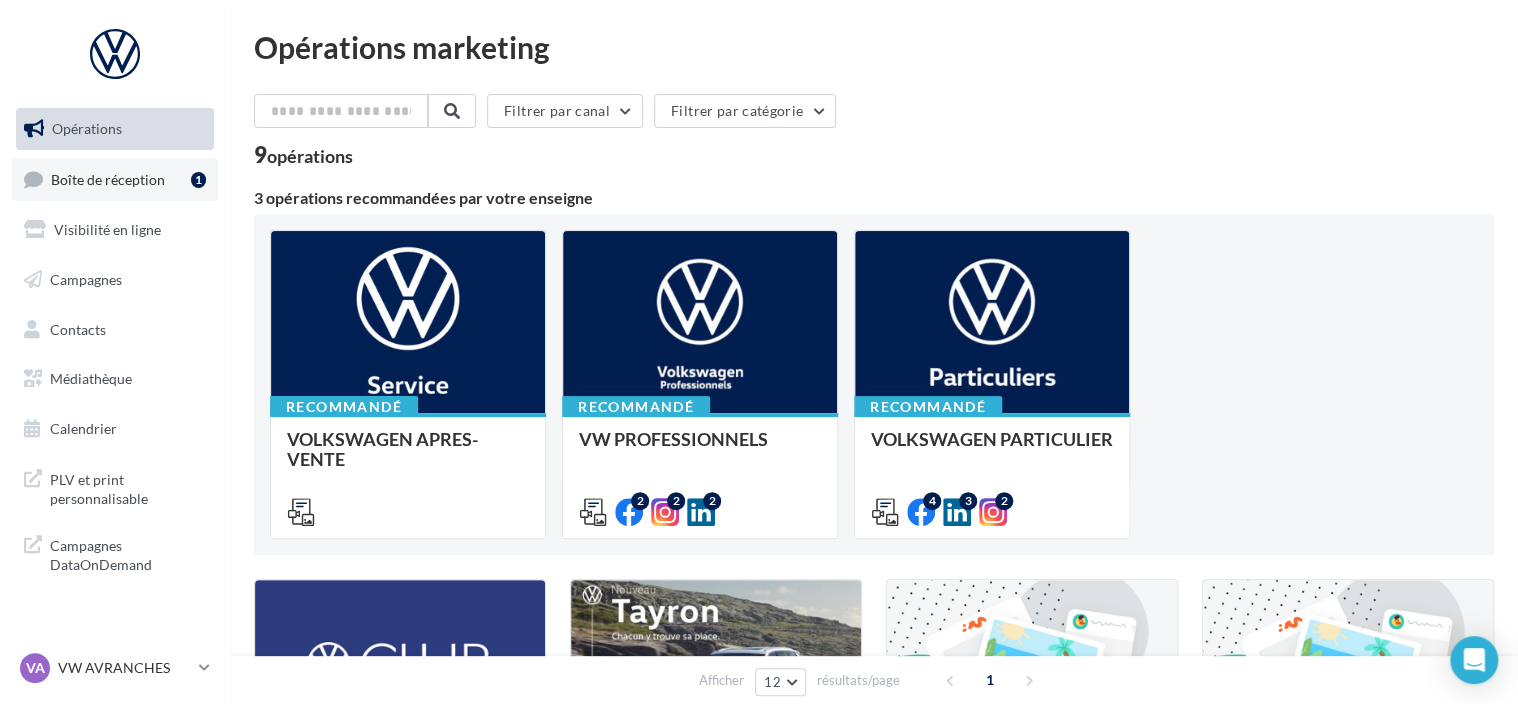 click on "Boîte de réception" at bounding box center [108, 178] 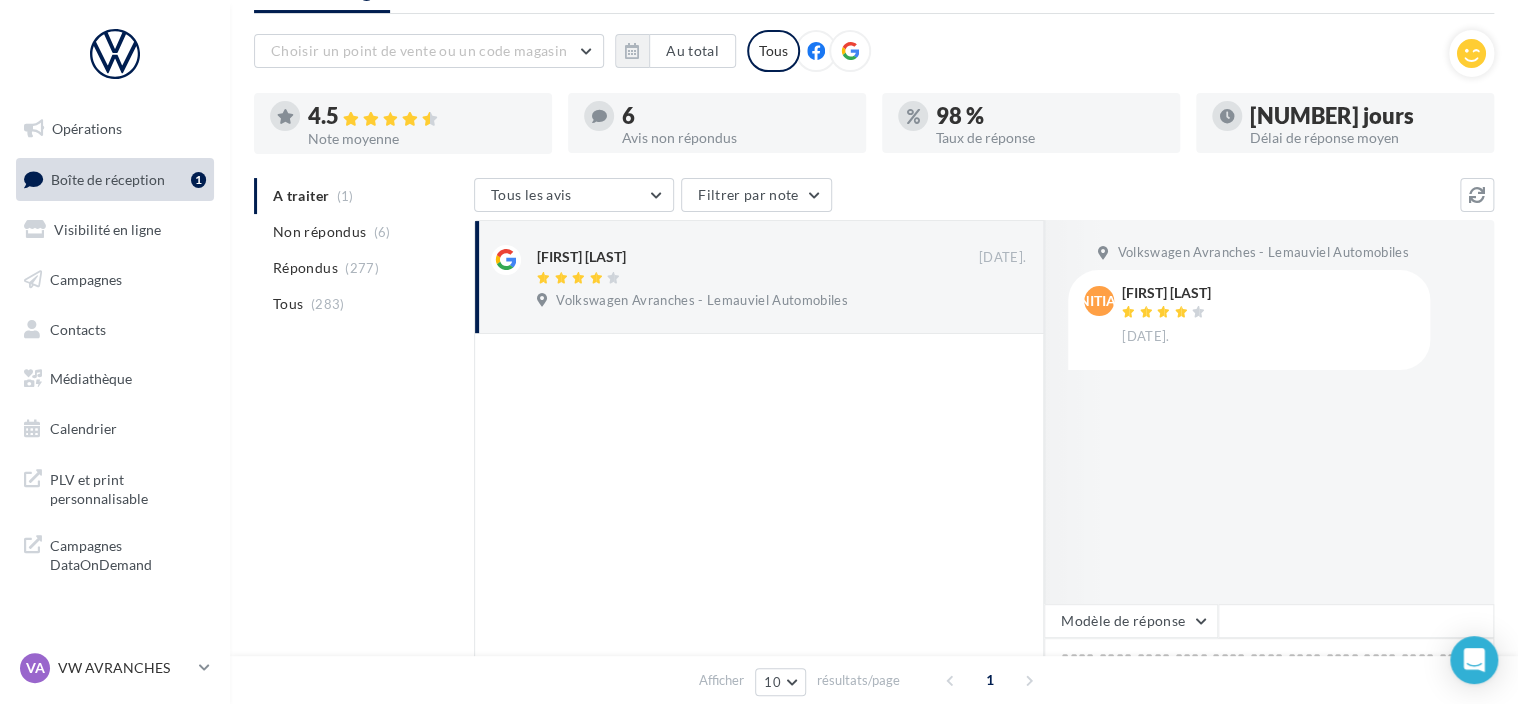 scroll, scrollTop: 276, scrollLeft: 0, axis: vertical 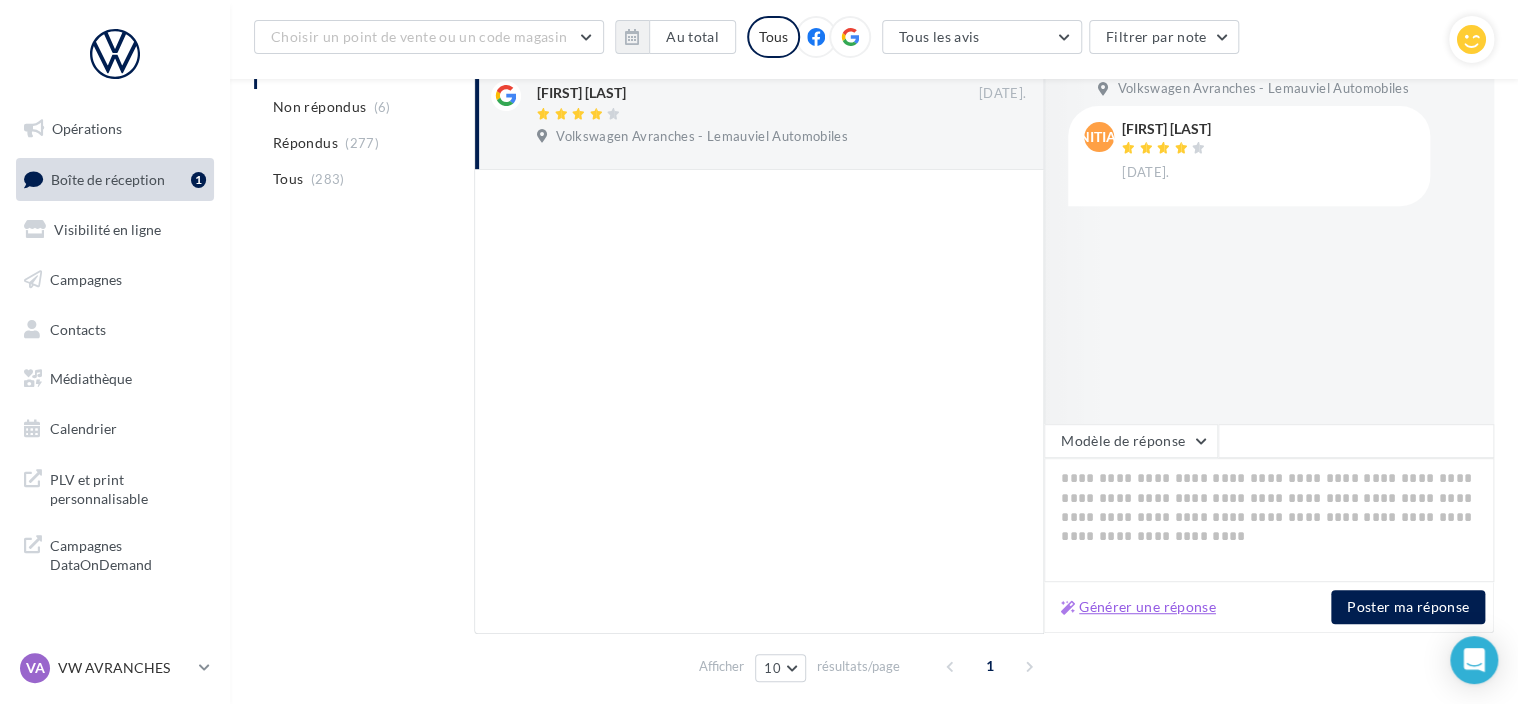 click on "Générer une réponse" at bounding box center [1138, 607] 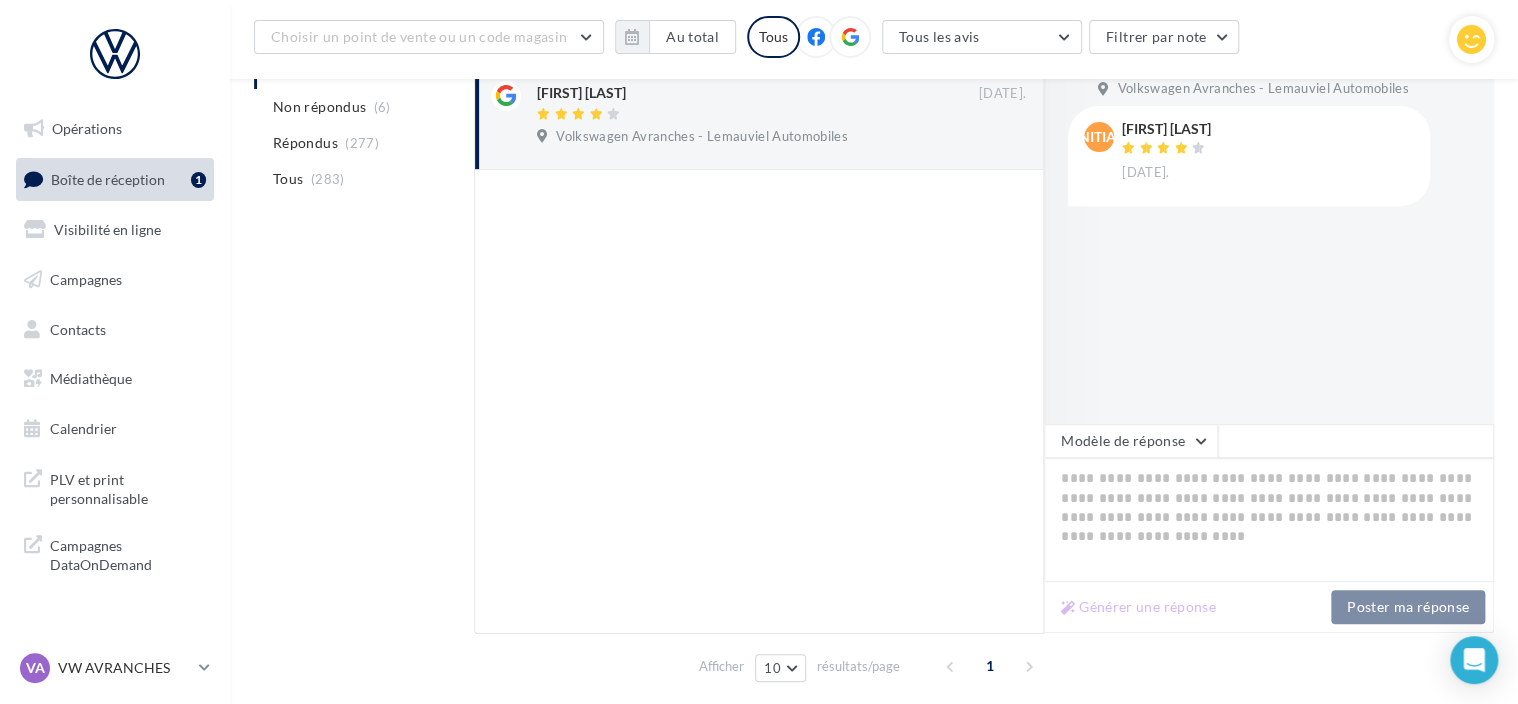 type on "**********" 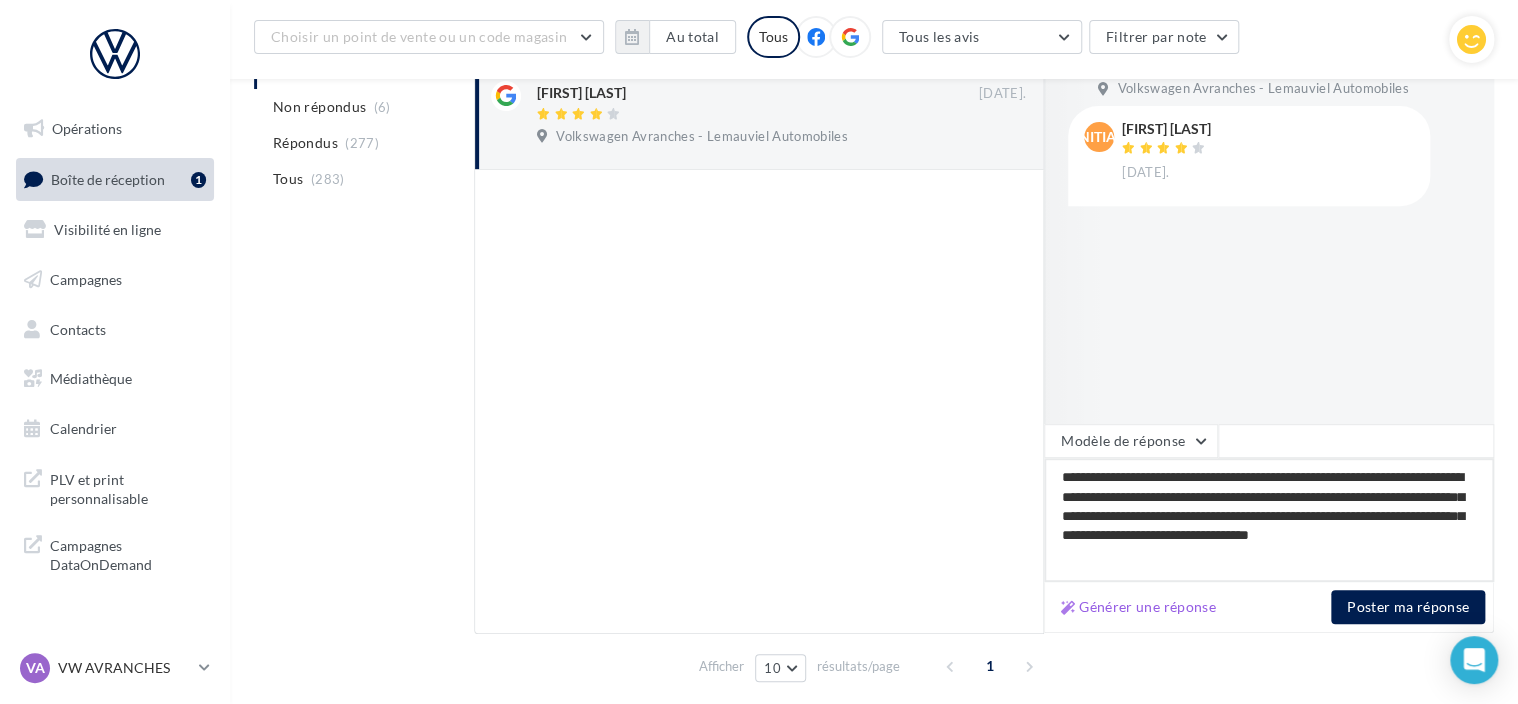 drag, startPoint x: 1155, startPoint y: 473, endPoint x: 1035, endPoint y: 463, distance: 120.41595 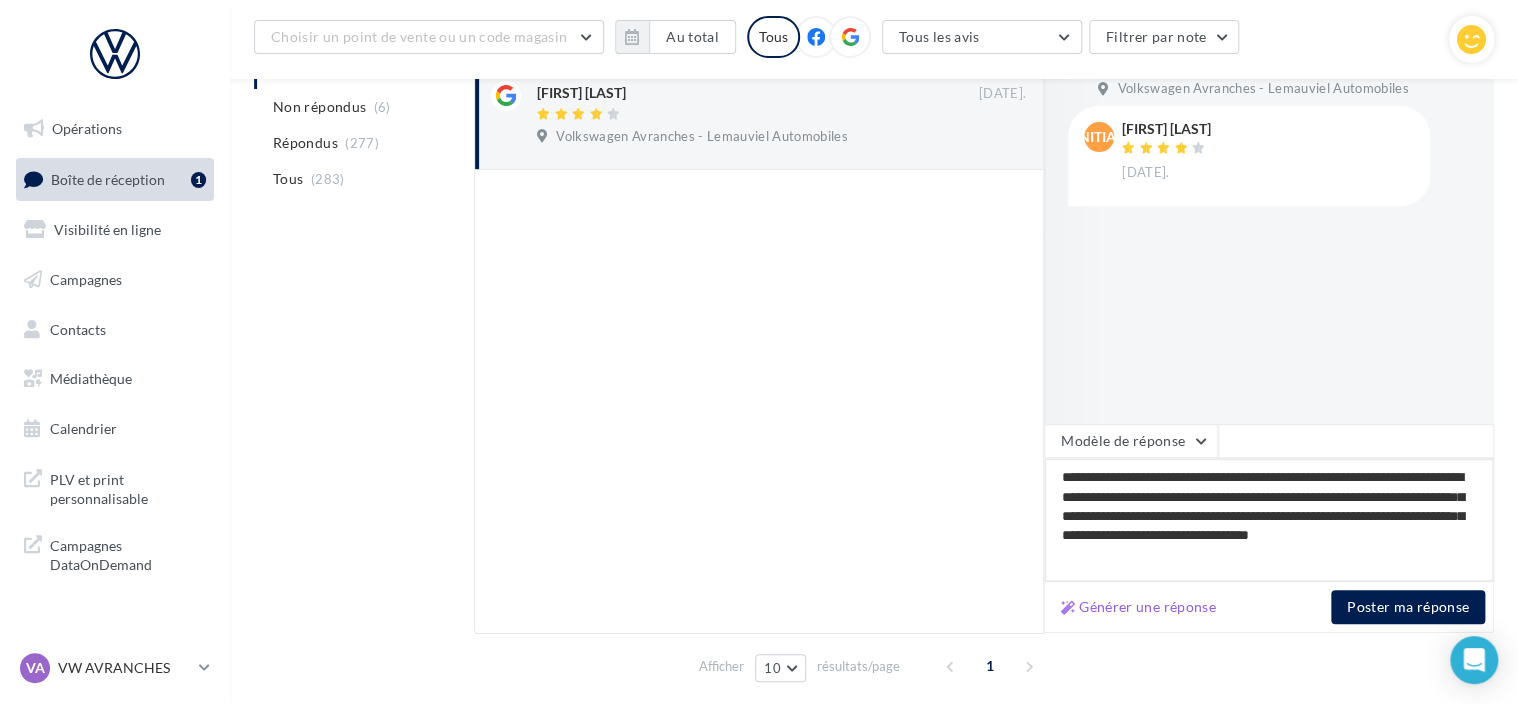 type on "**********" 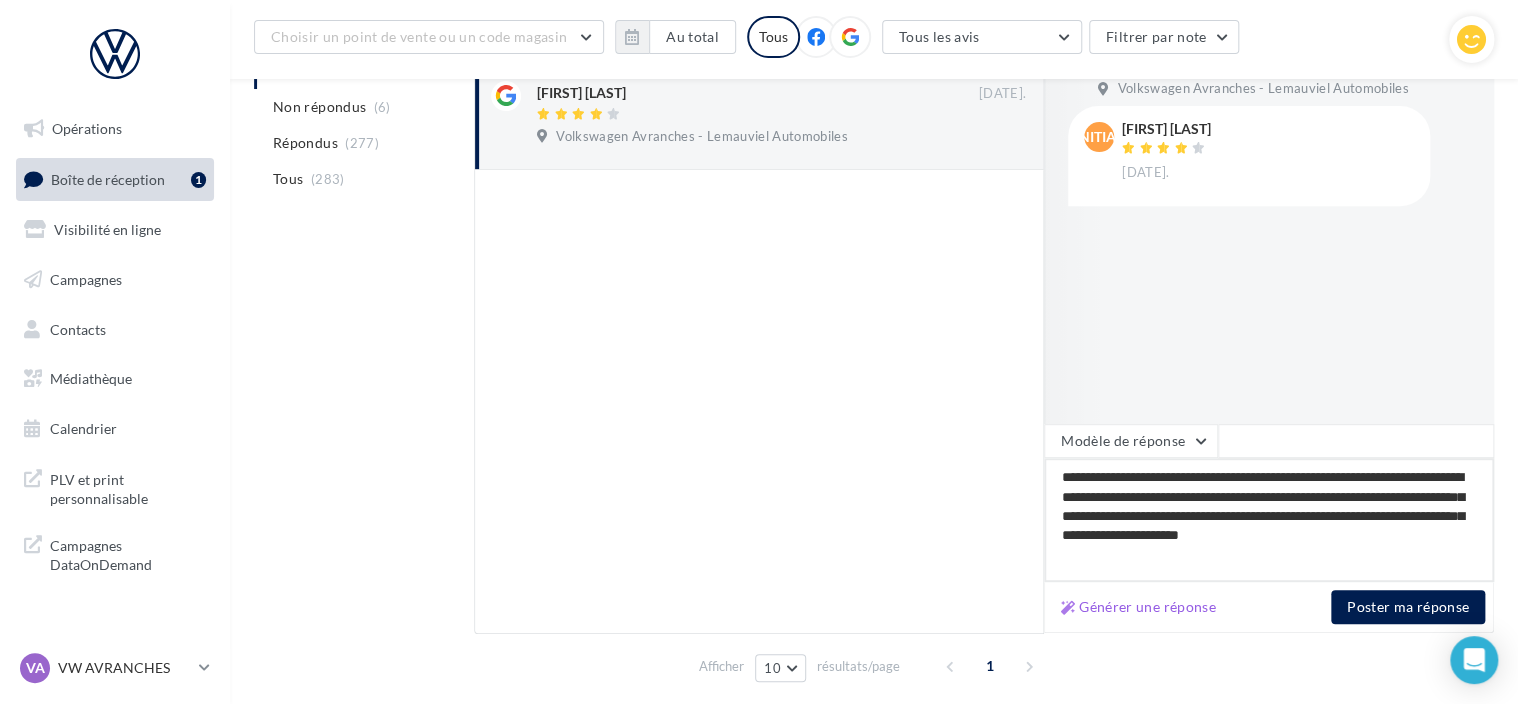 type on "**********" 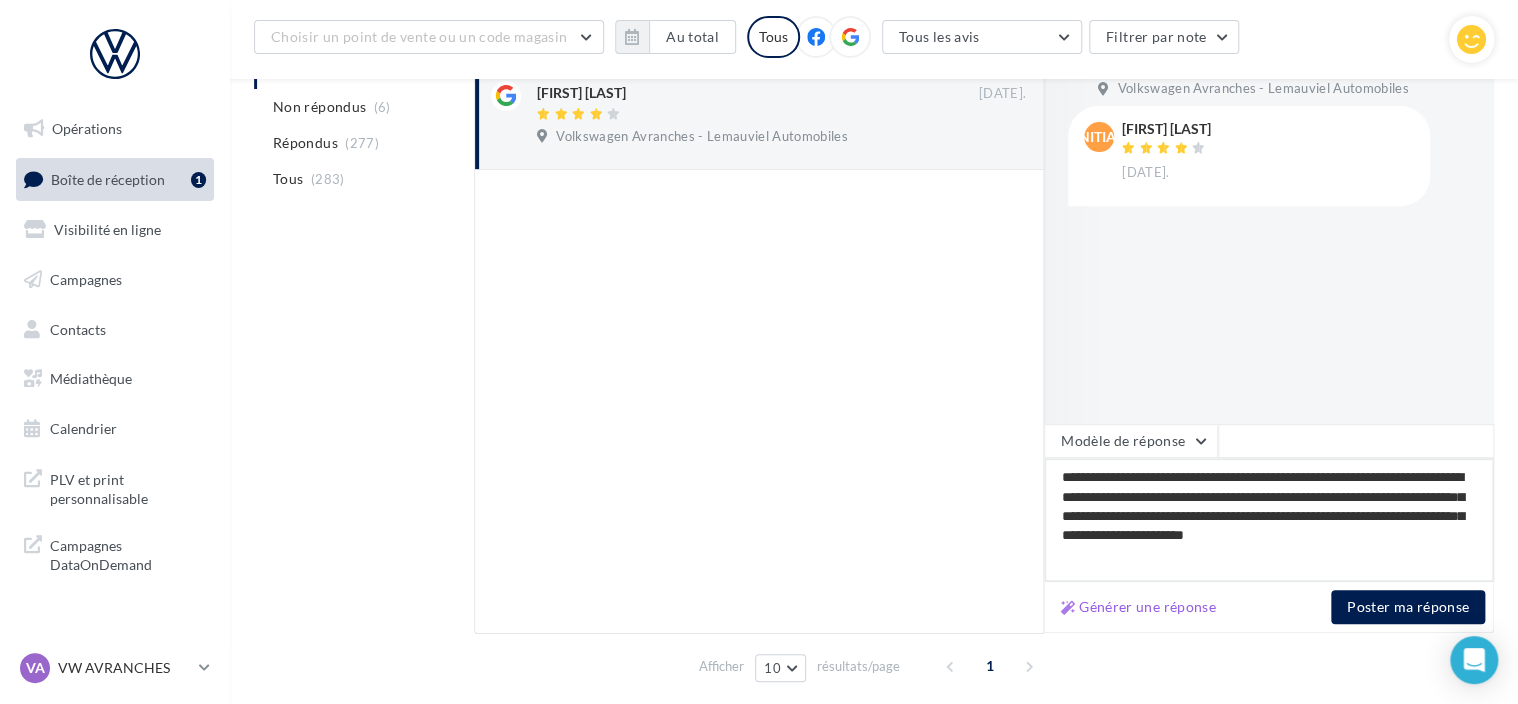 type on "**********" 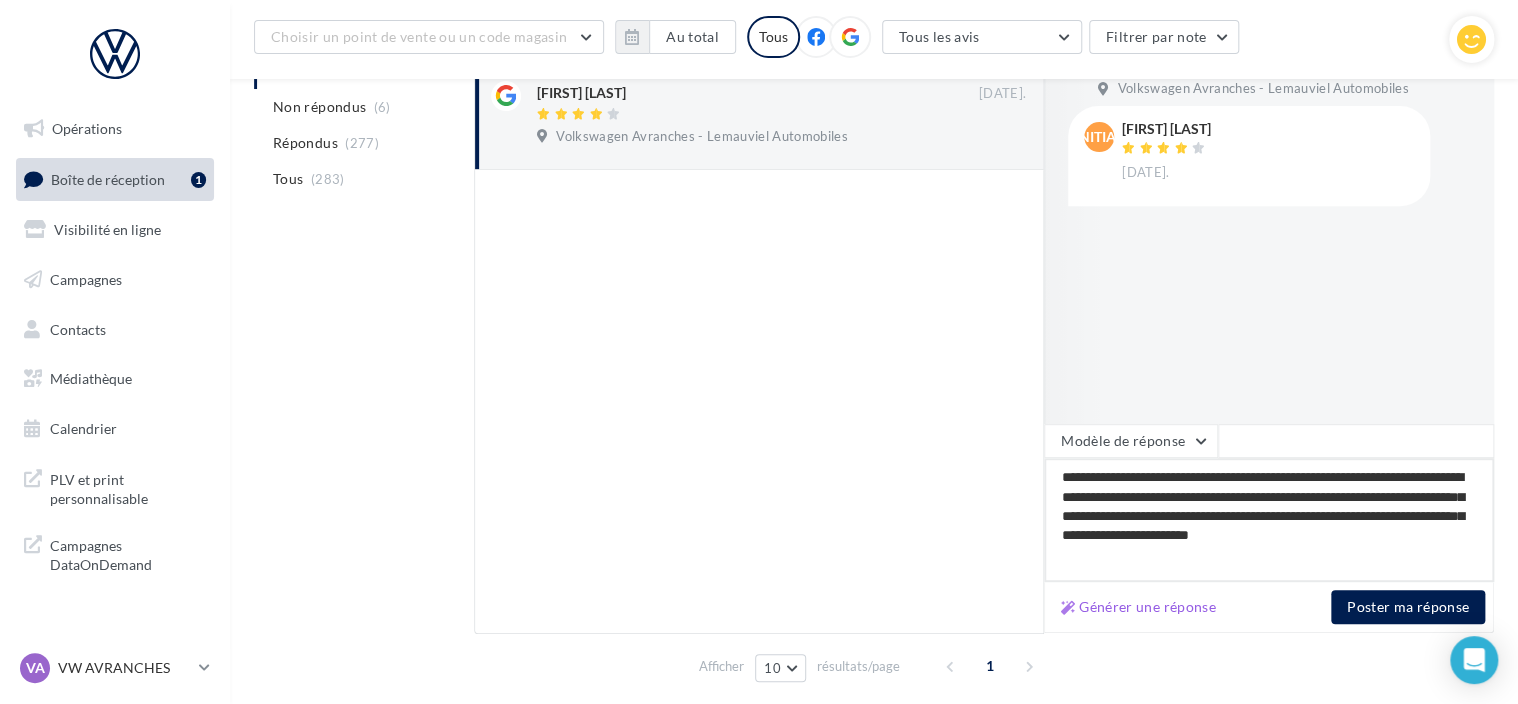 type on "**********" 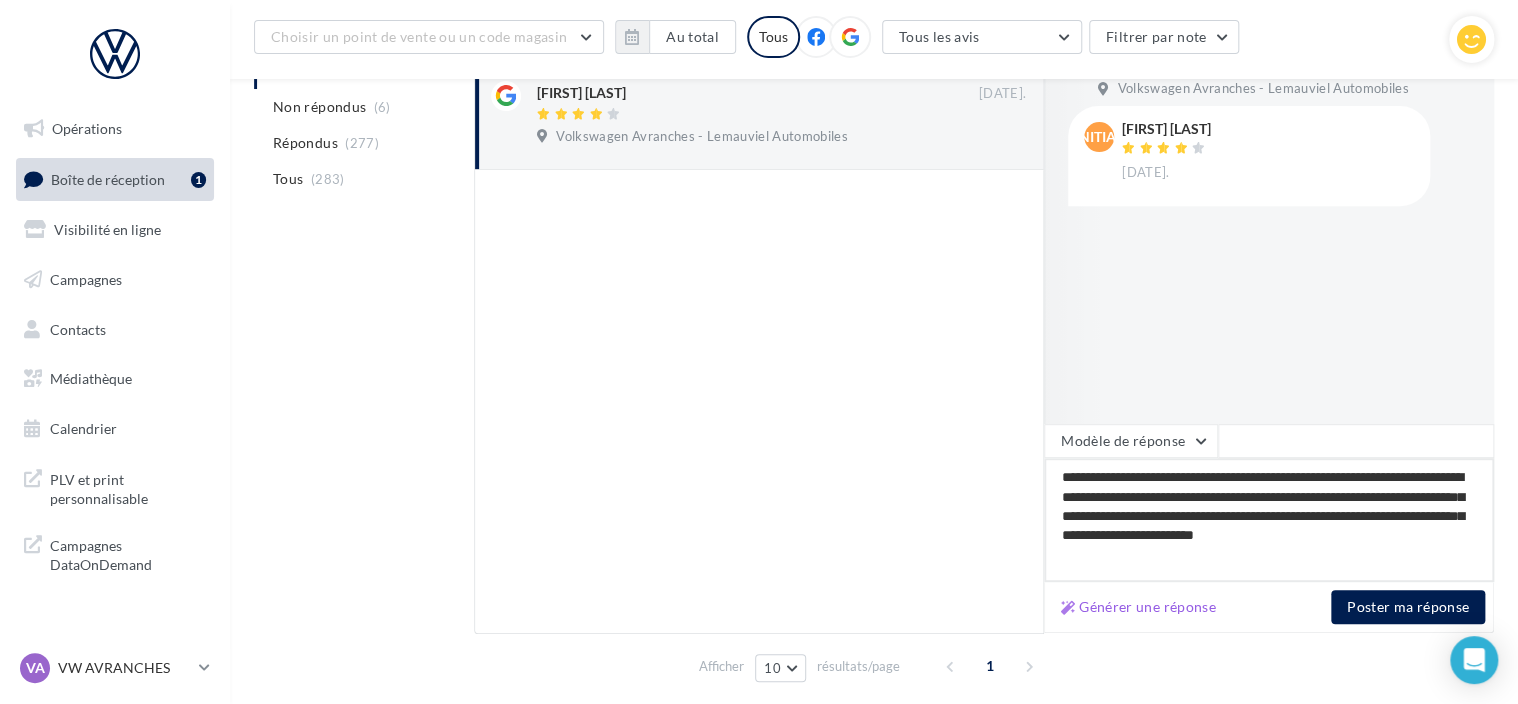 type on "**********" 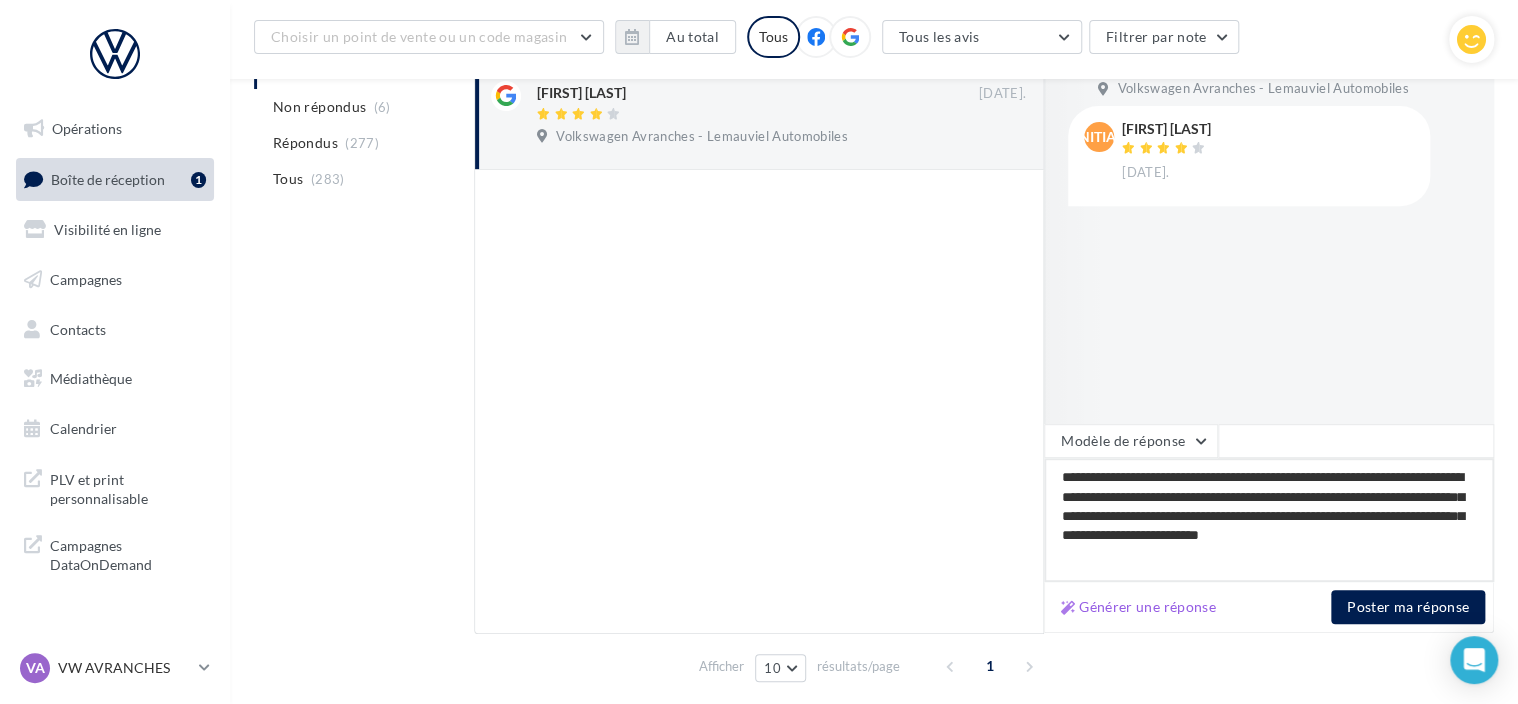 type on "**********" 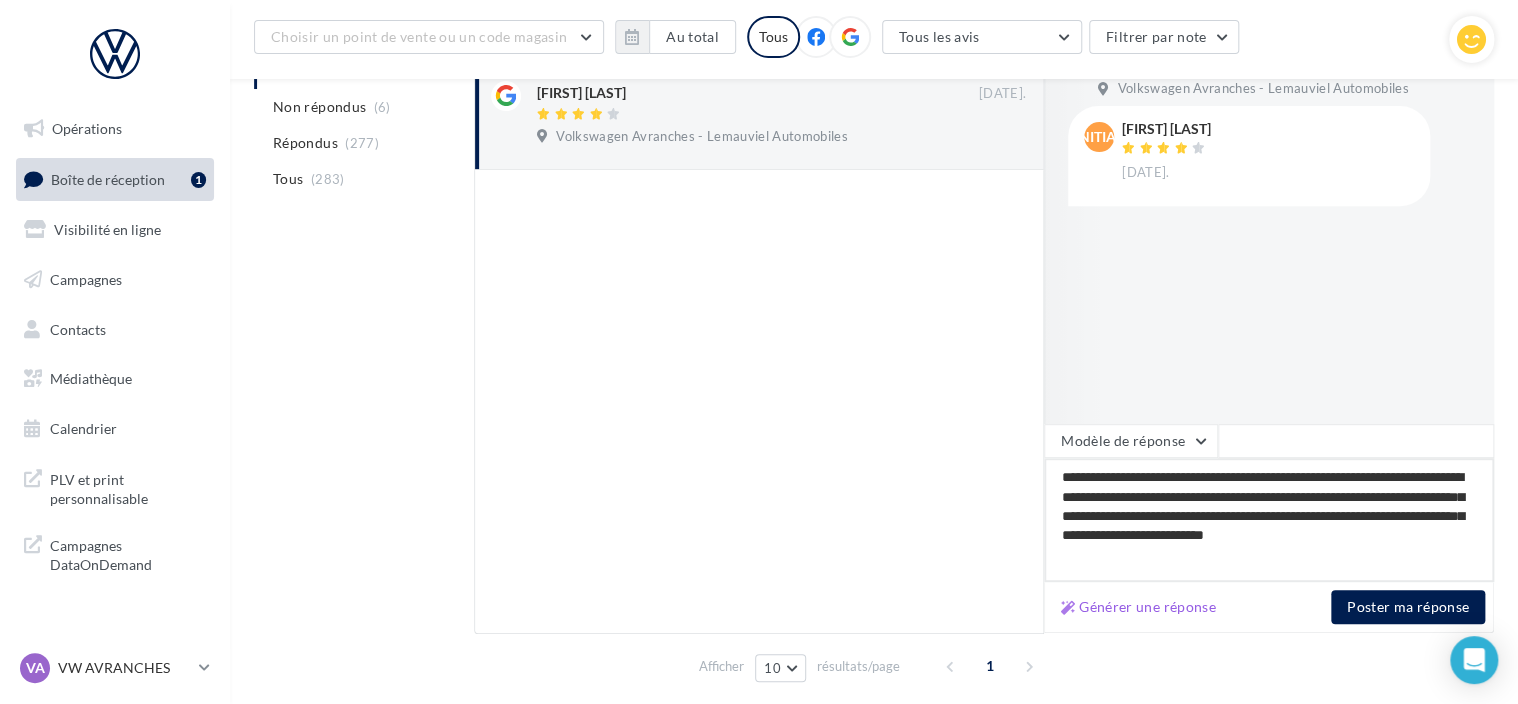 type on "**********" 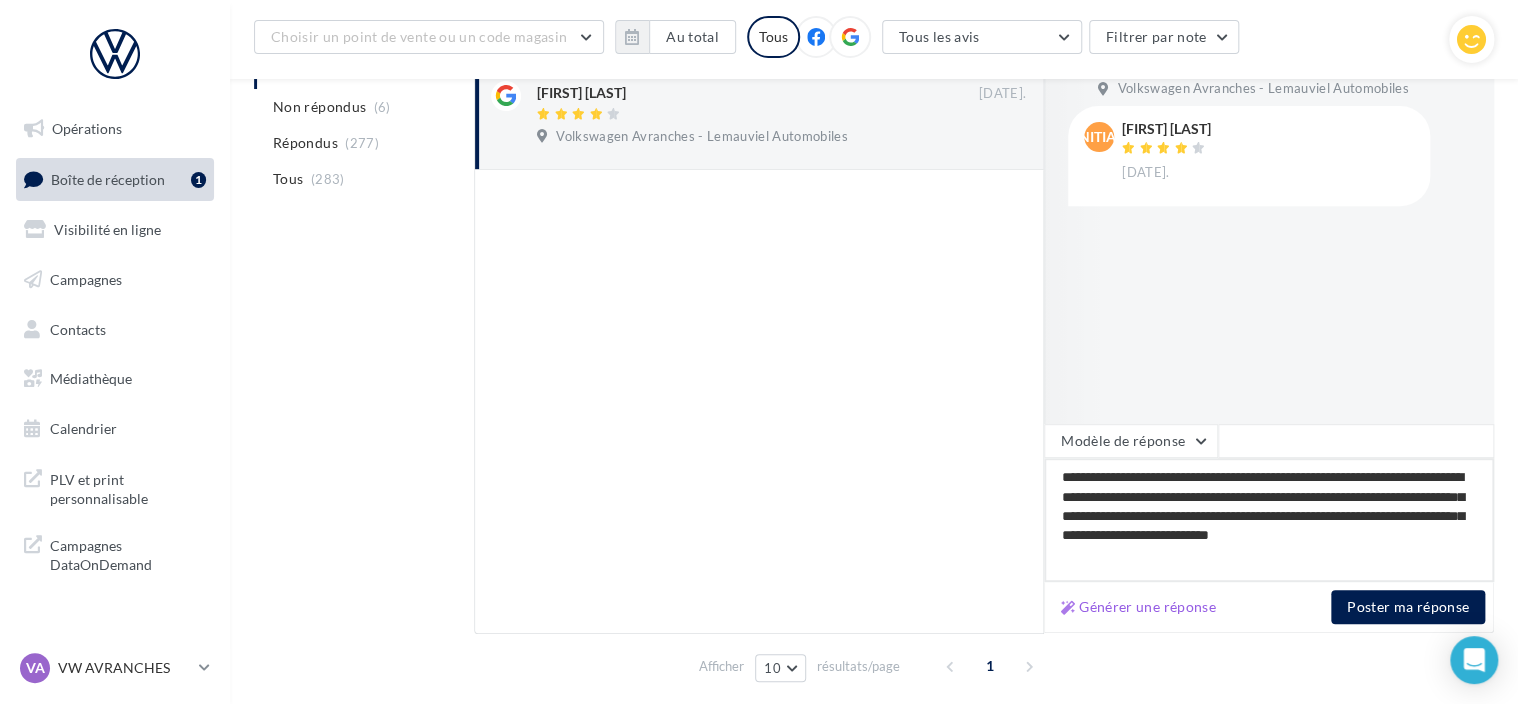 type on "**********" 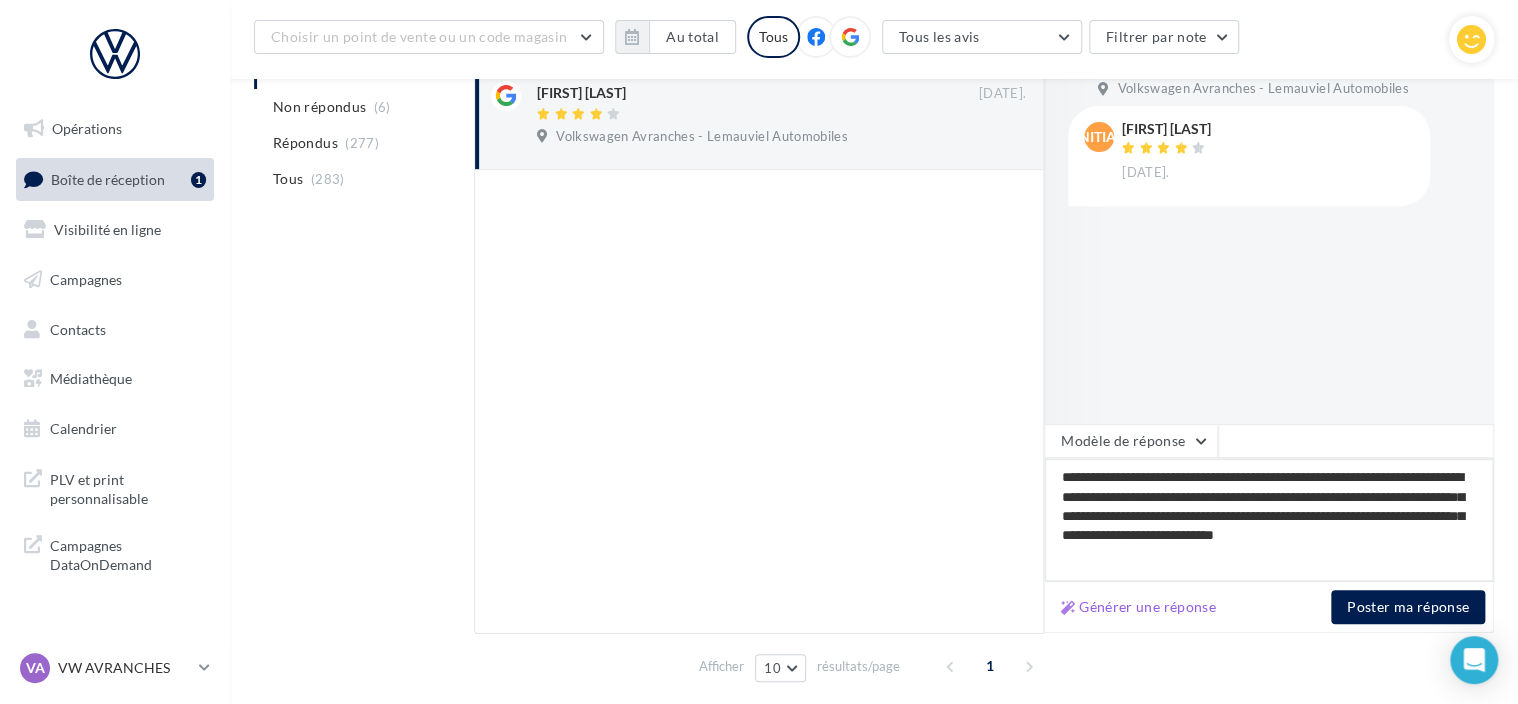 click on "**********" at bounding box center (1269, 520) 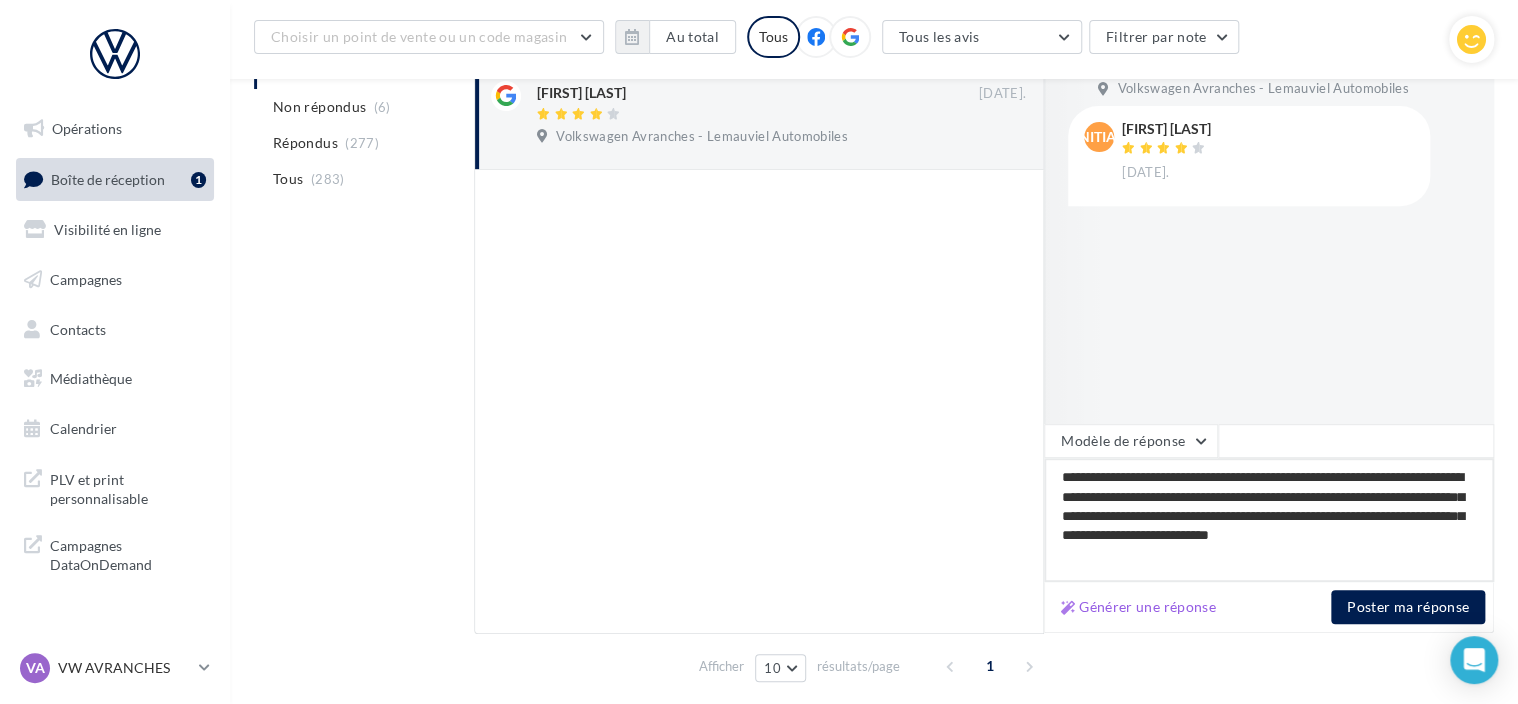 type on "**********" 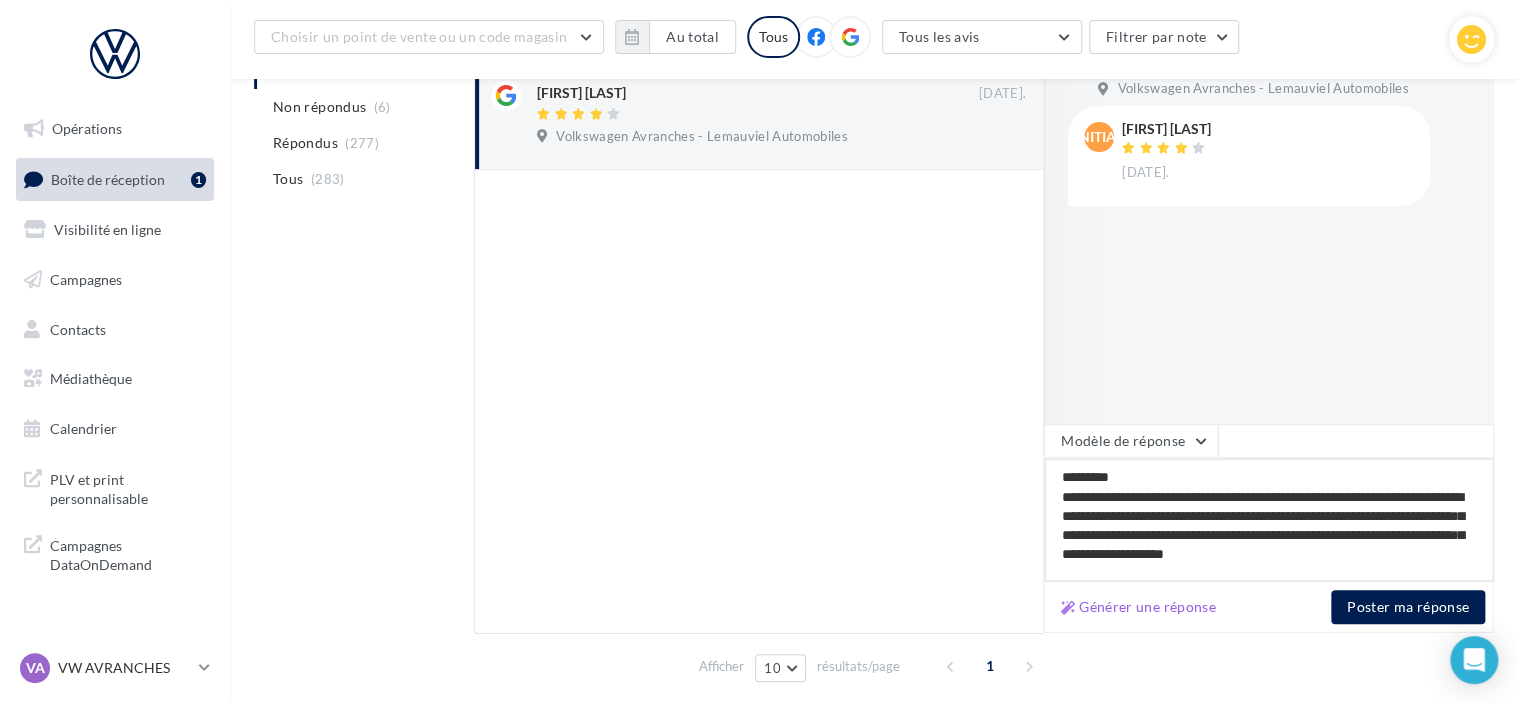 type on "**********" 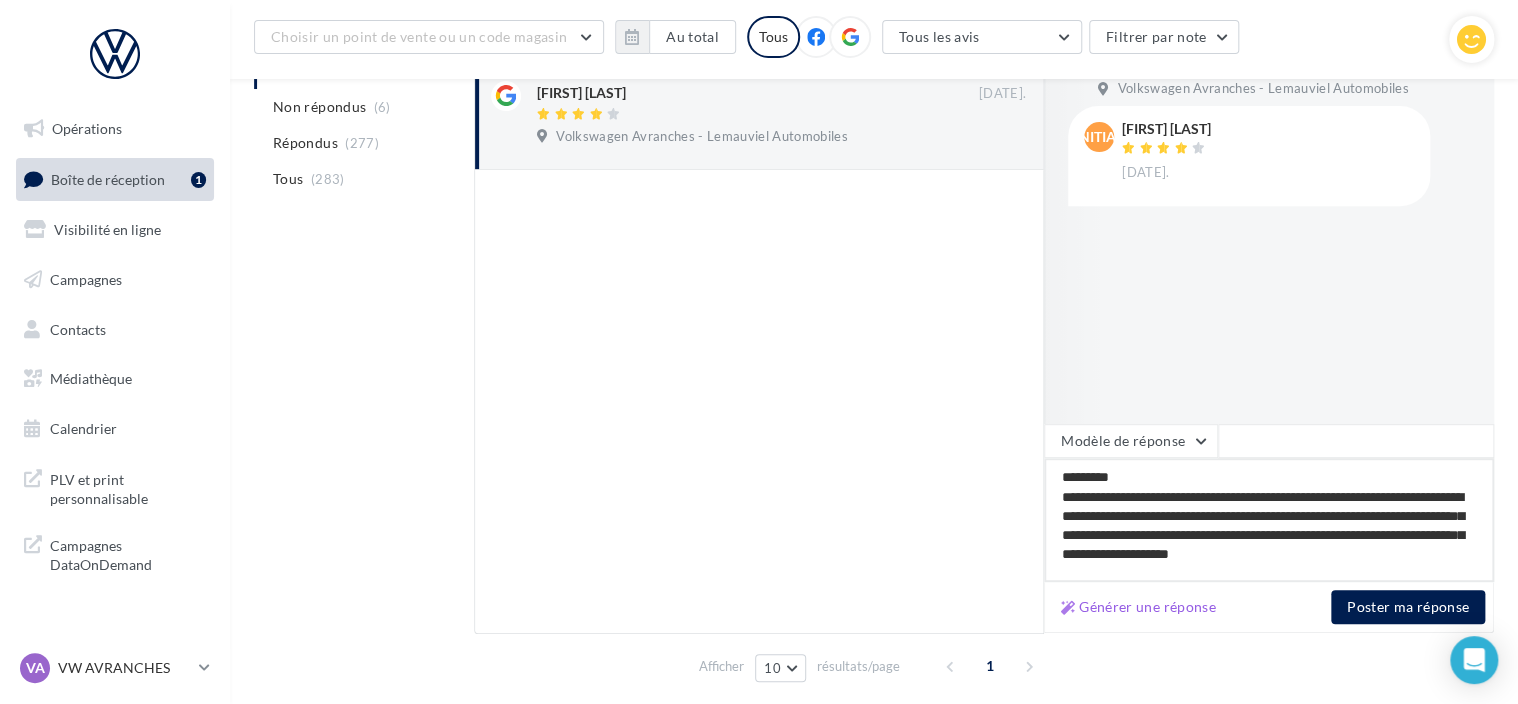 scroll, scrollTop: 10, scrollLeft: 0, axis: vertical 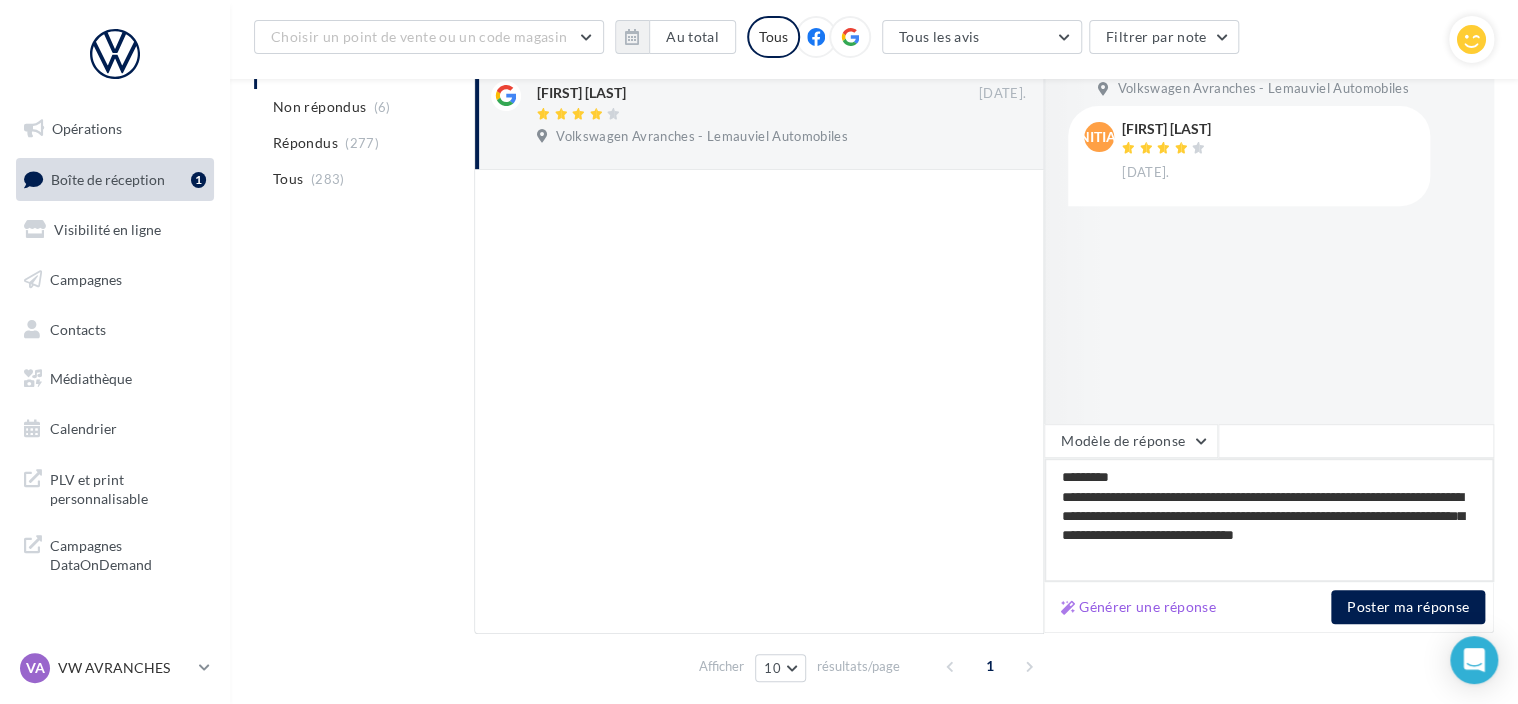 click on "**********" at bounding box center [1269, 520] 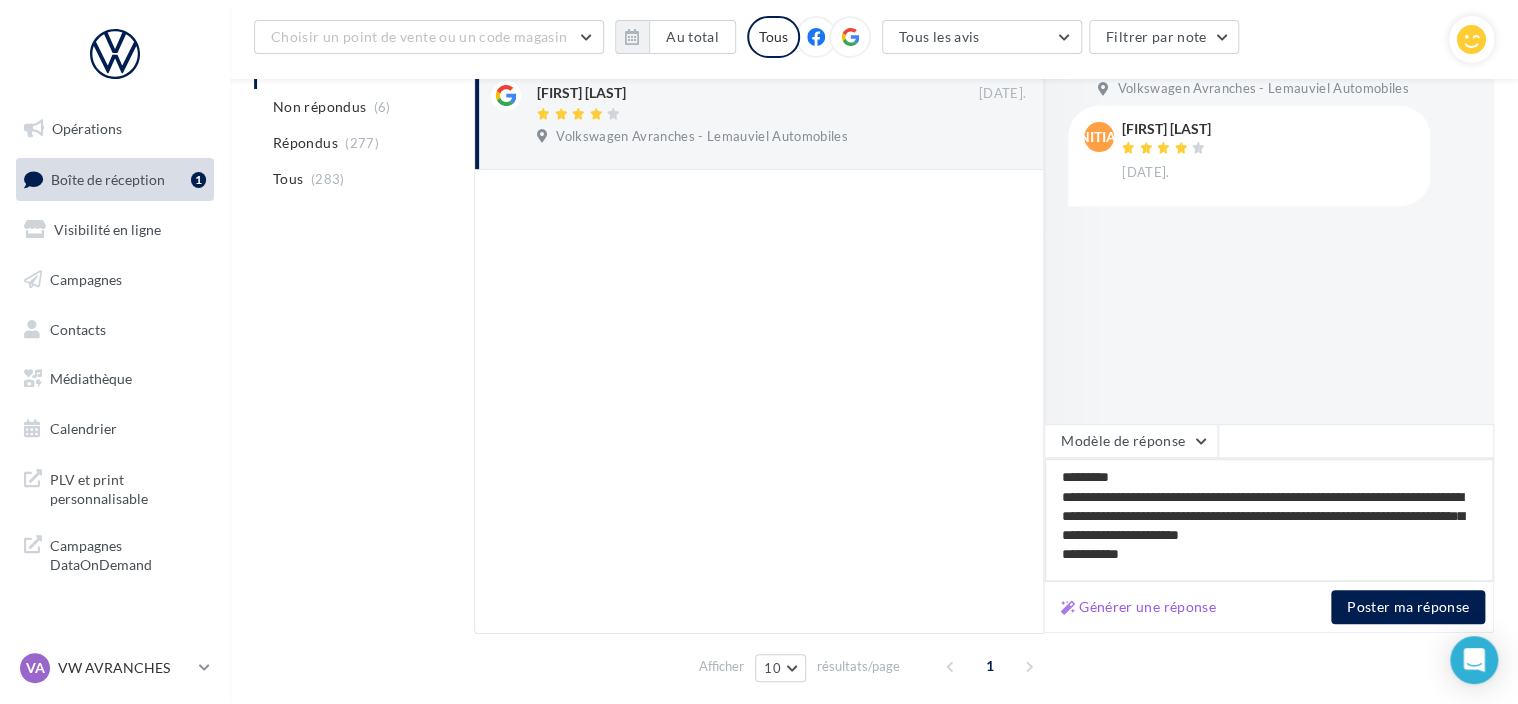 type on "**********" 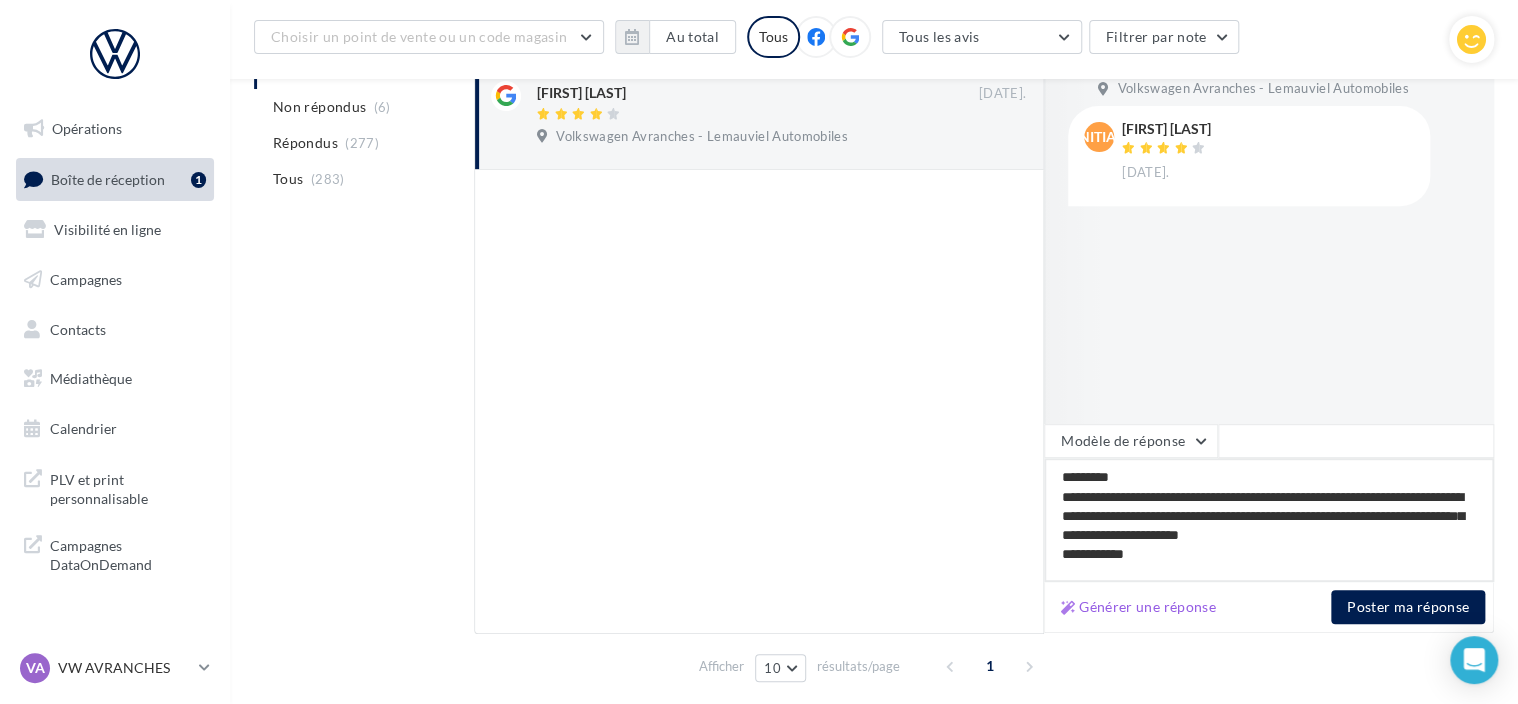 scroll, scrollTop: 1, scrollLeft: 0, axis: vertical 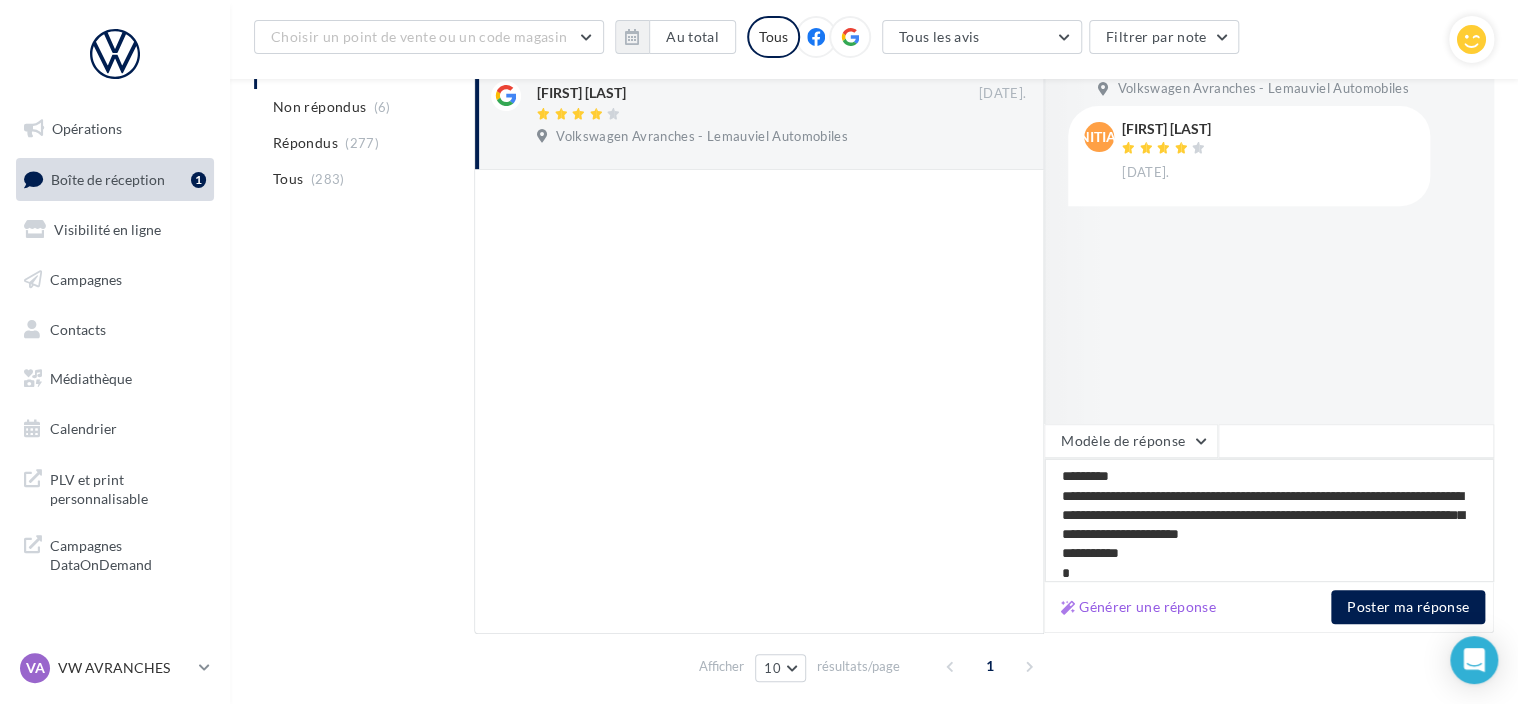 type on "**********" 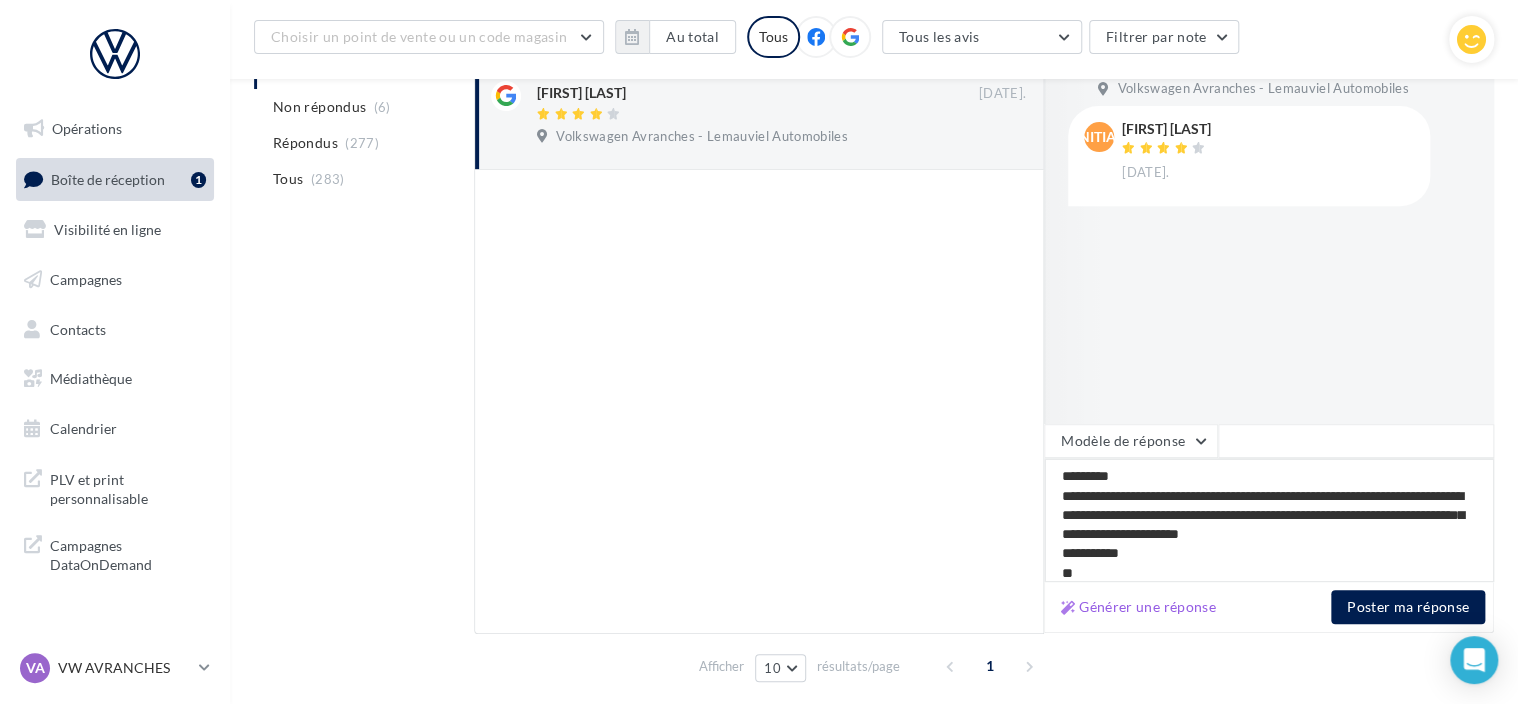type on "**********" 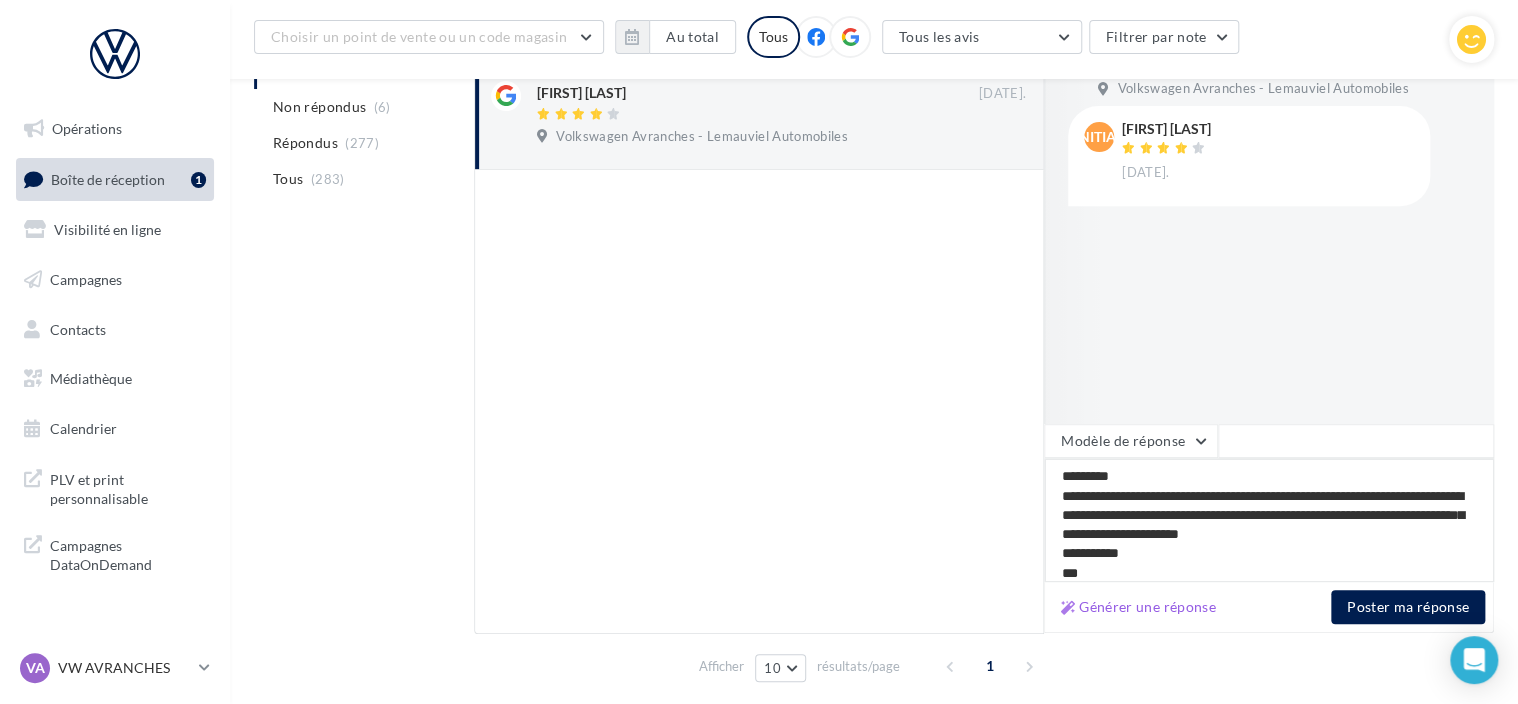type on "**********" 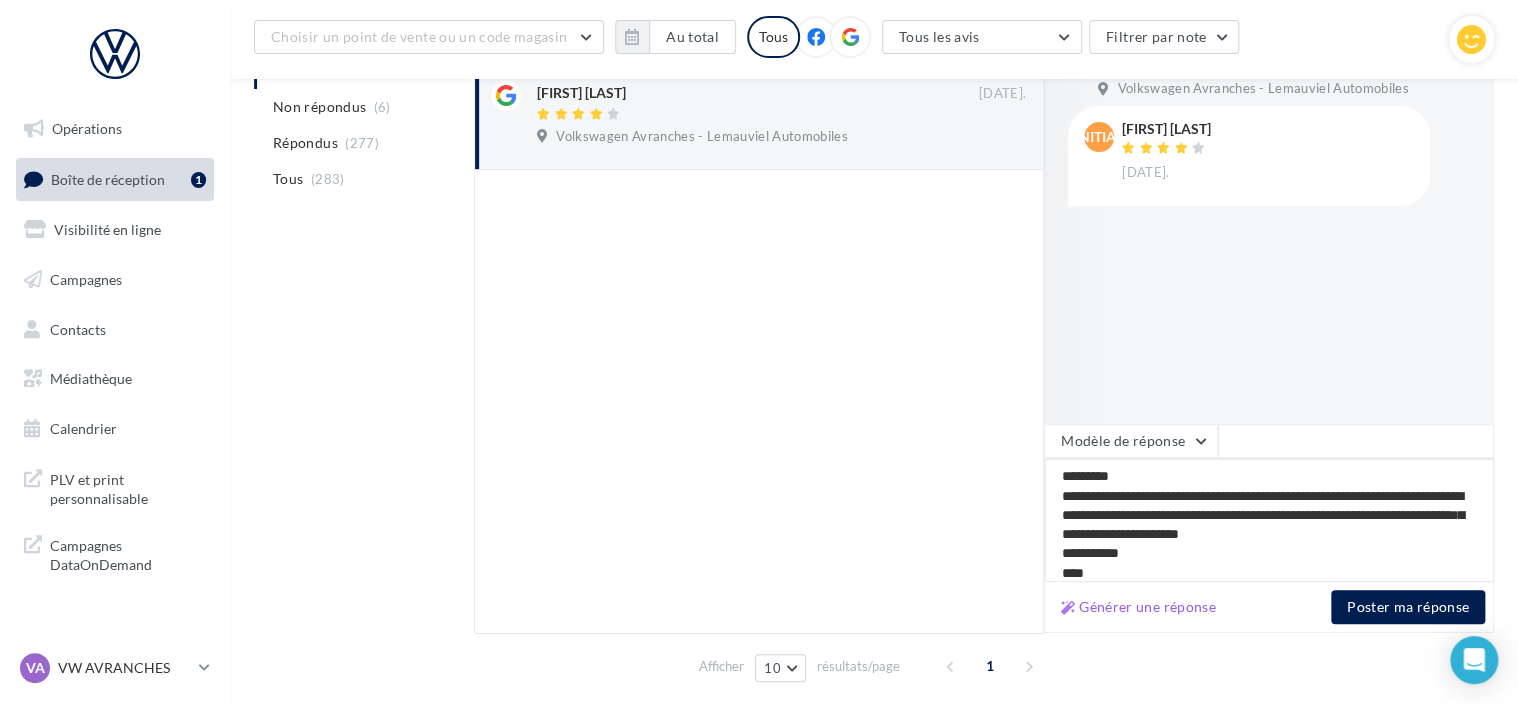 type on "**********" 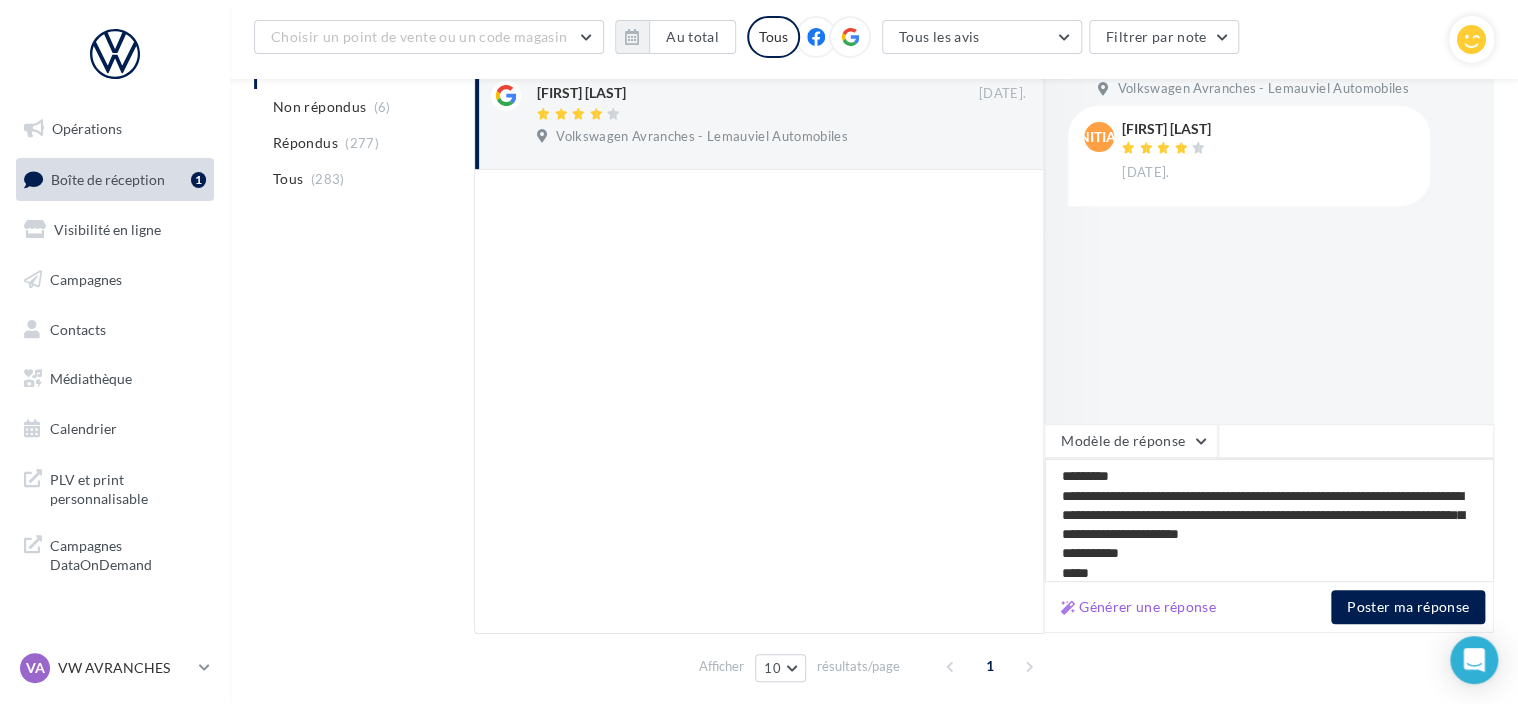 type on "**********" 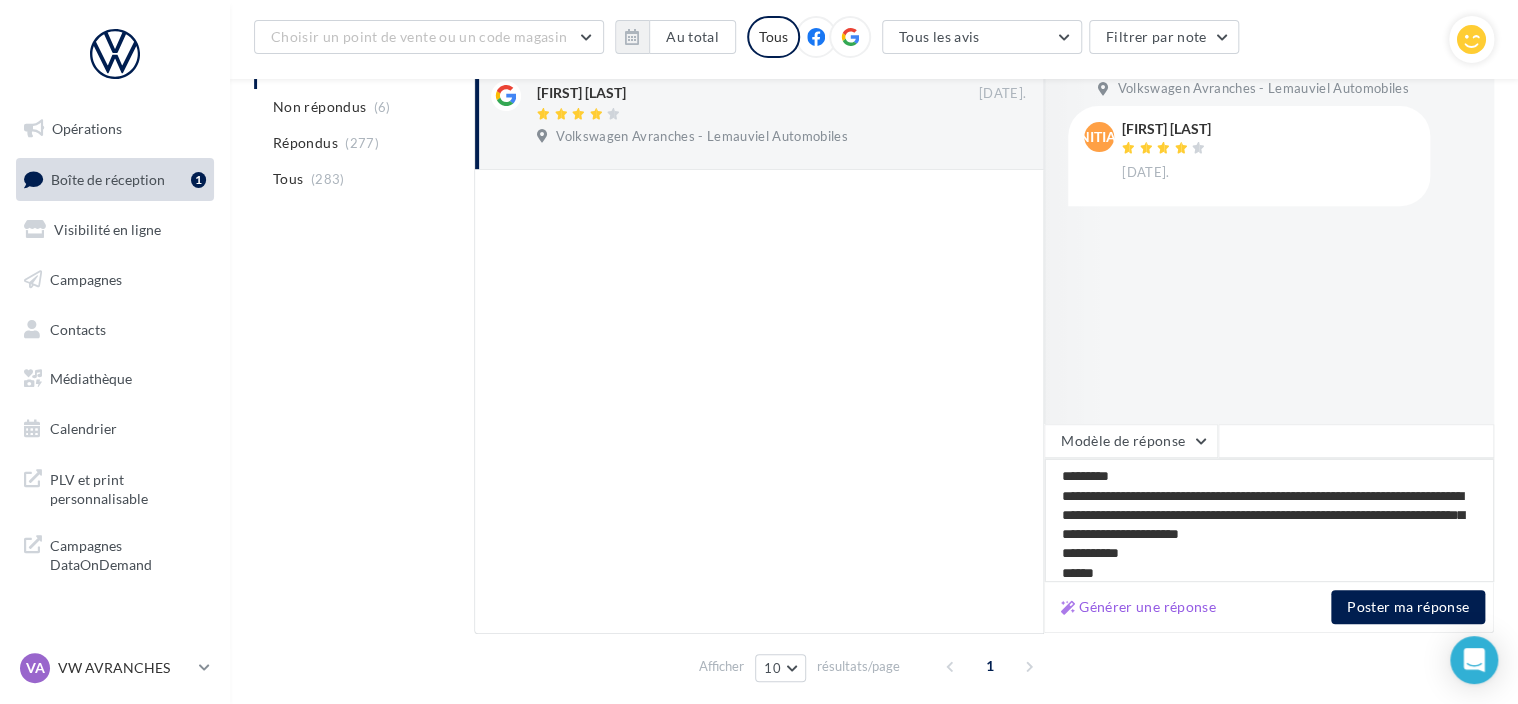 type on "**********" 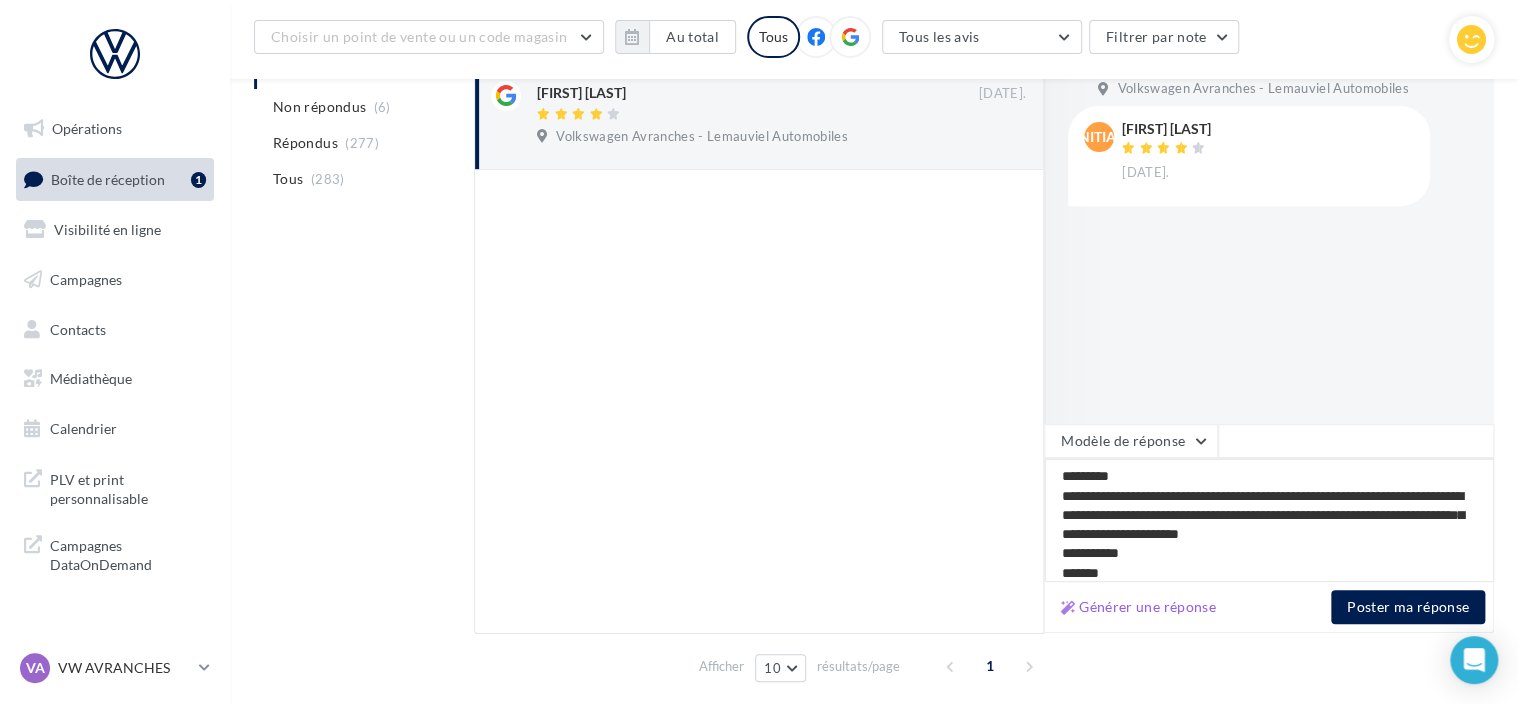 type on "**********" 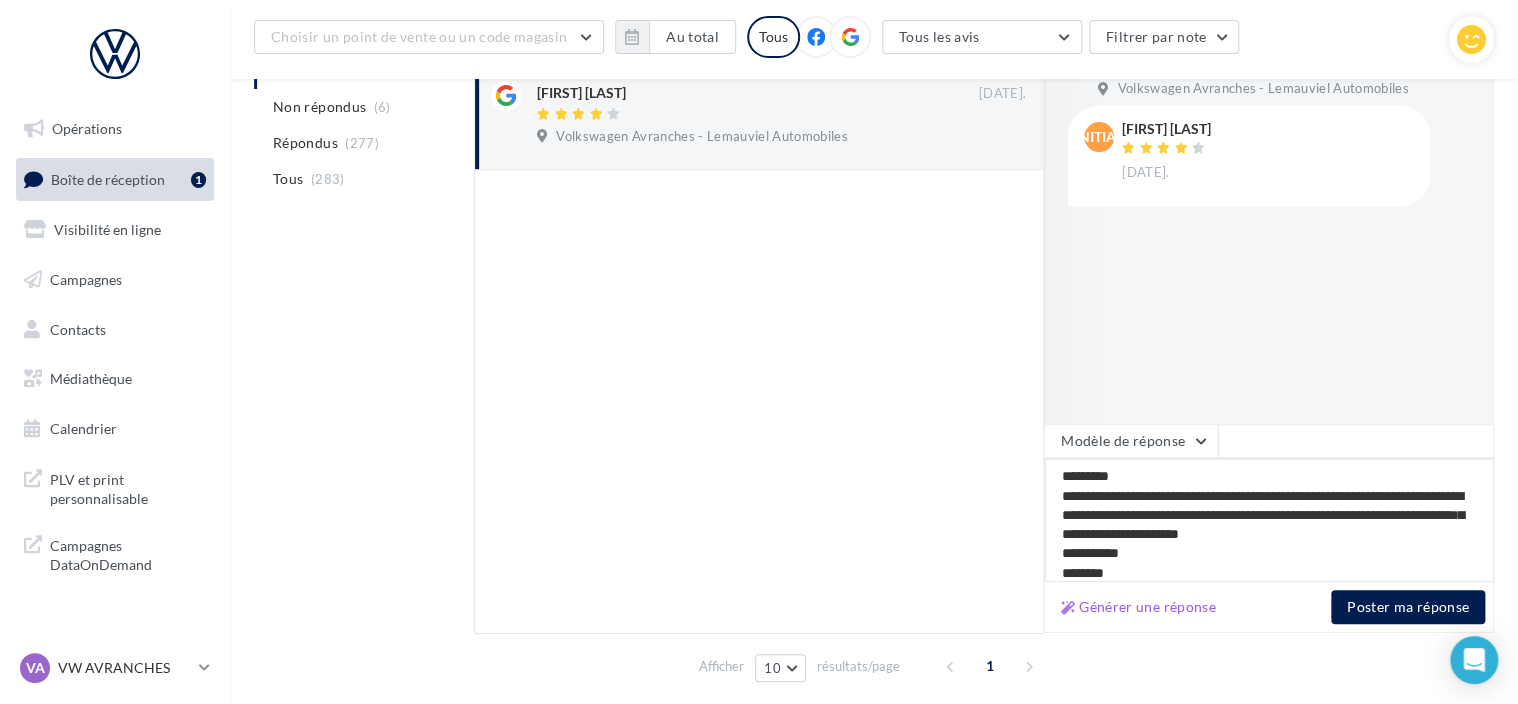 type on "**********" 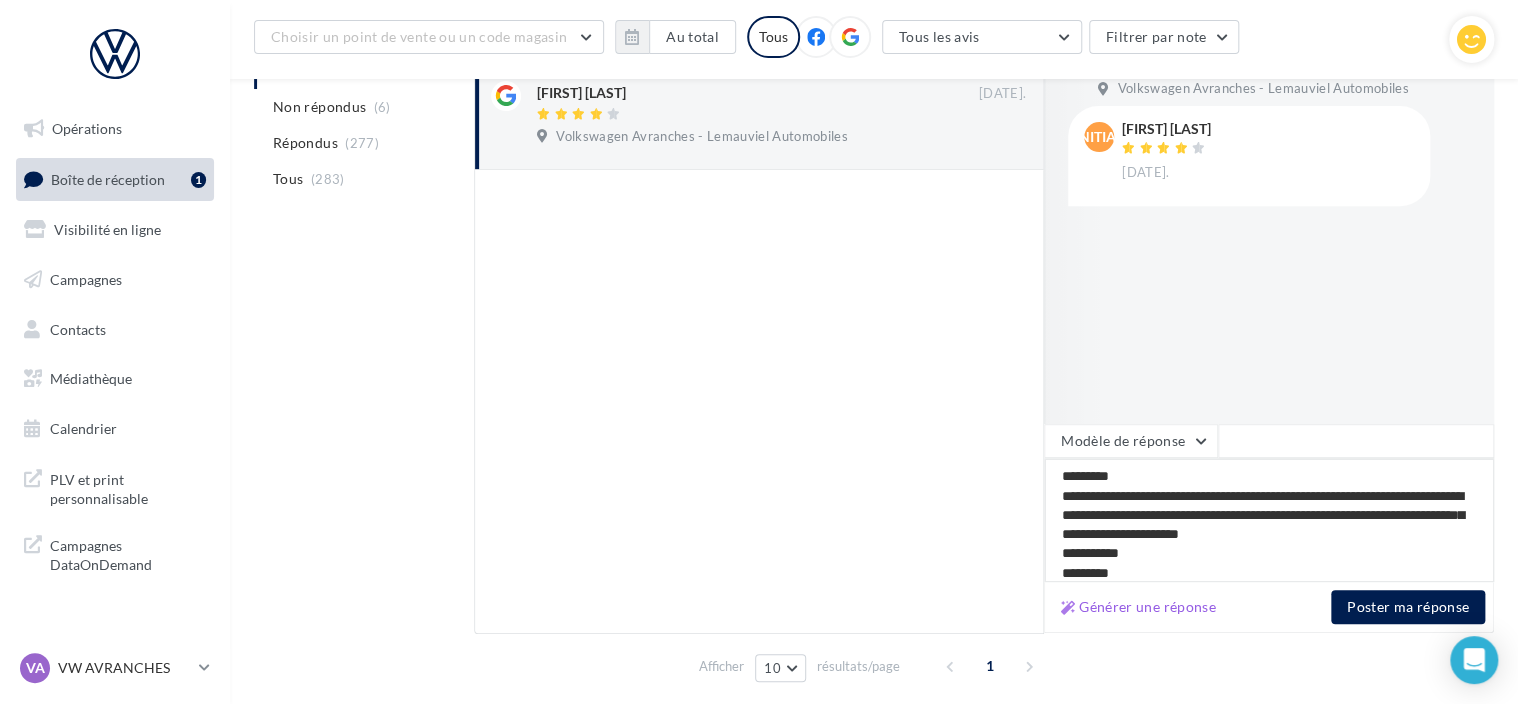 type on "**********" 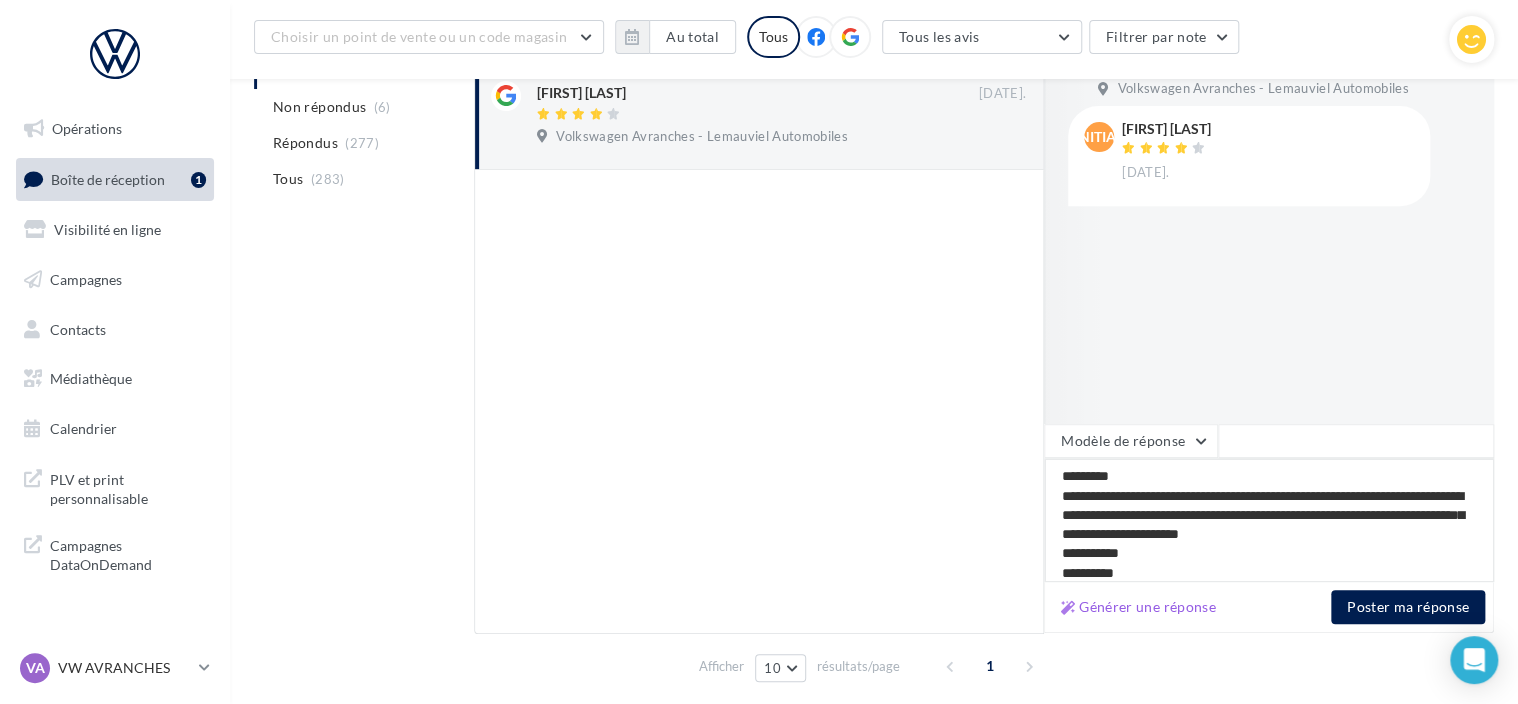 type on "**********" 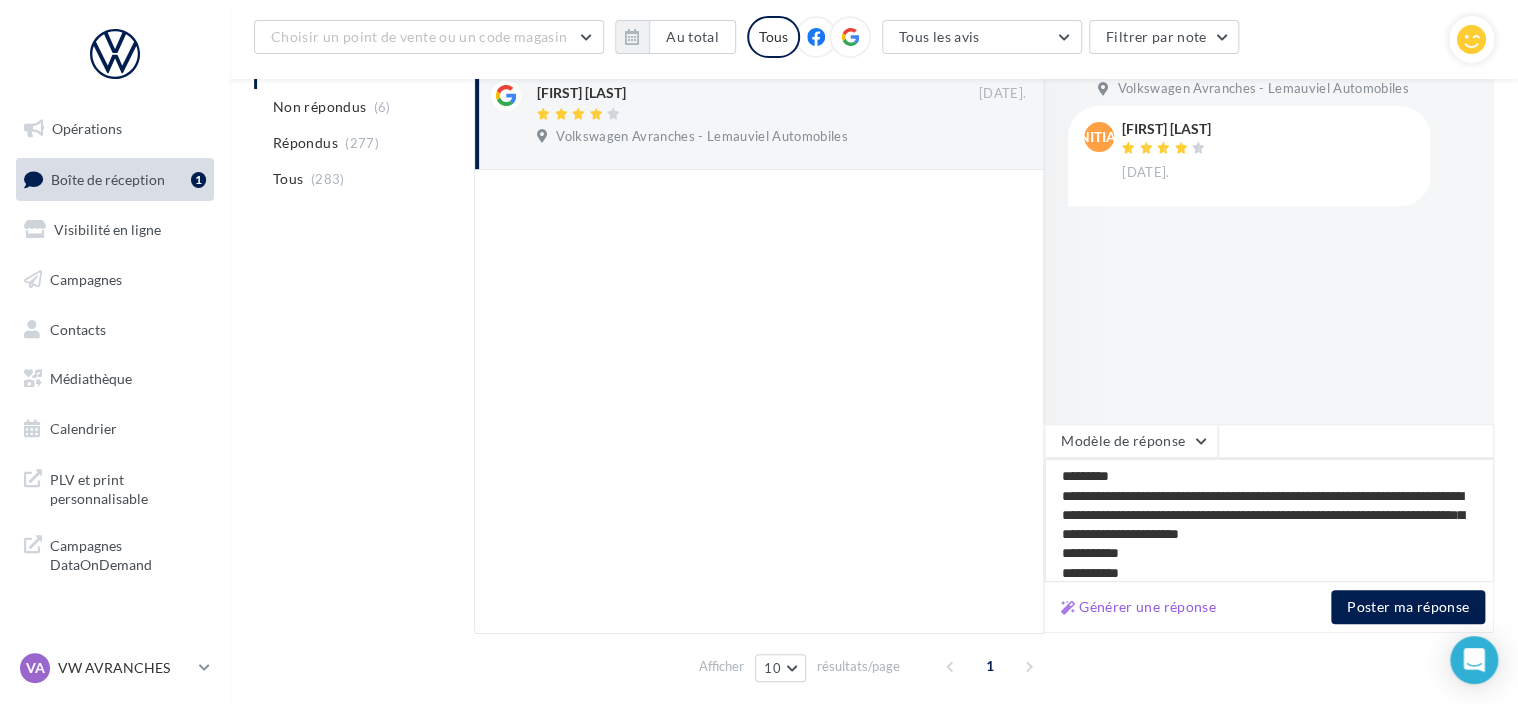 type on "**********" 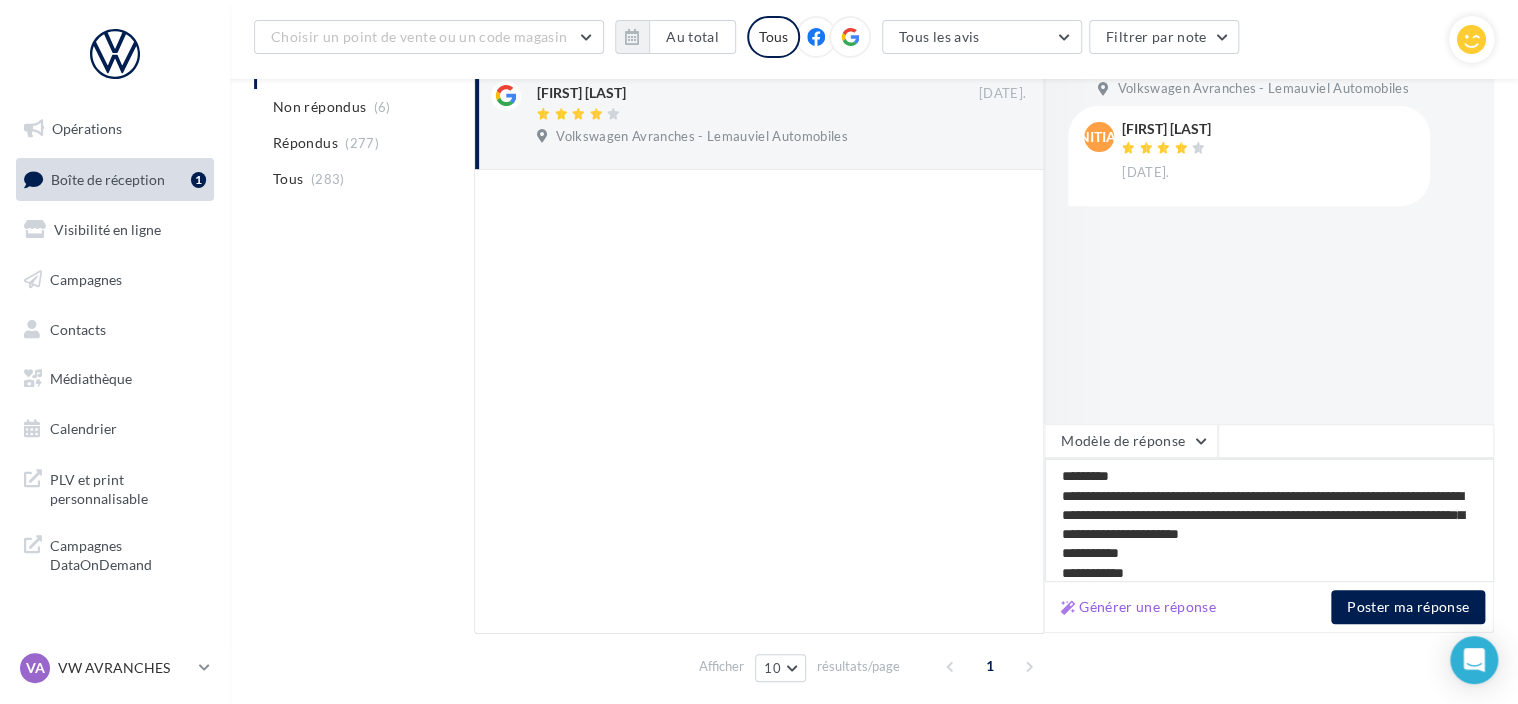 type on "**********" 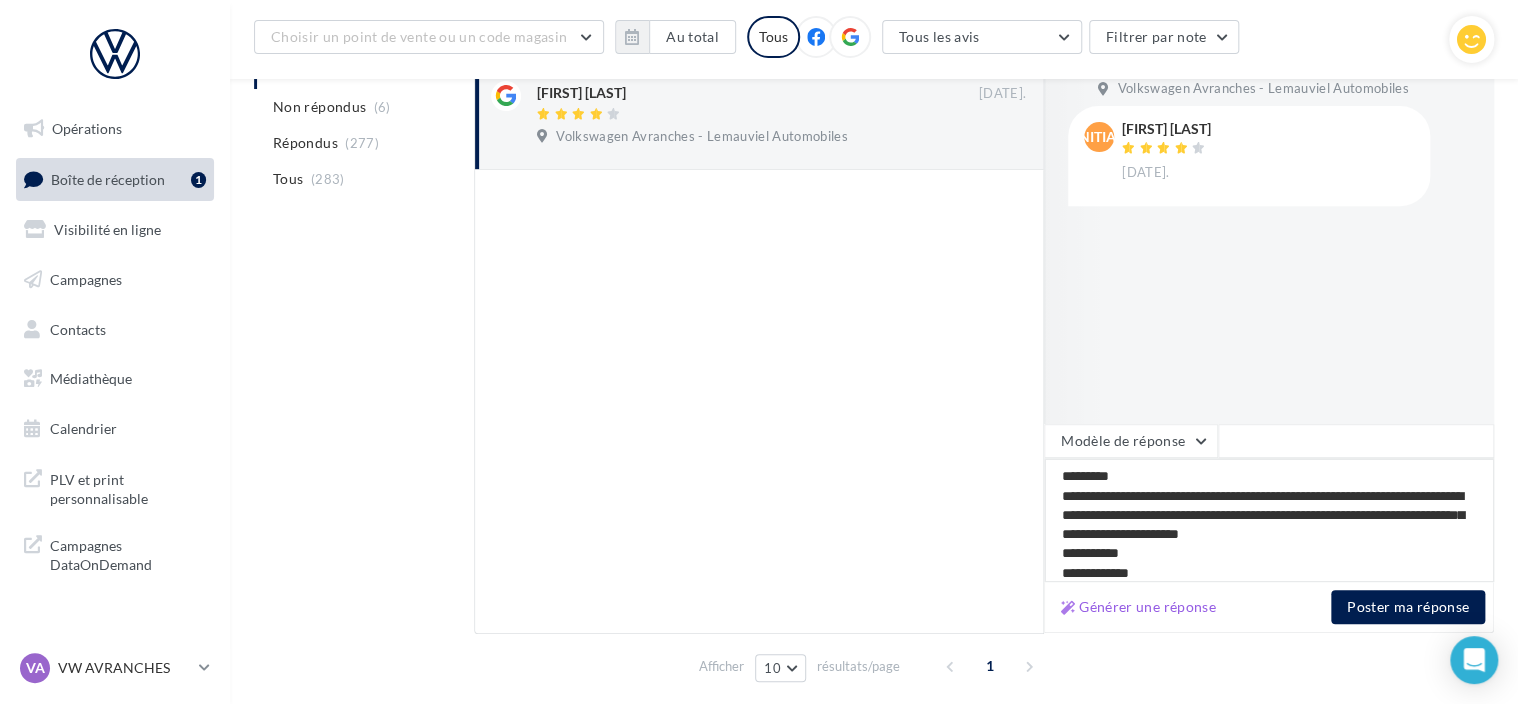 type on "**********" 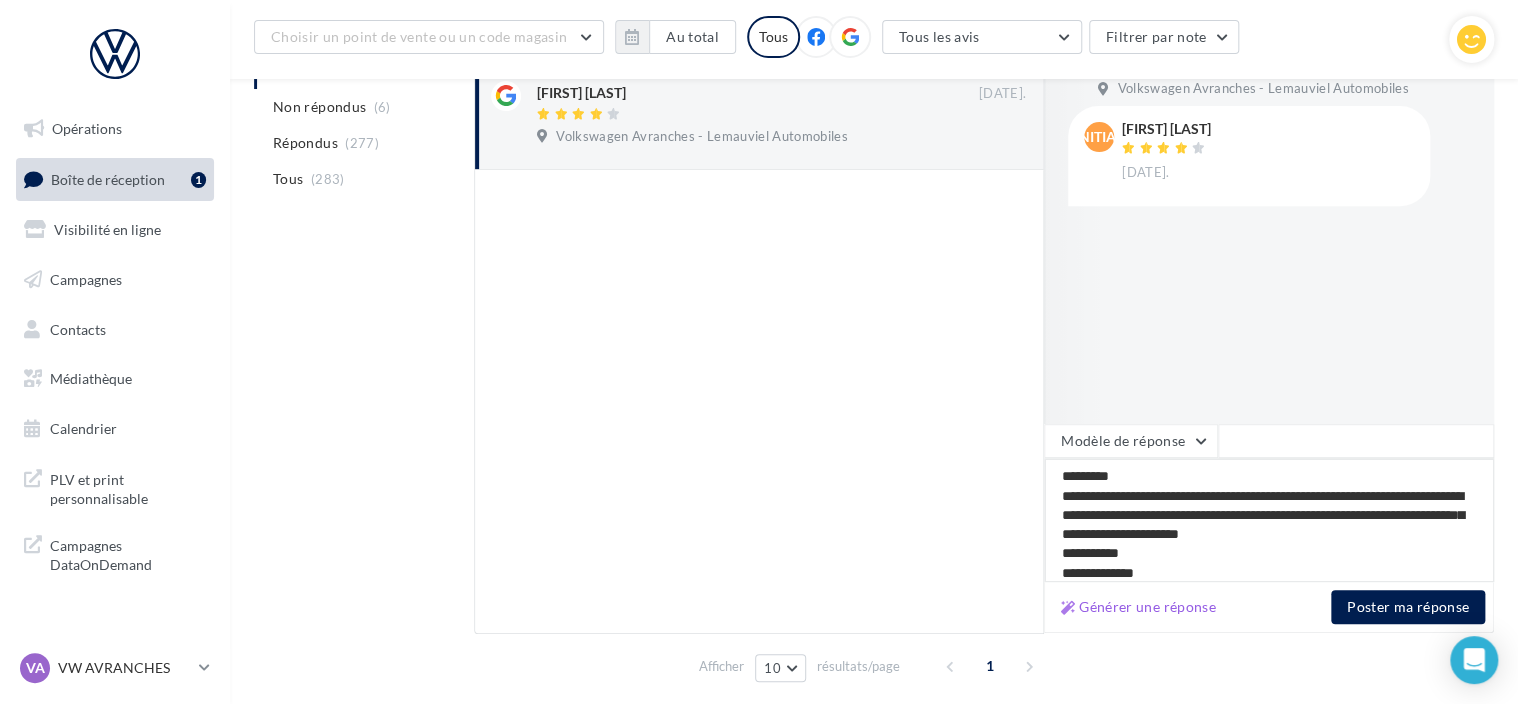 type on "**********" 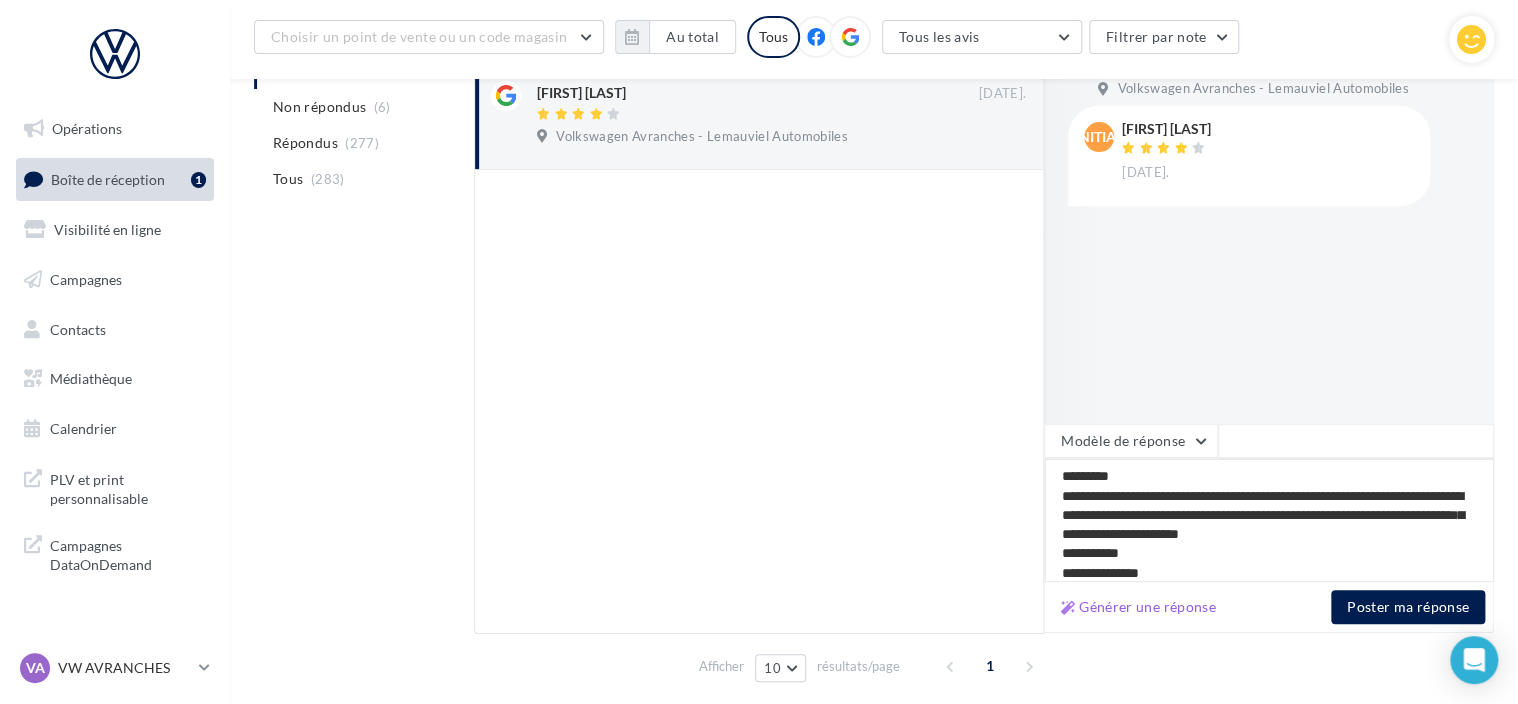 type on "**********" 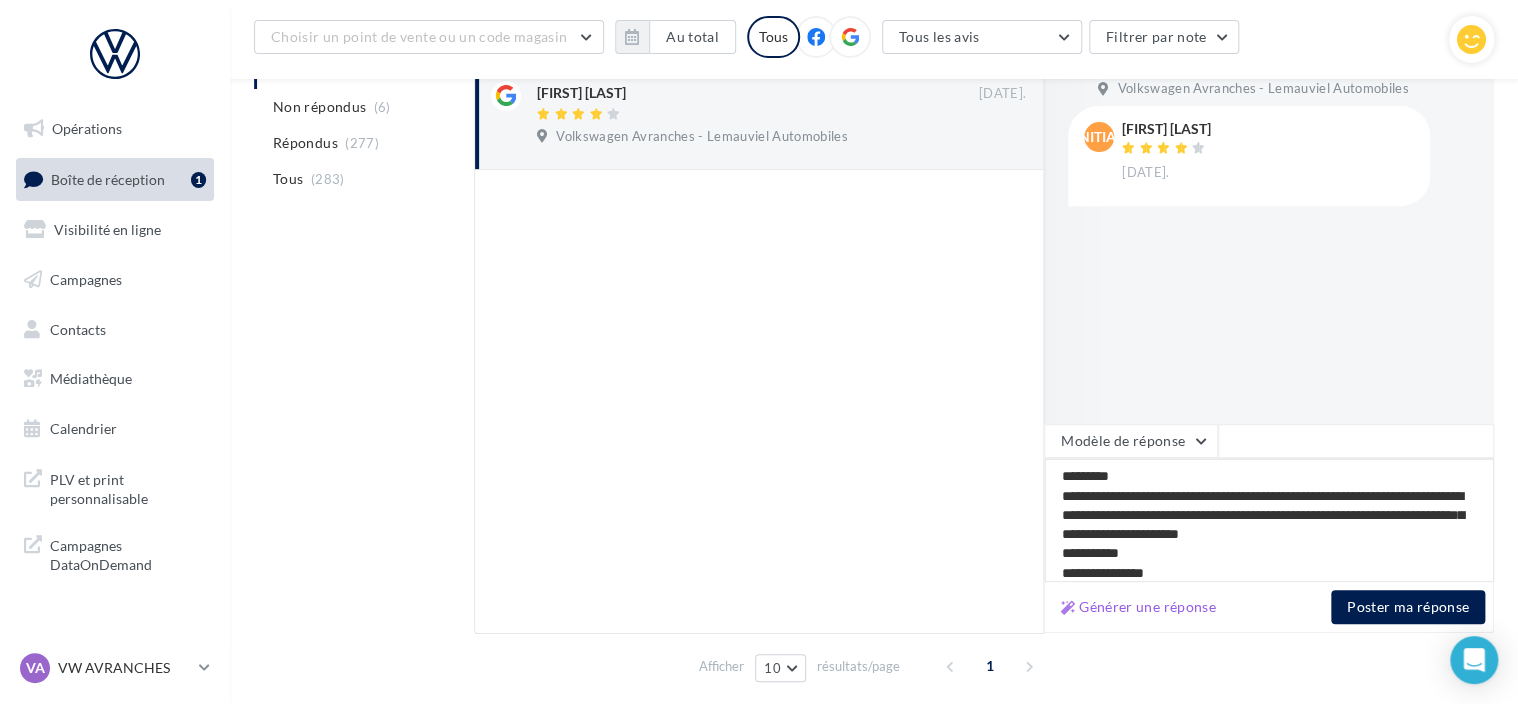 type on "**********" 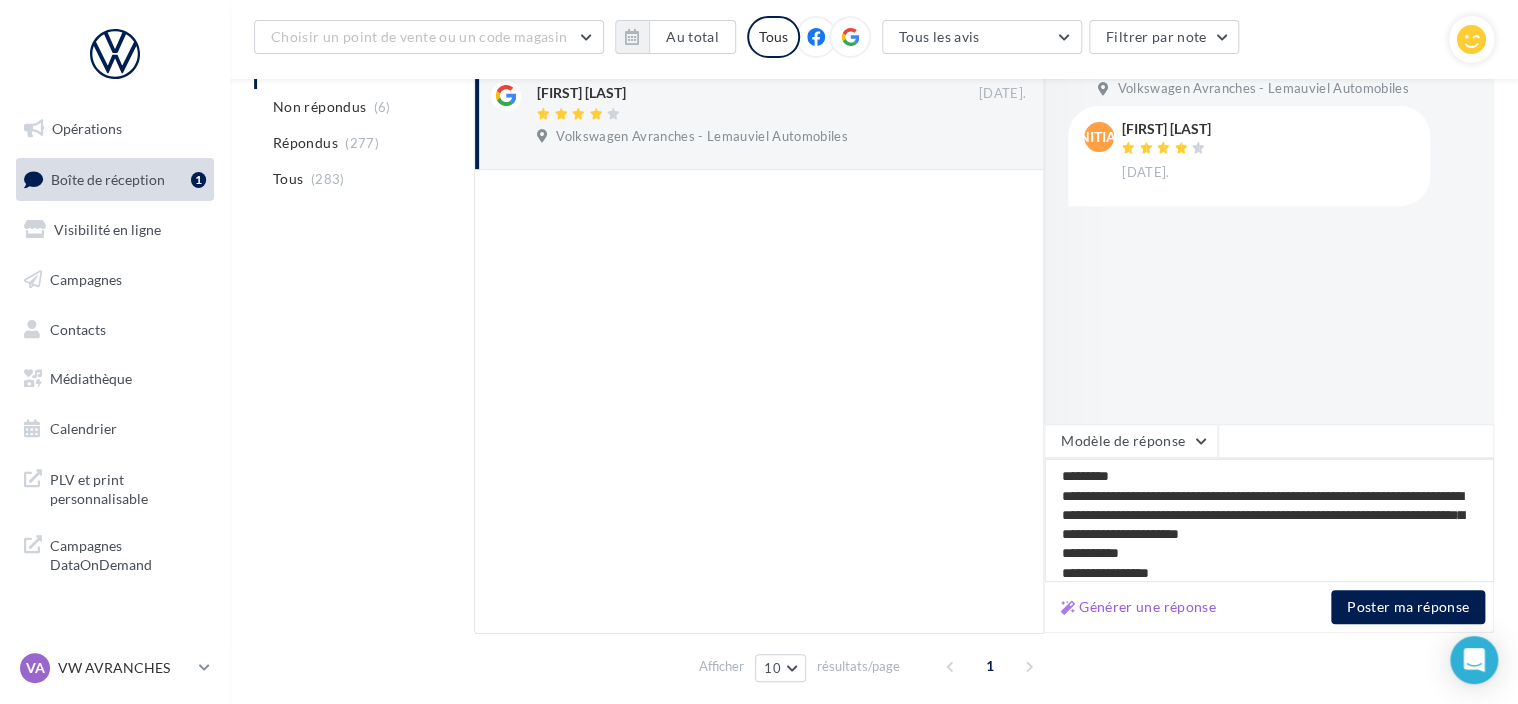 type on "**********" 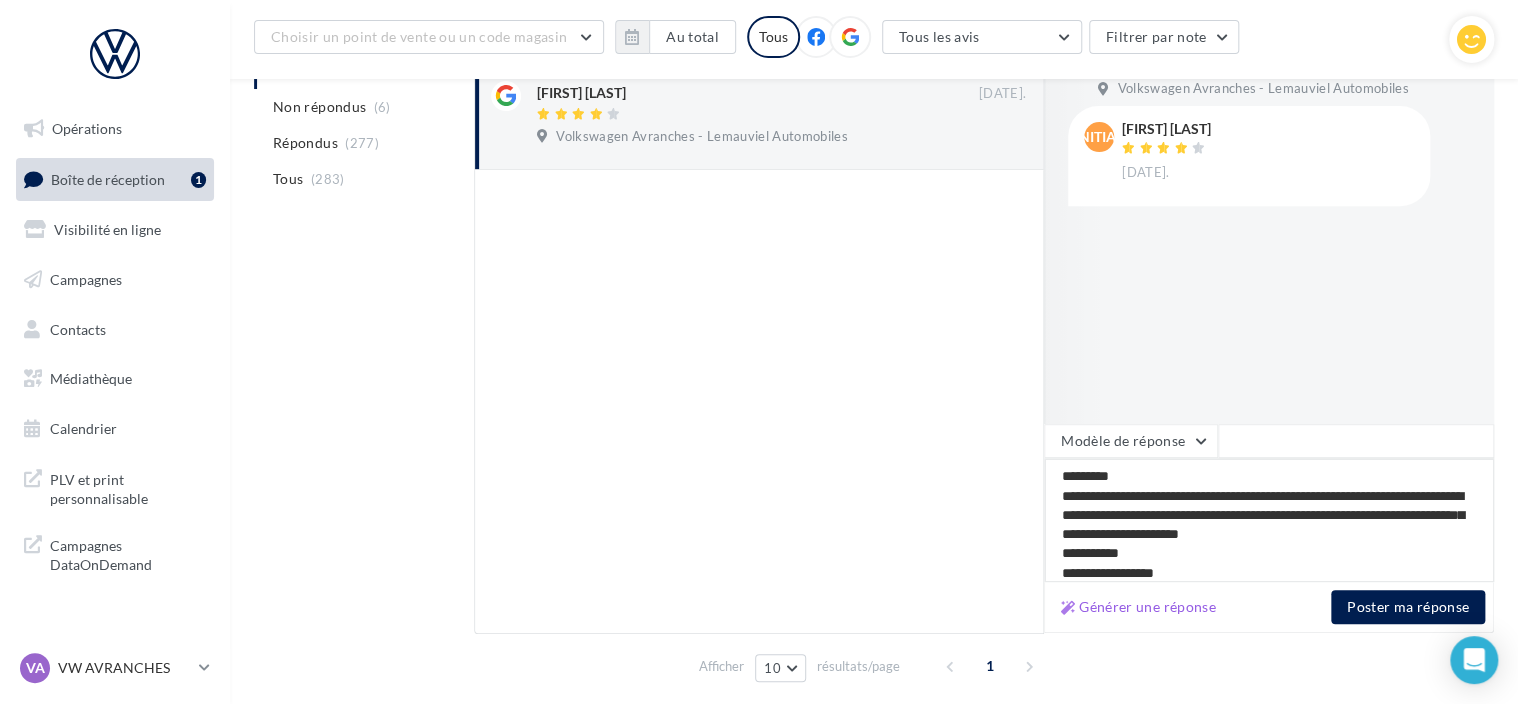 type on "**********" 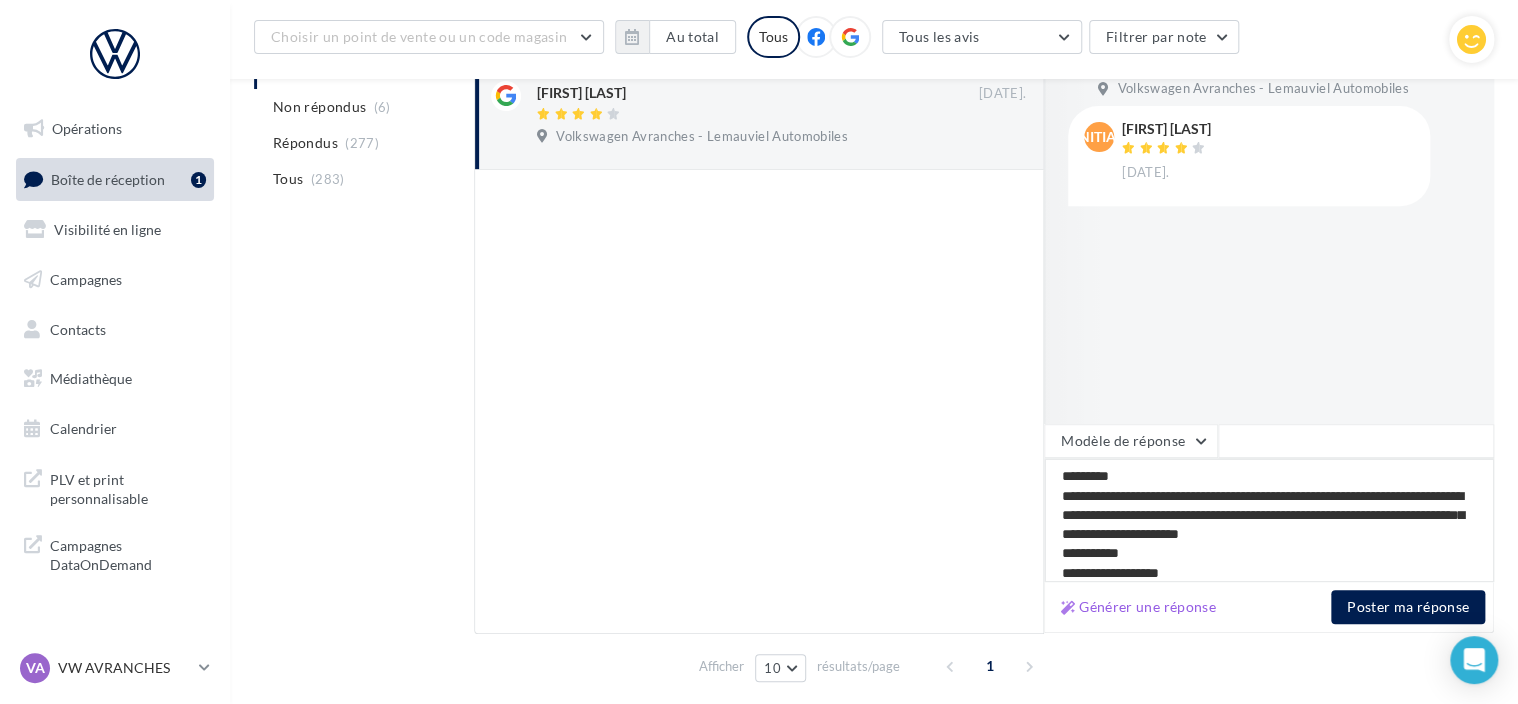 type on "**********" 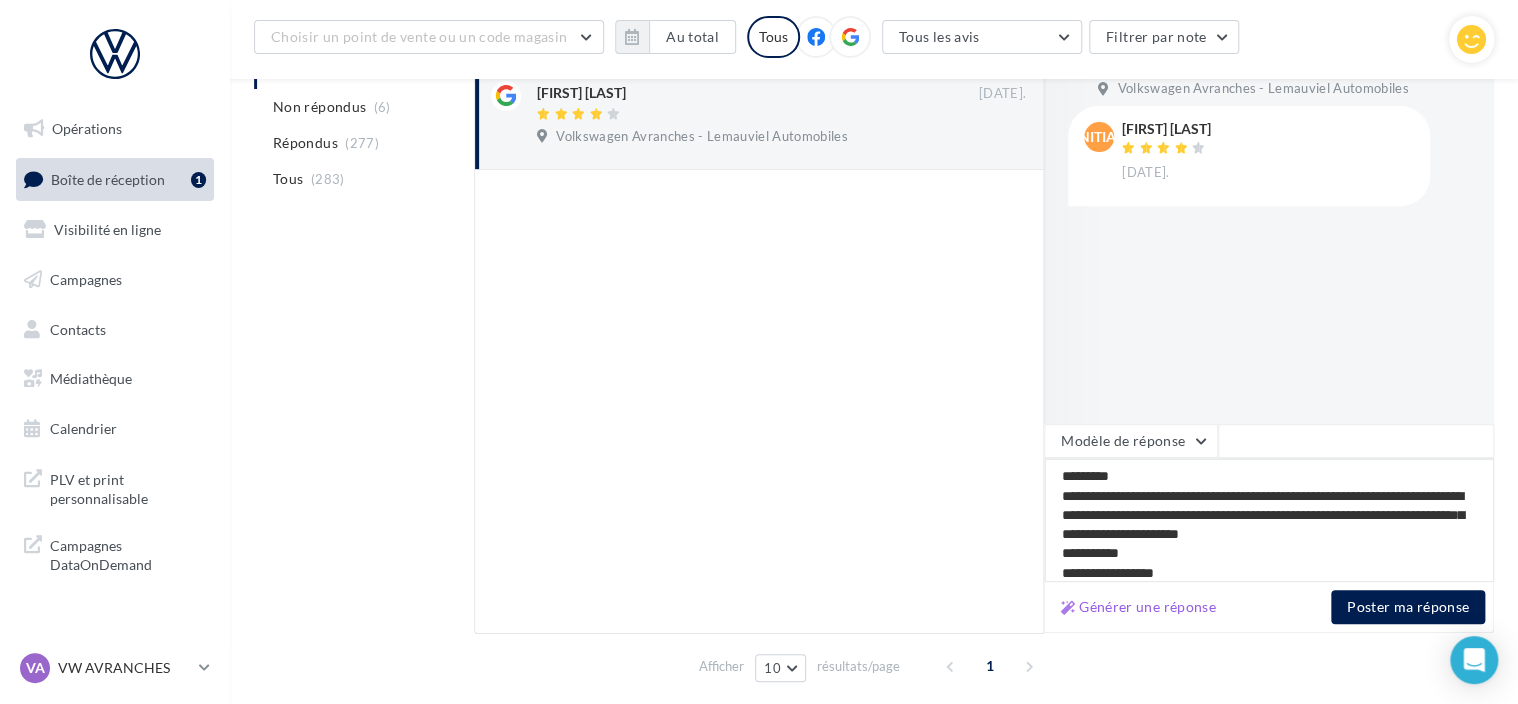 type on "**********" 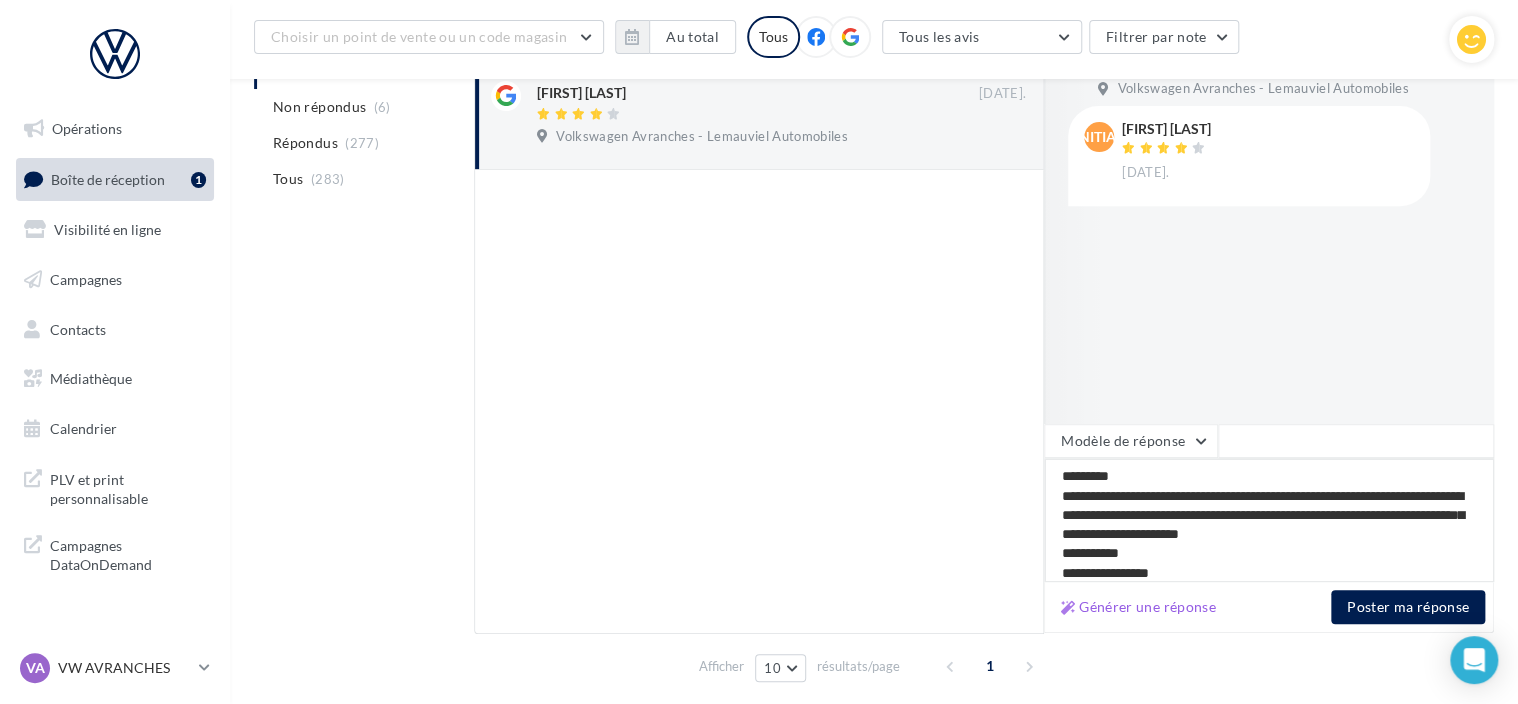 type on "**********" 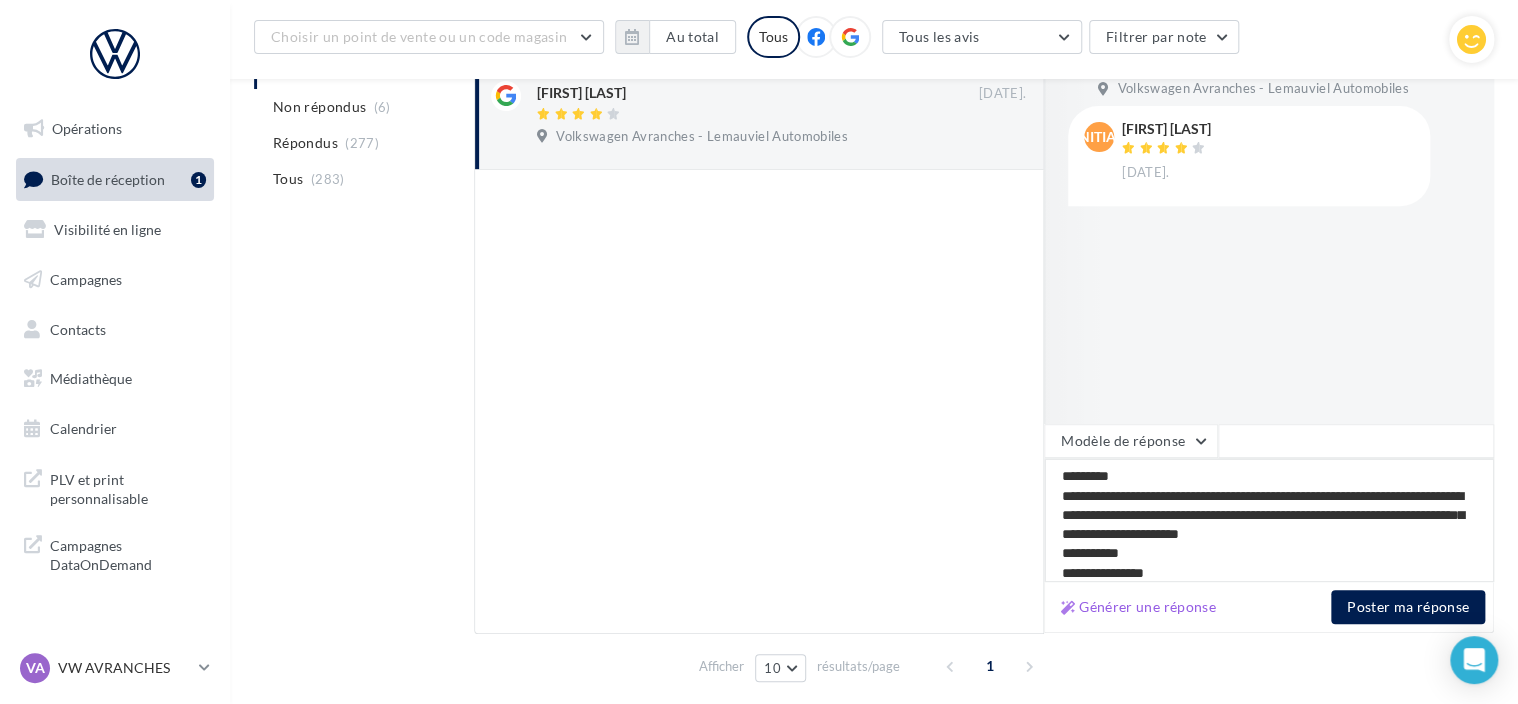 type on "**********" 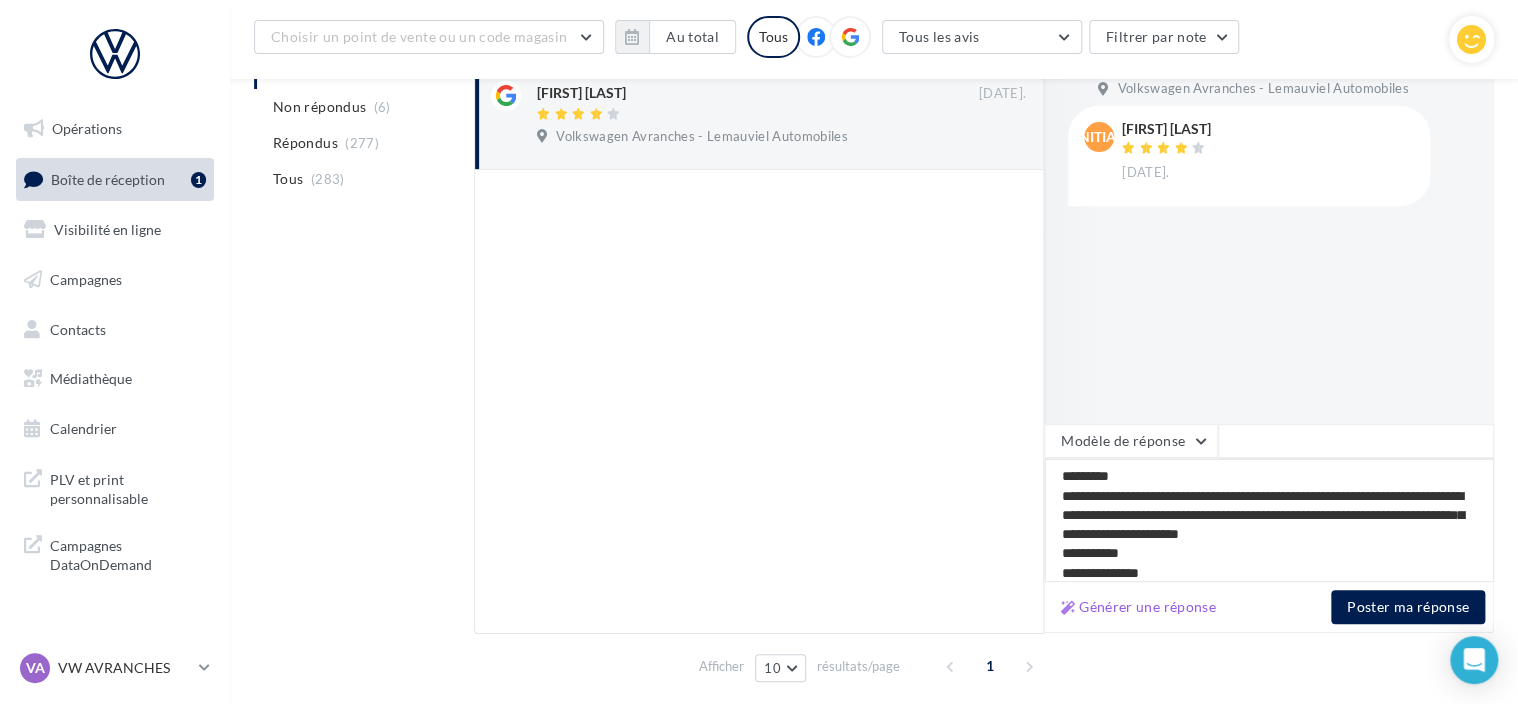 type on "**********" 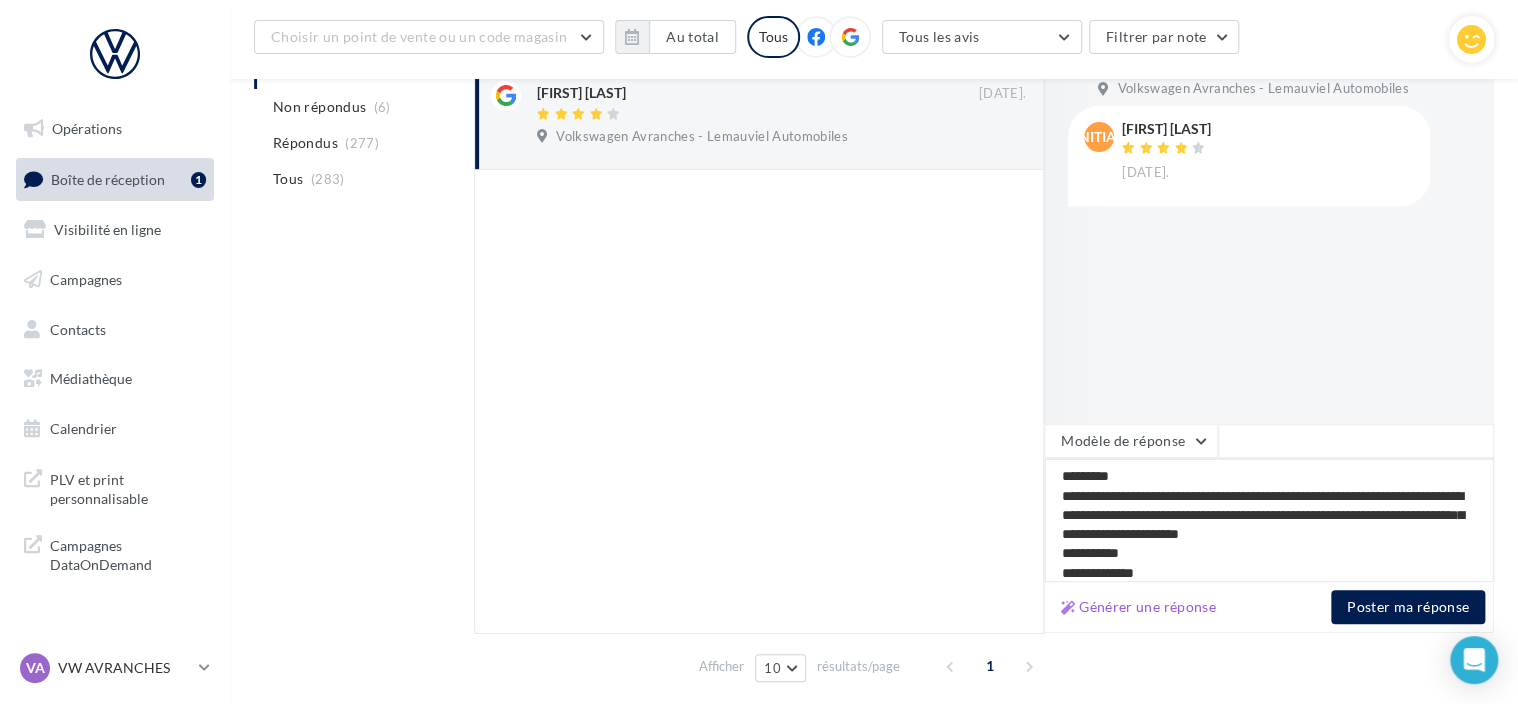 type on "**********" 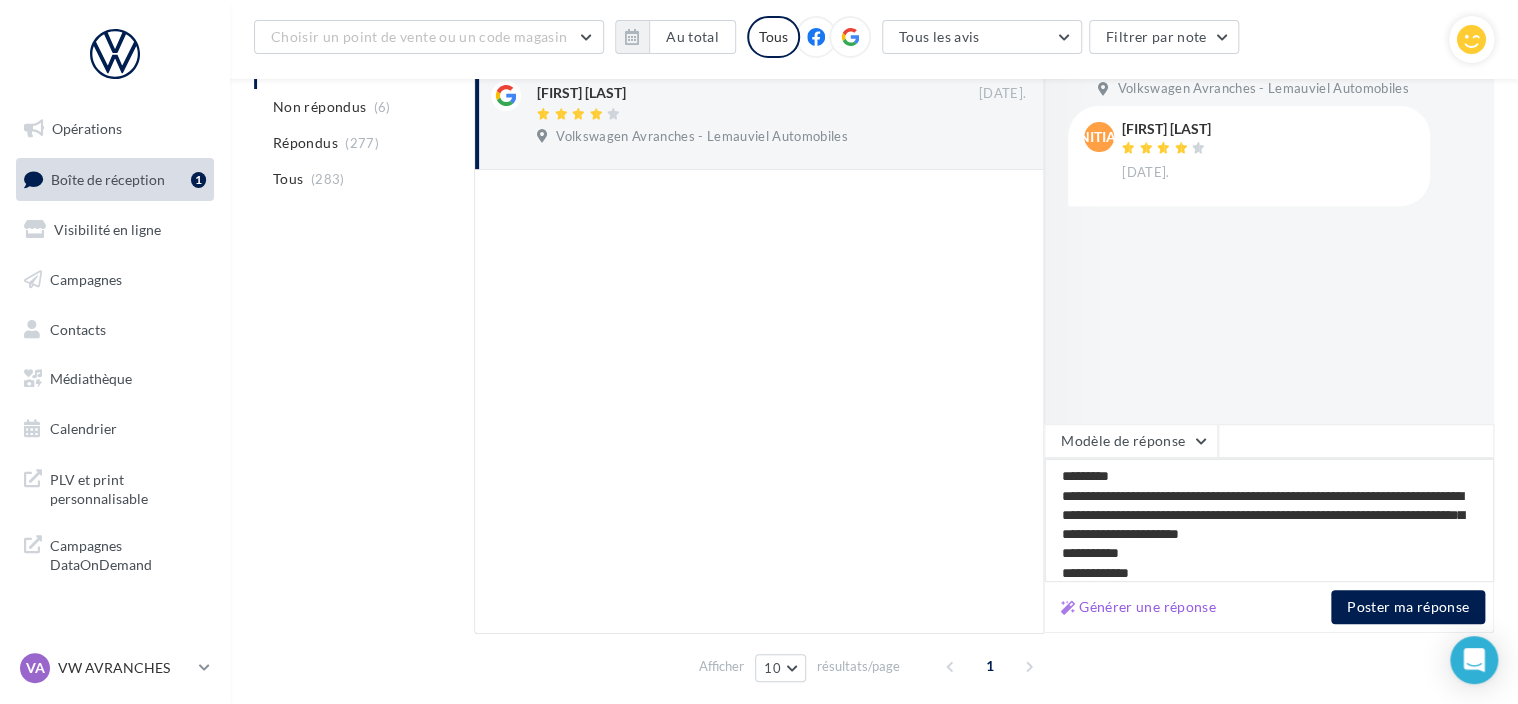 type on "**********" 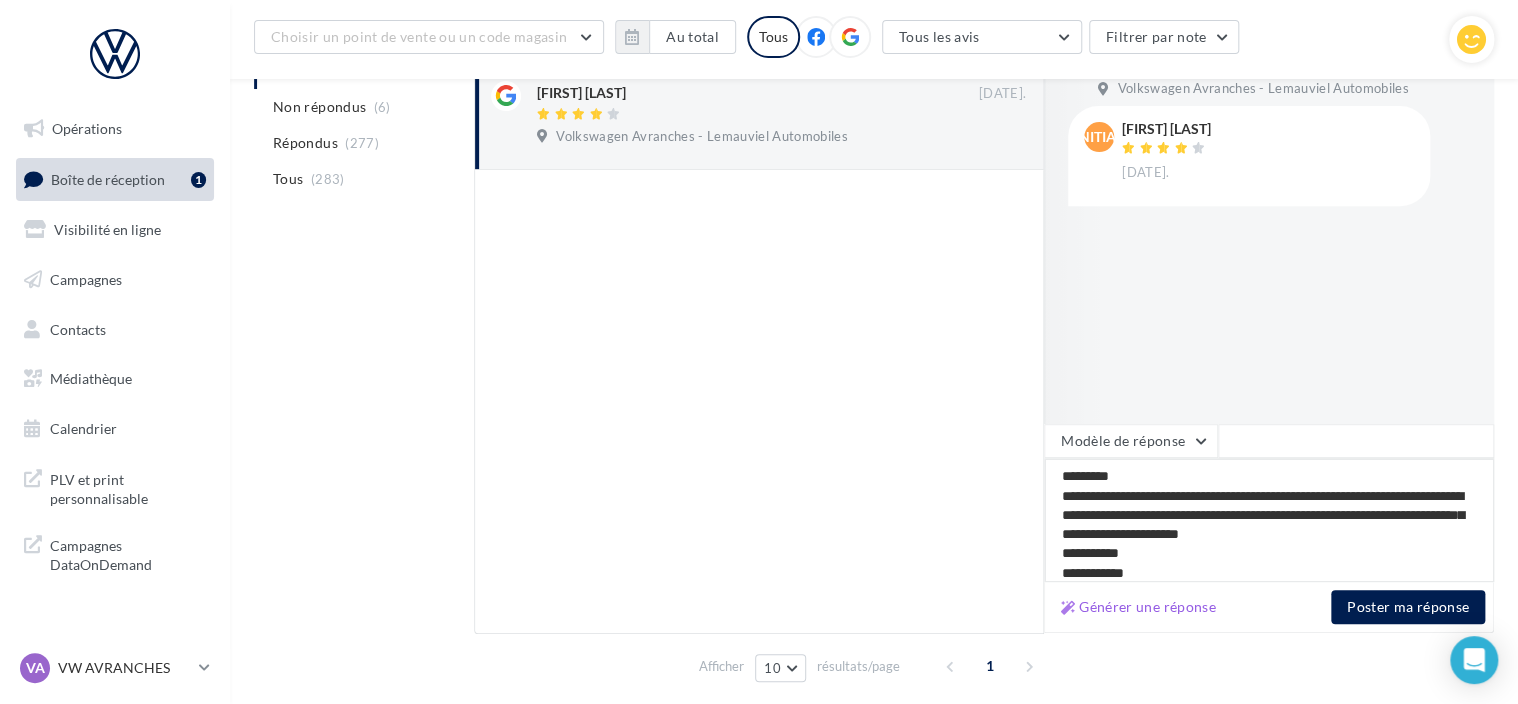 type on "**********" 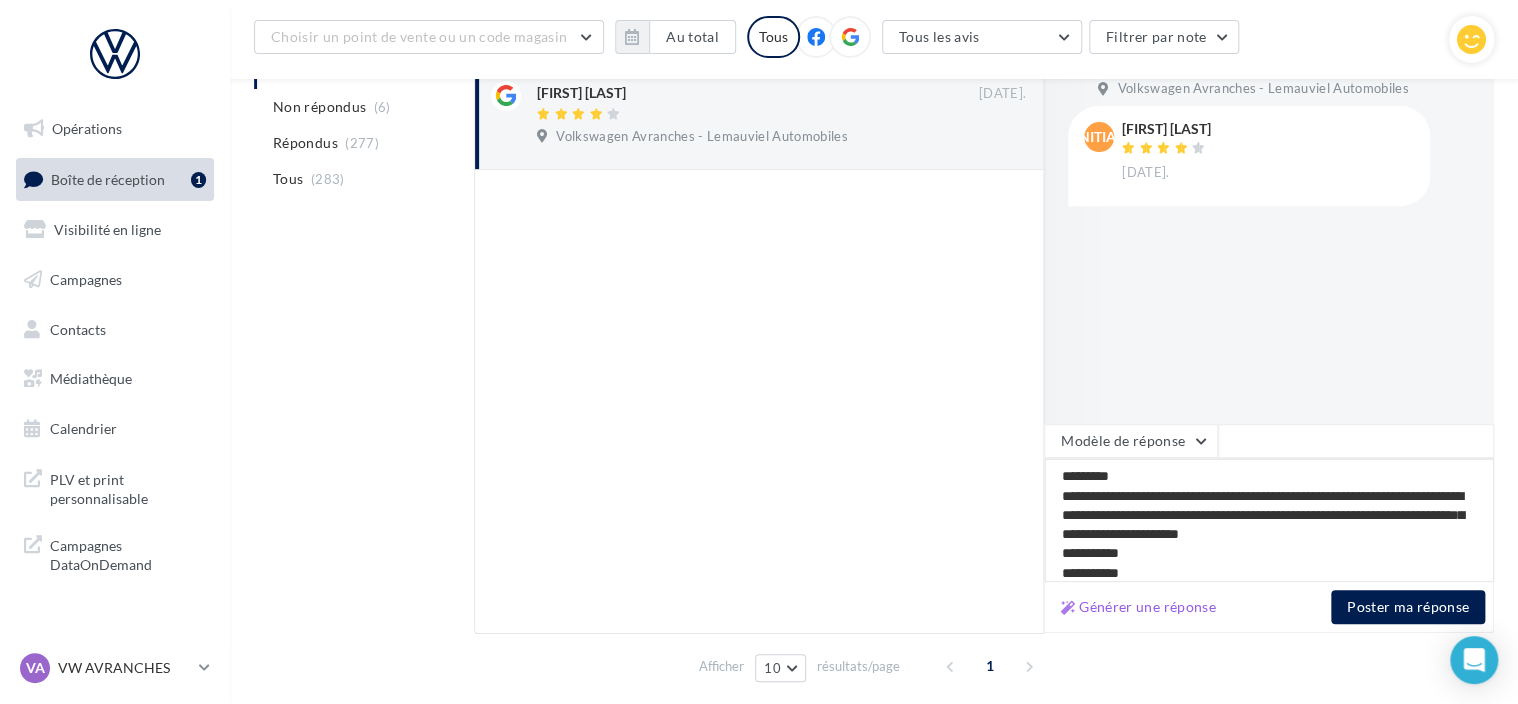 type on "**********" 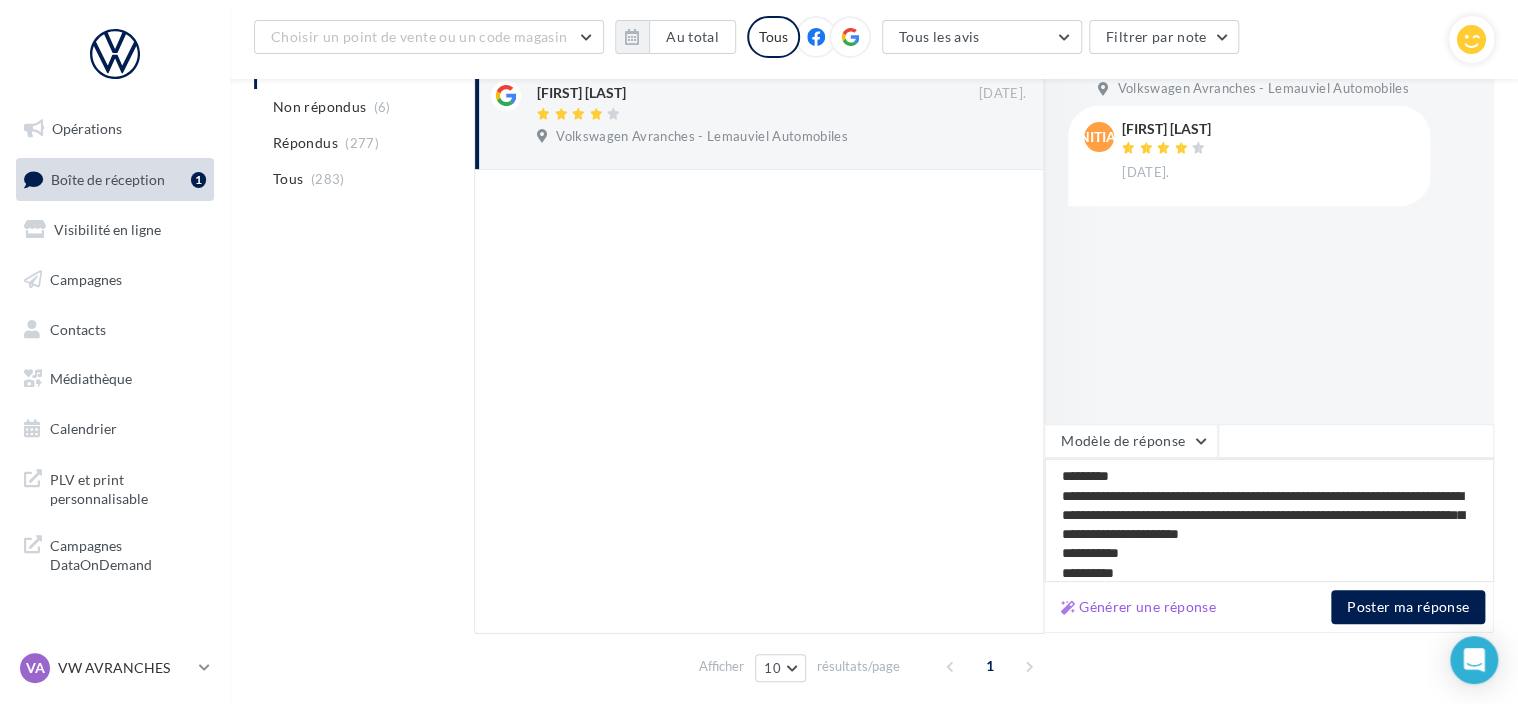 type on "**********" 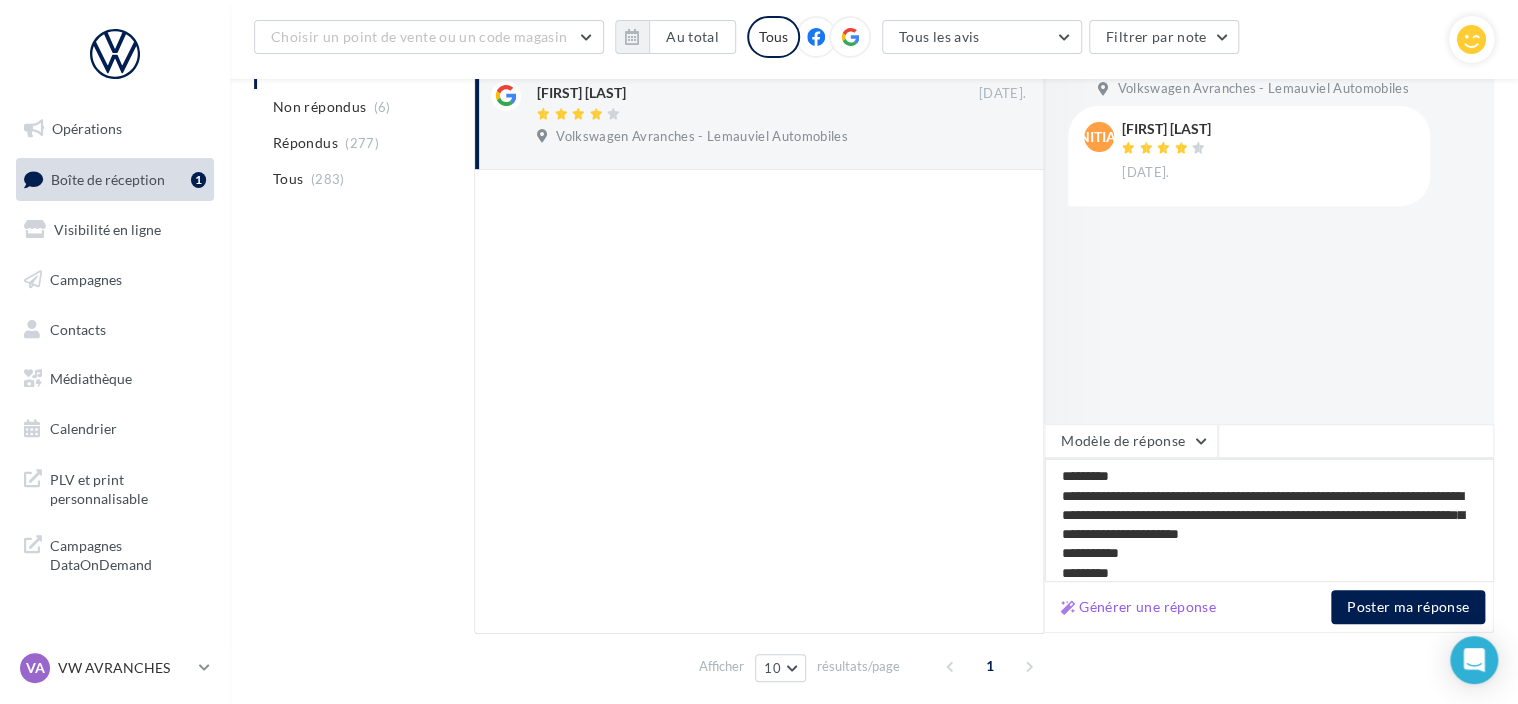 type on "**********" 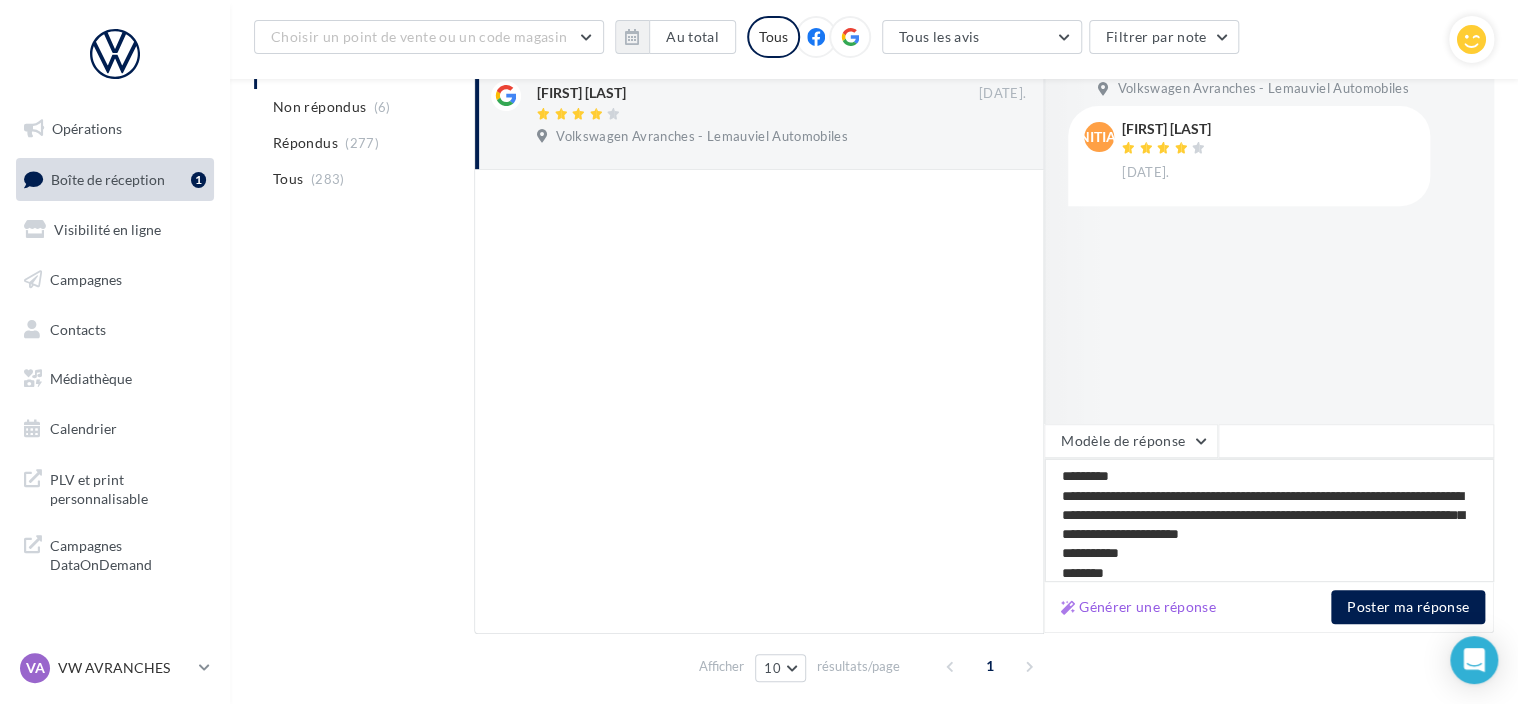 type on "**********" 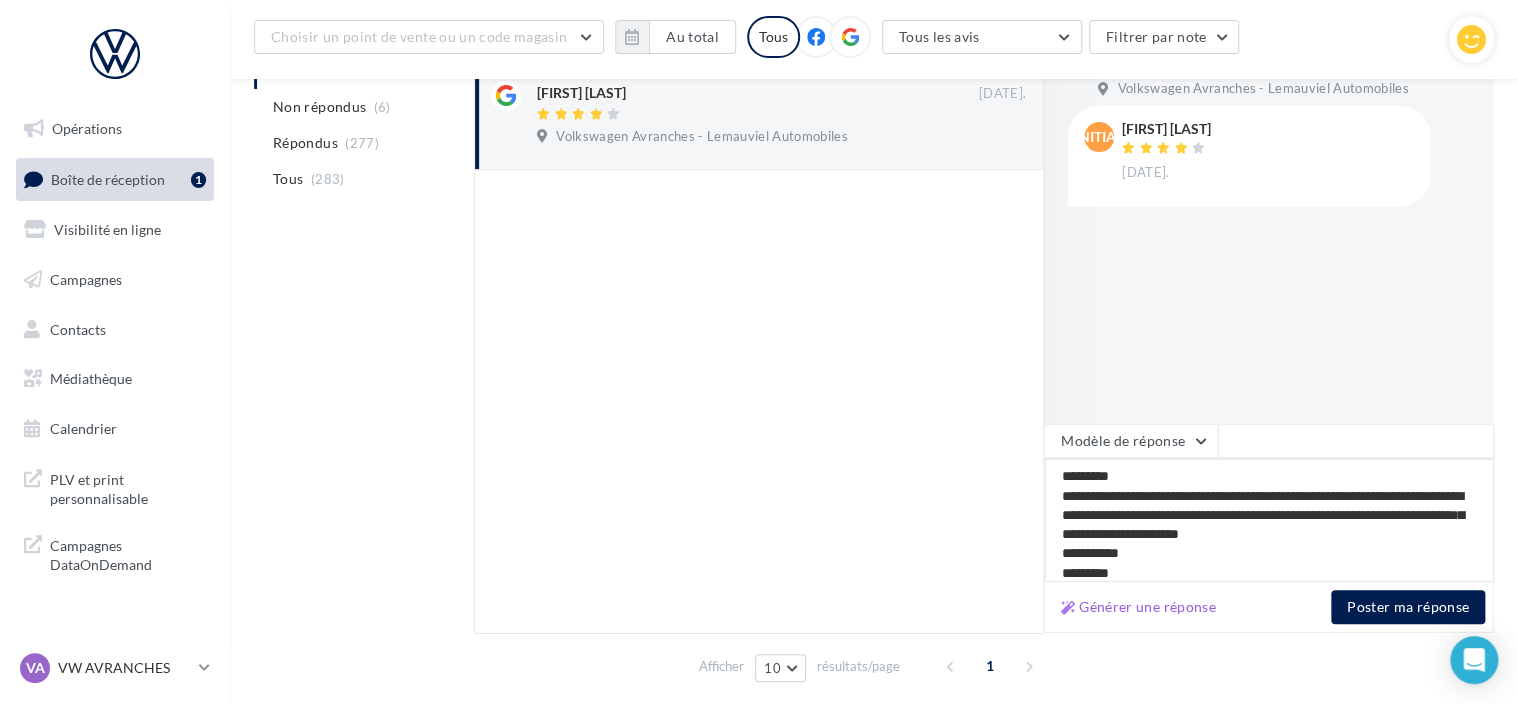 type on "**********" 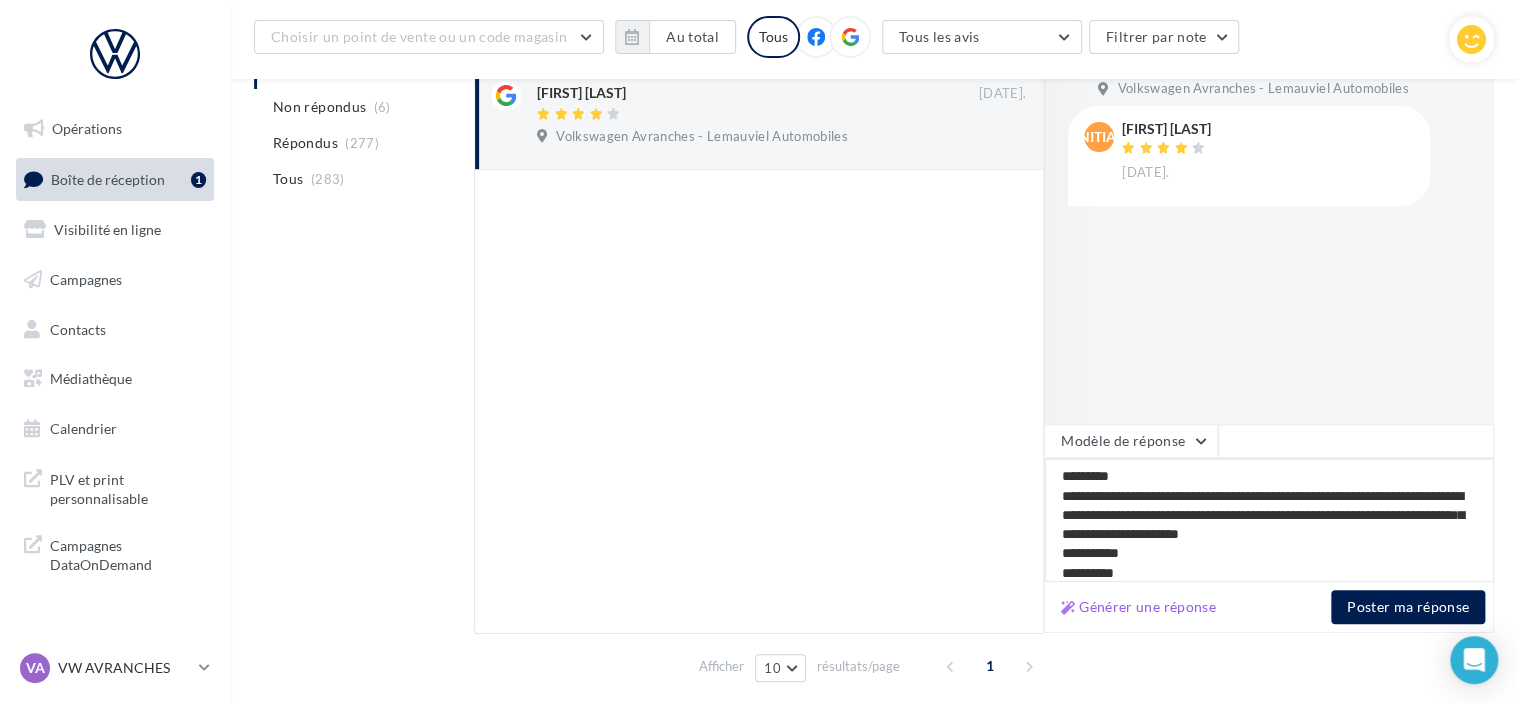 type on "**********" 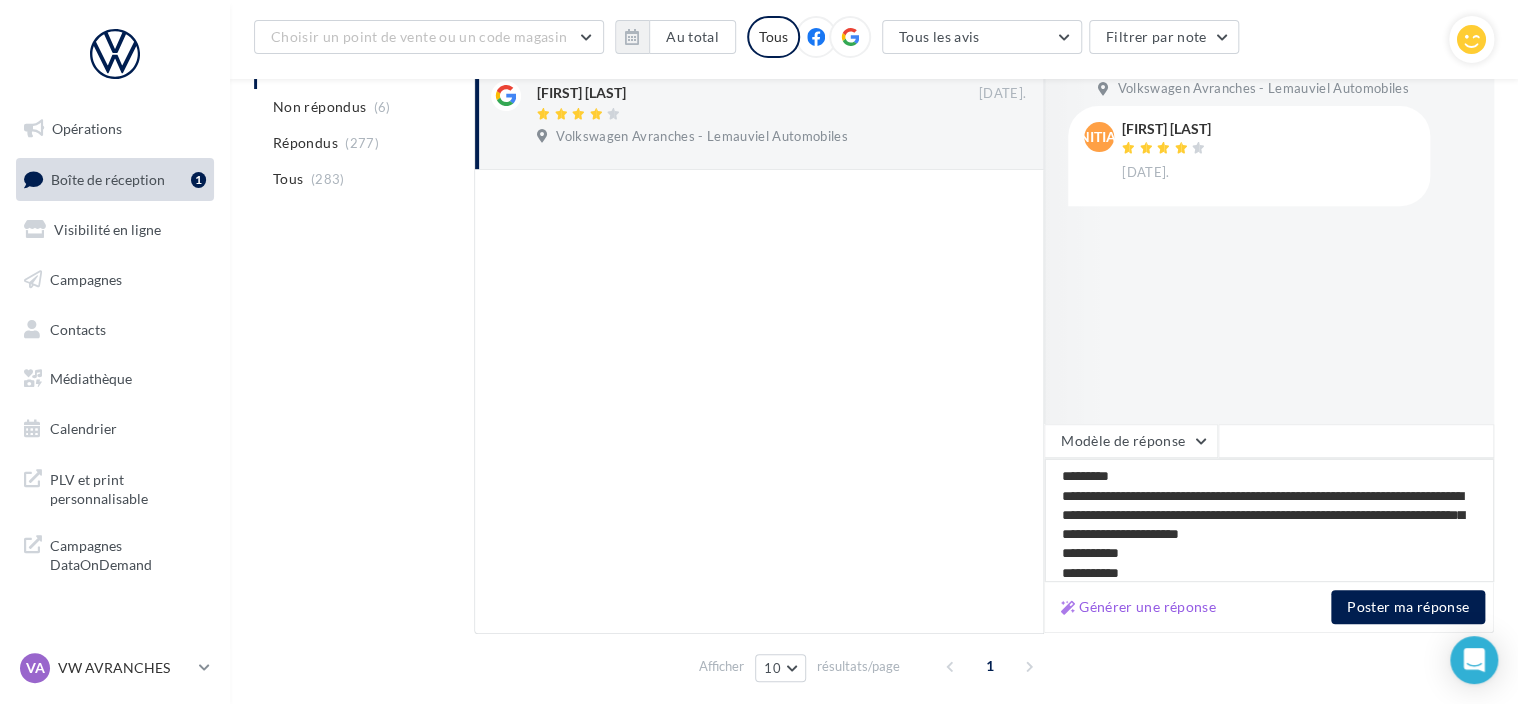 type on "**********" 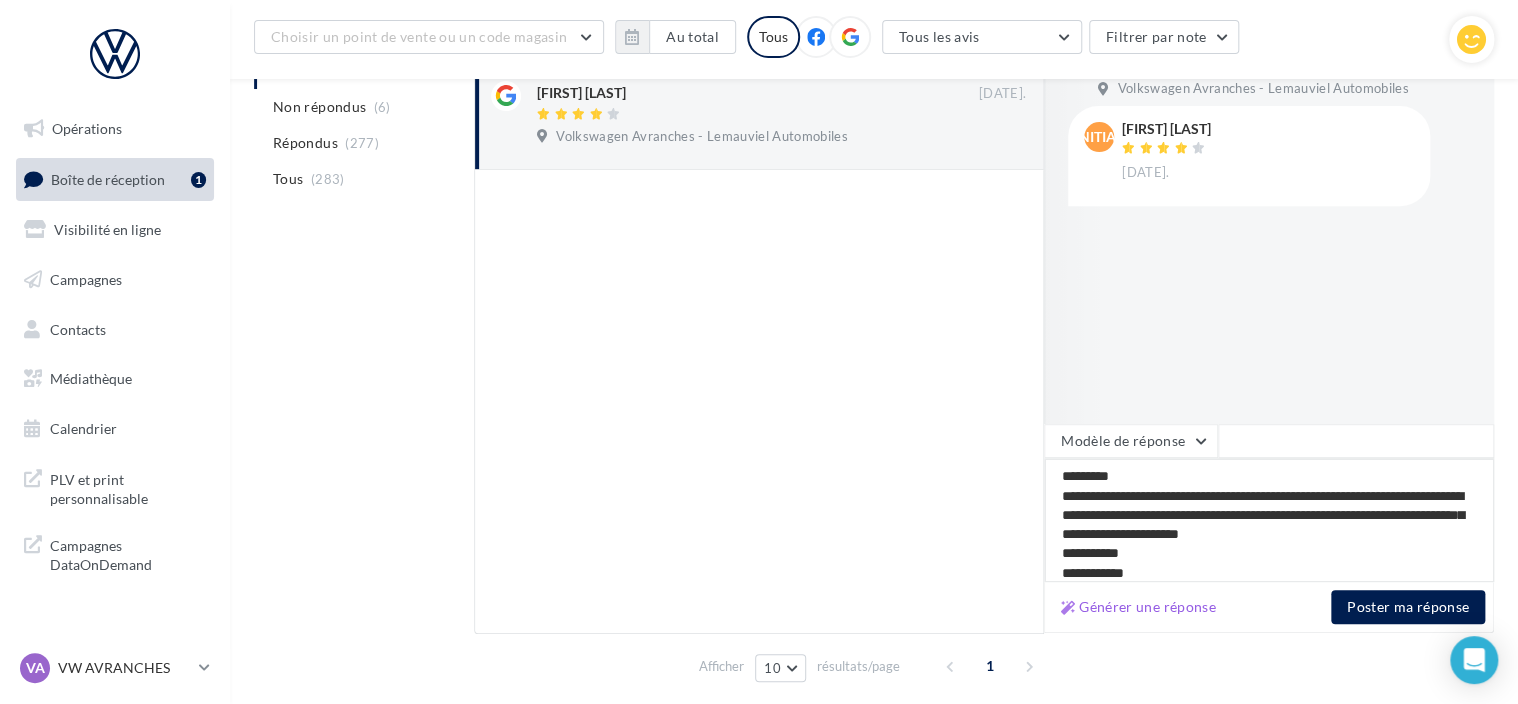 type on "**********" 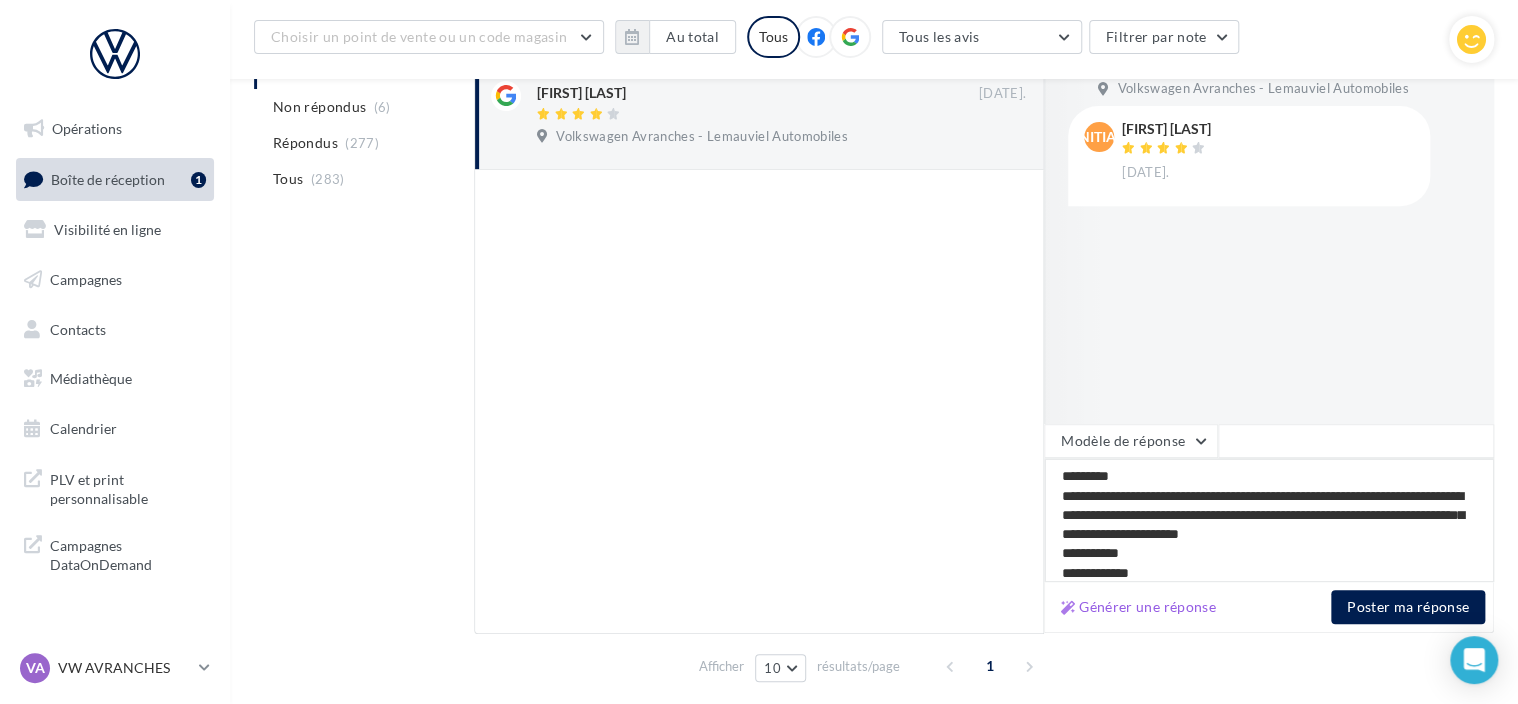 type on "**********" 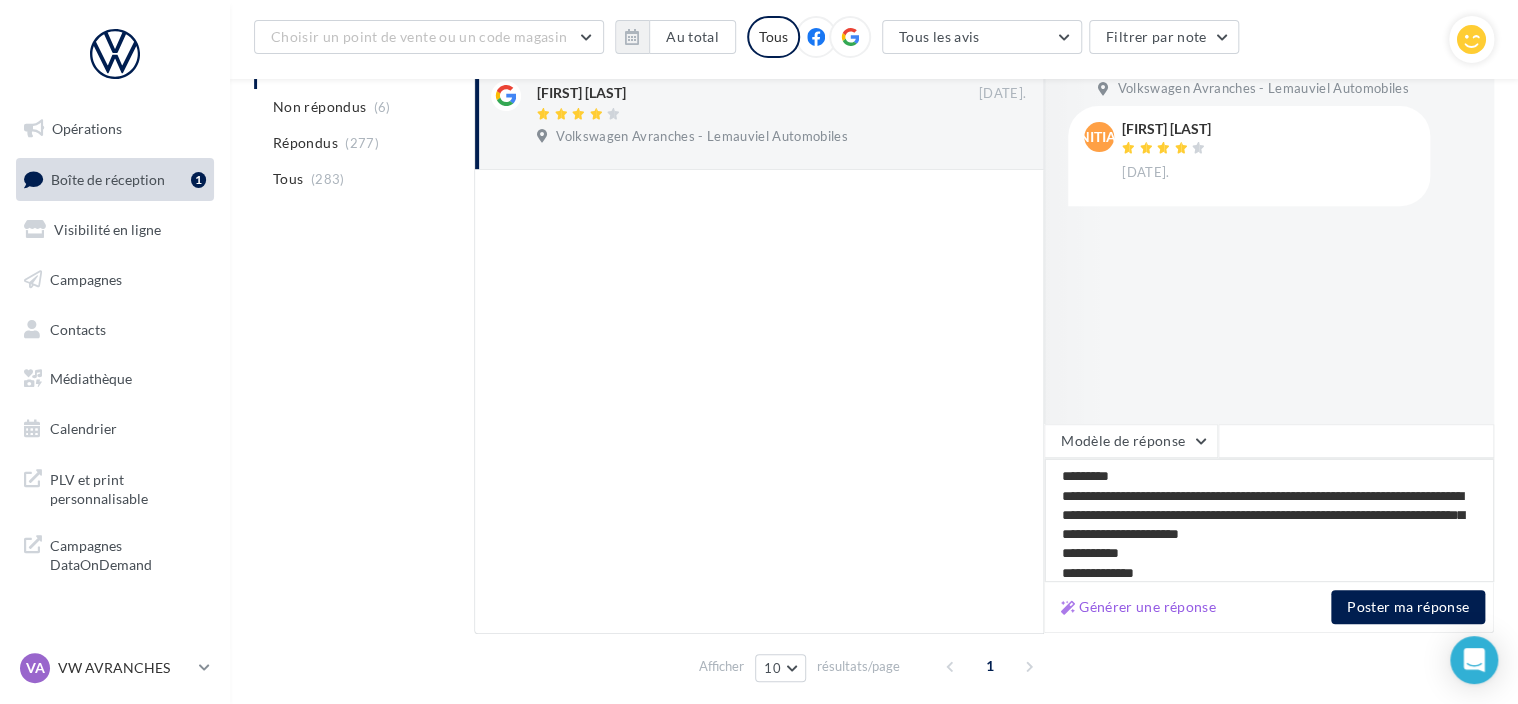 type on "**********" 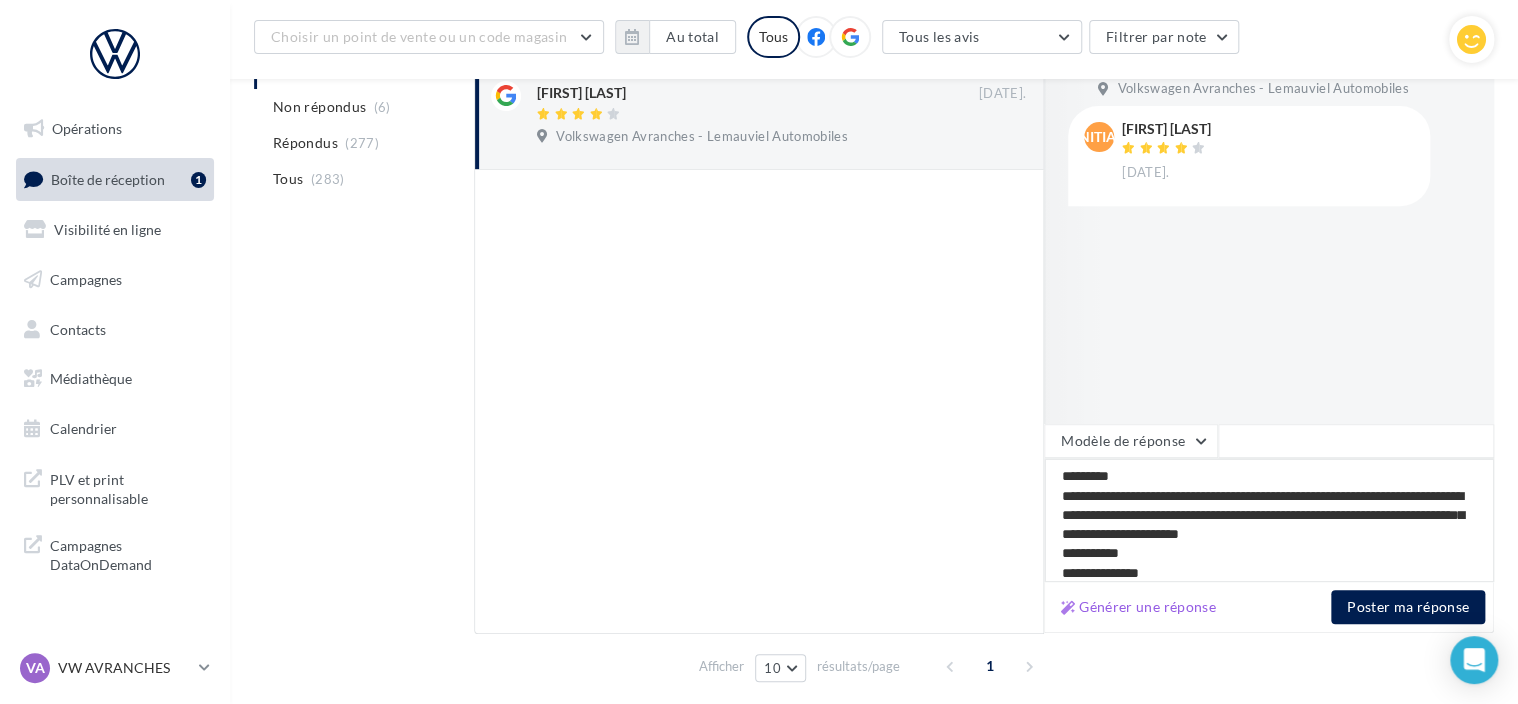 type on "**********" 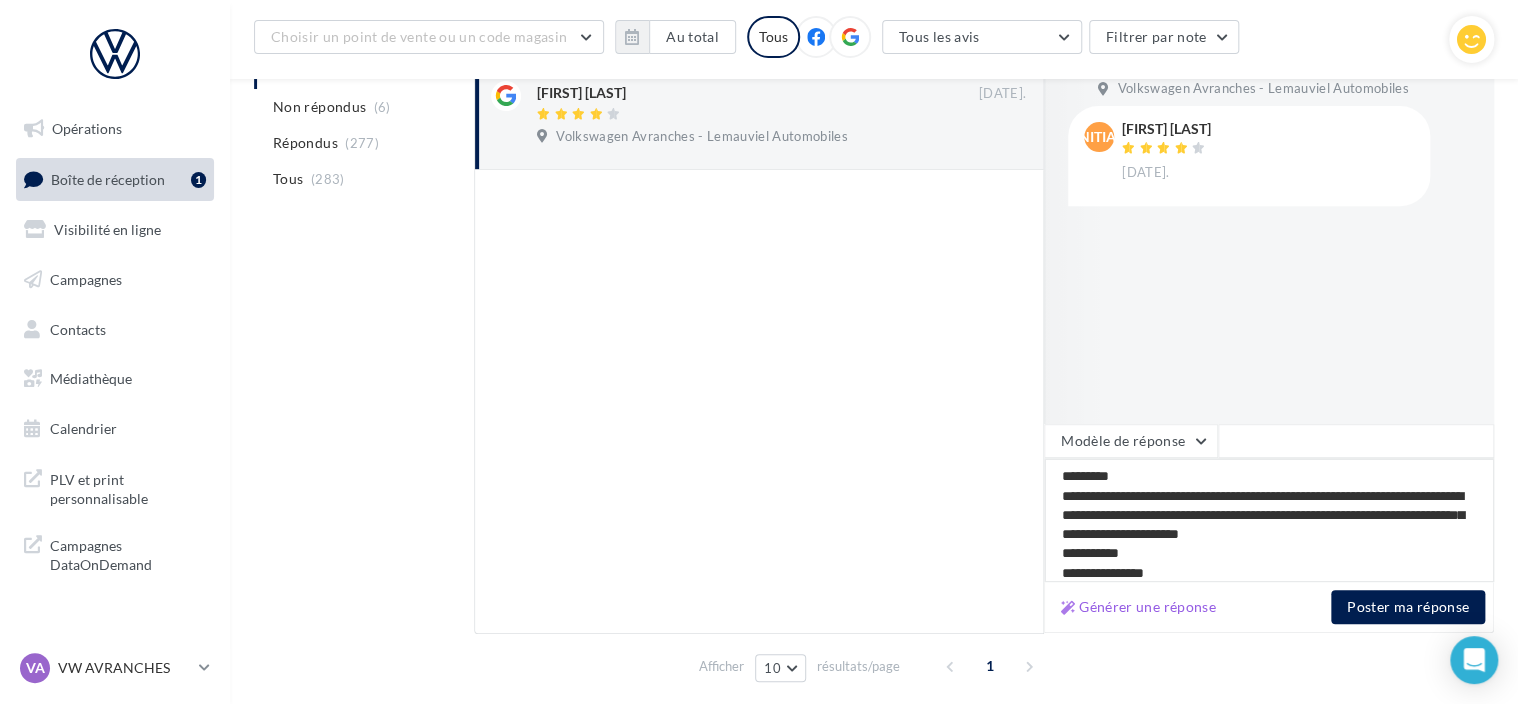 type on "**********" 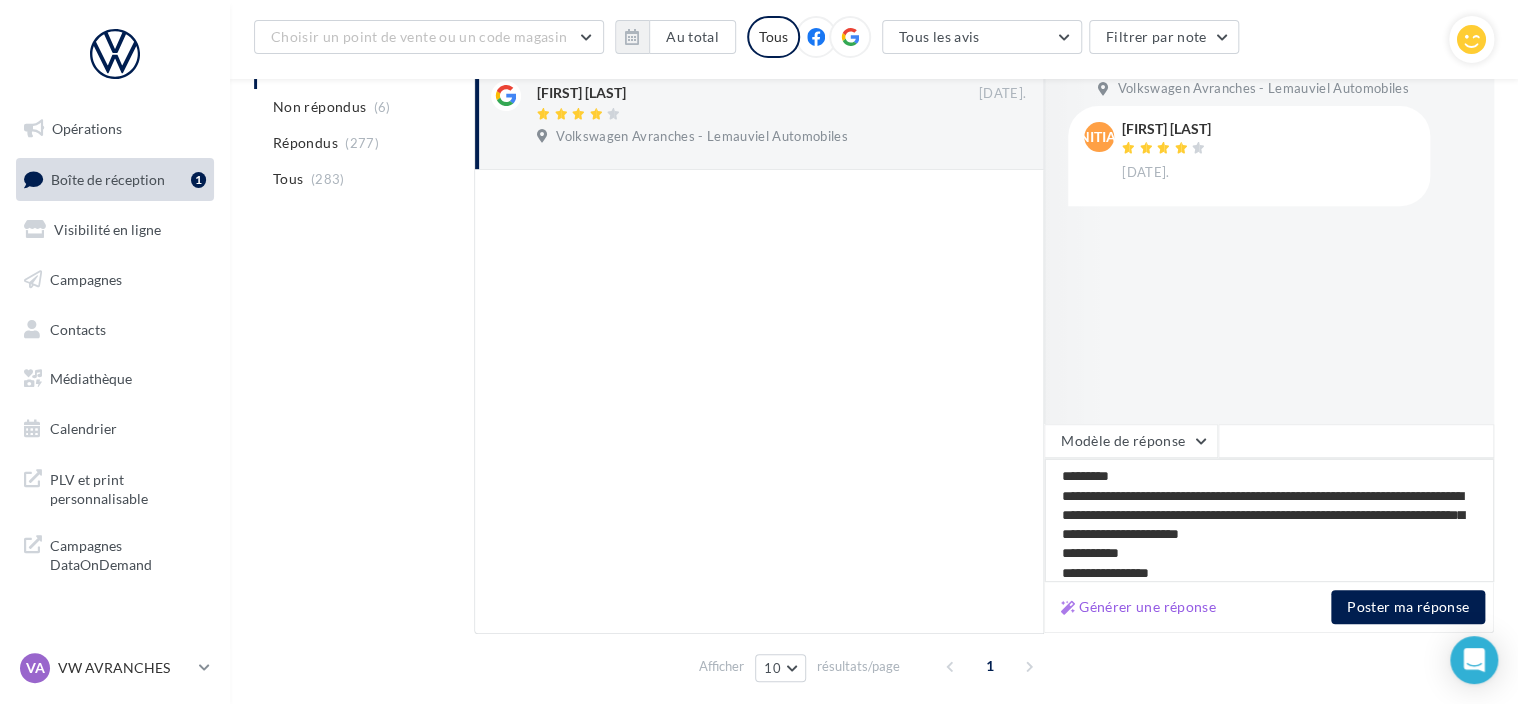 type on "**********" 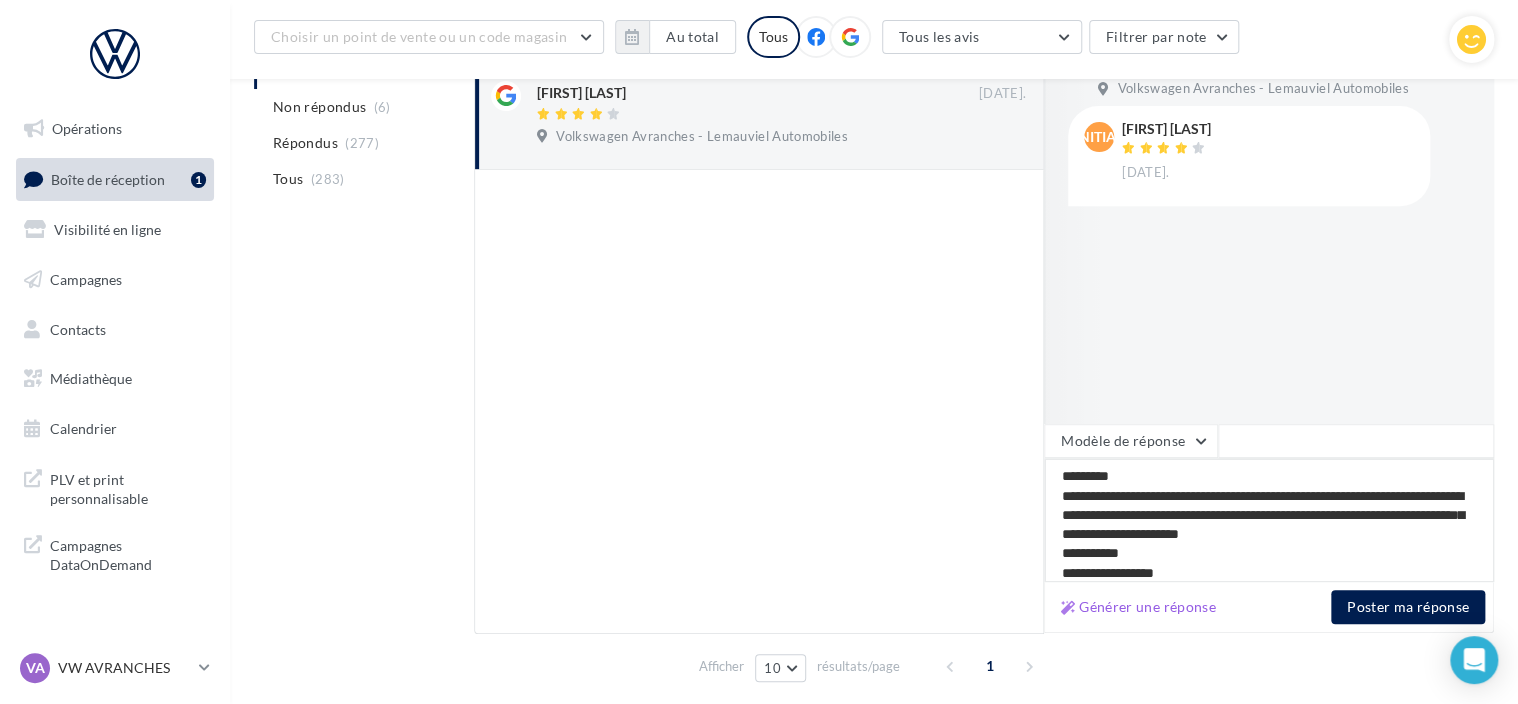 type on "**********" 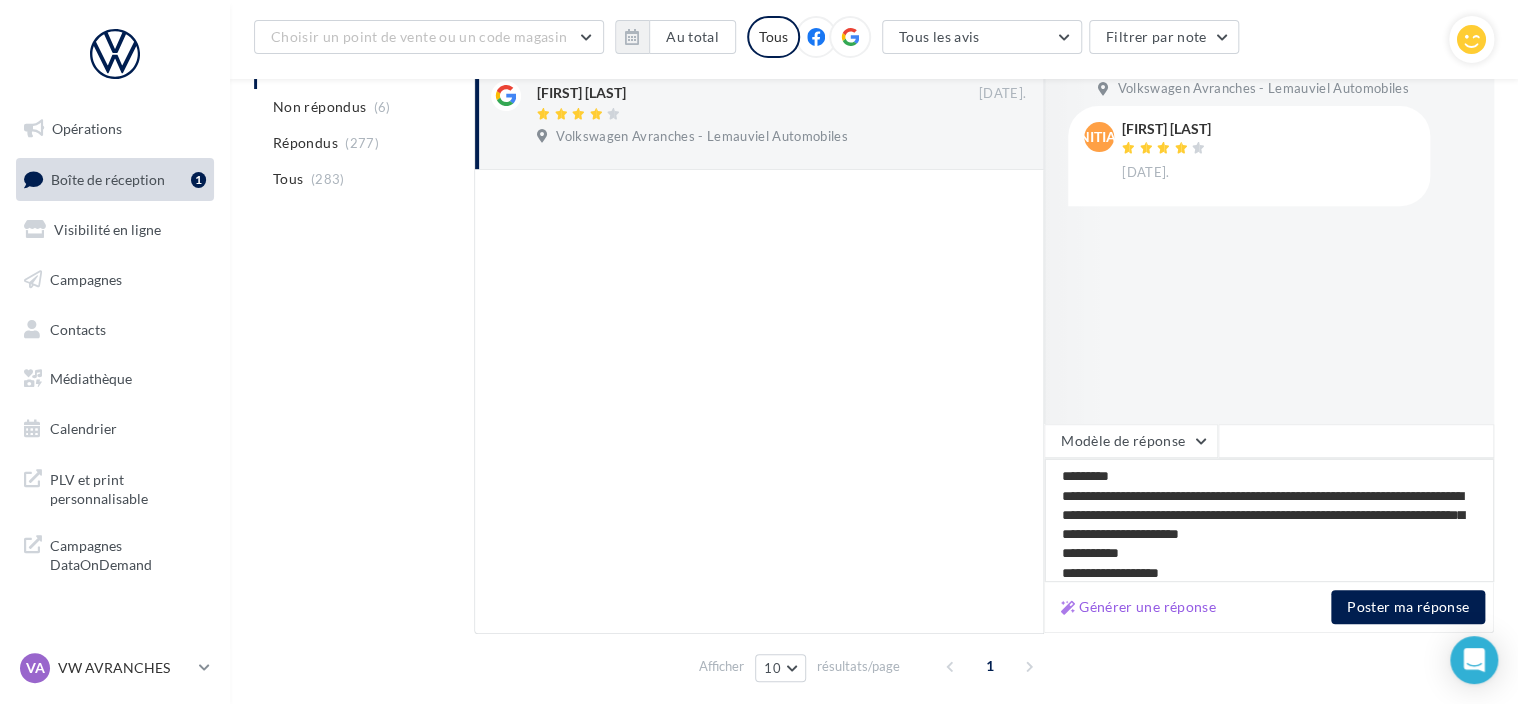 type on "**********" 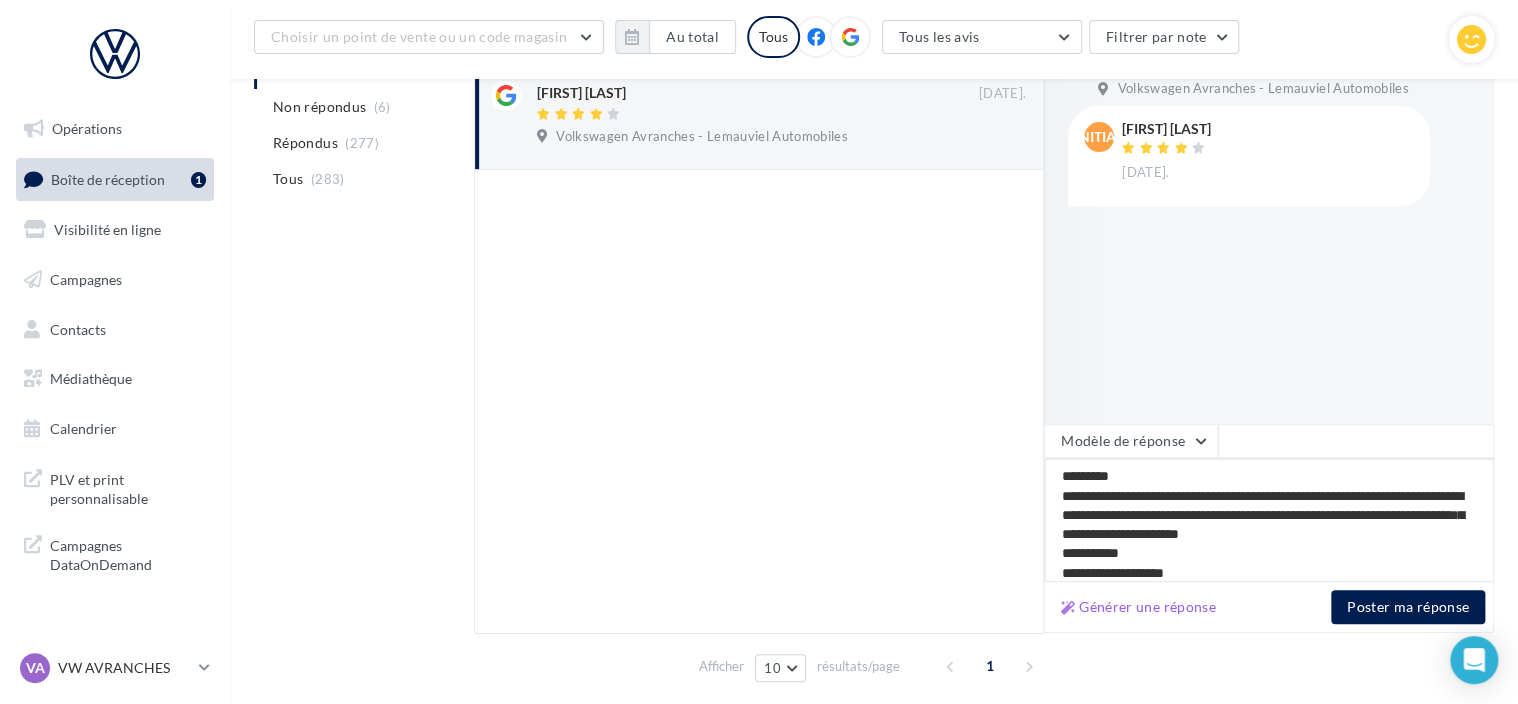 type on "**********" 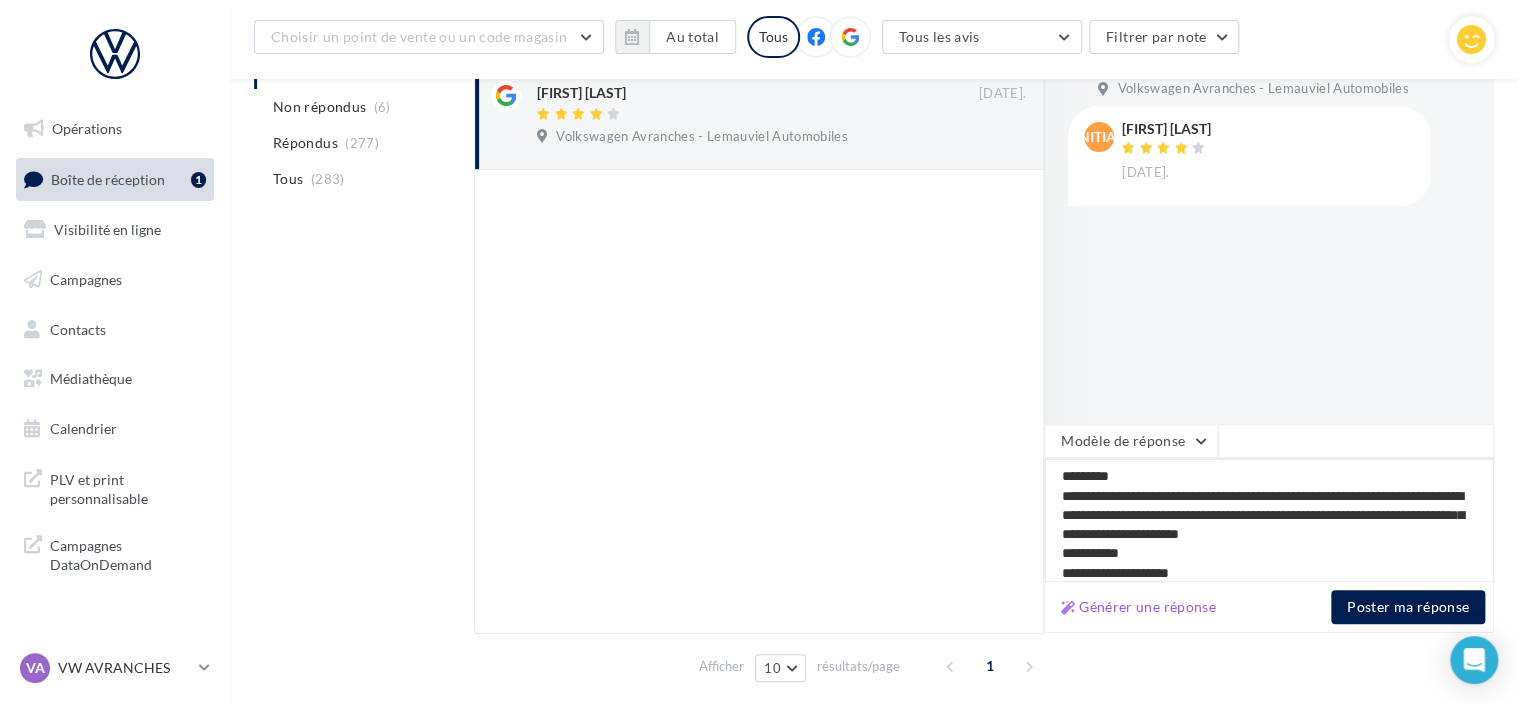 type on "**********" 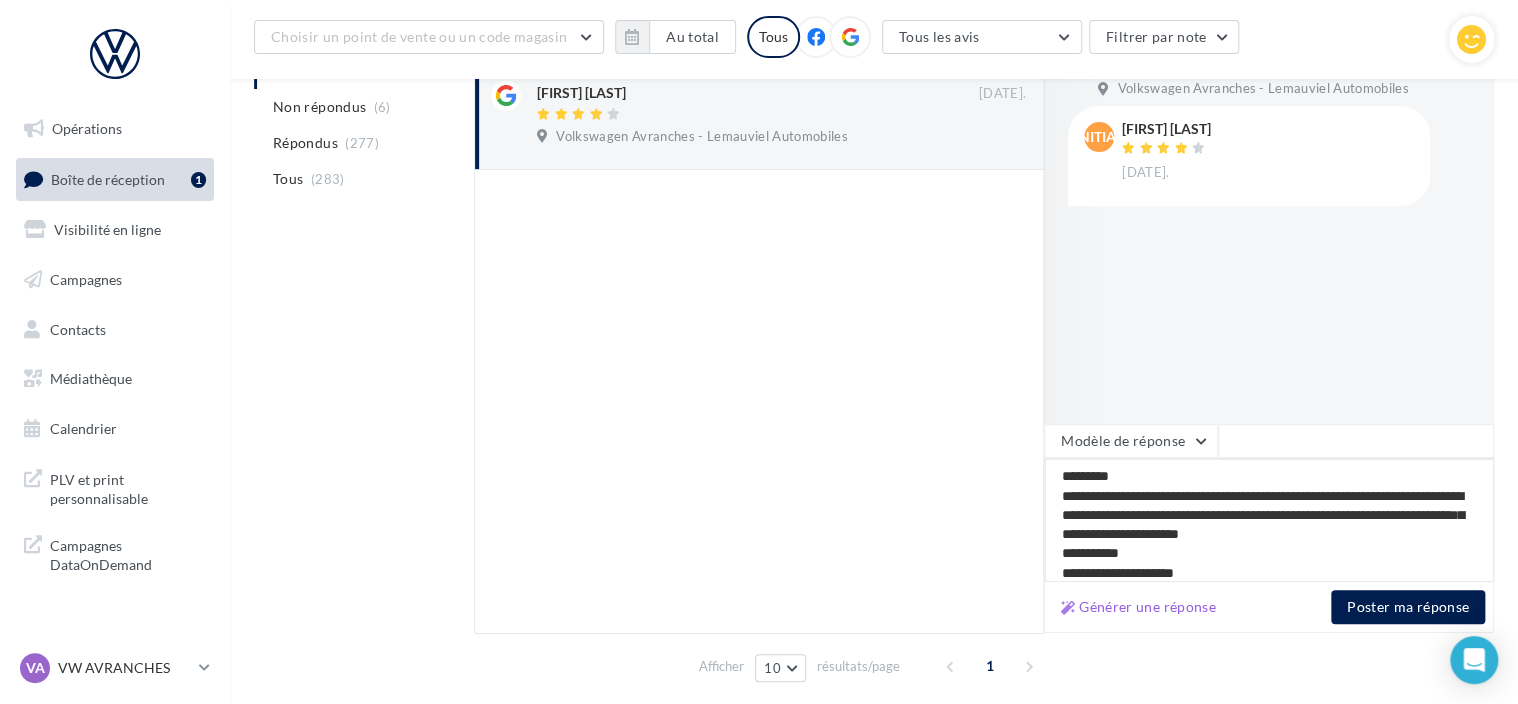 type on "**********" 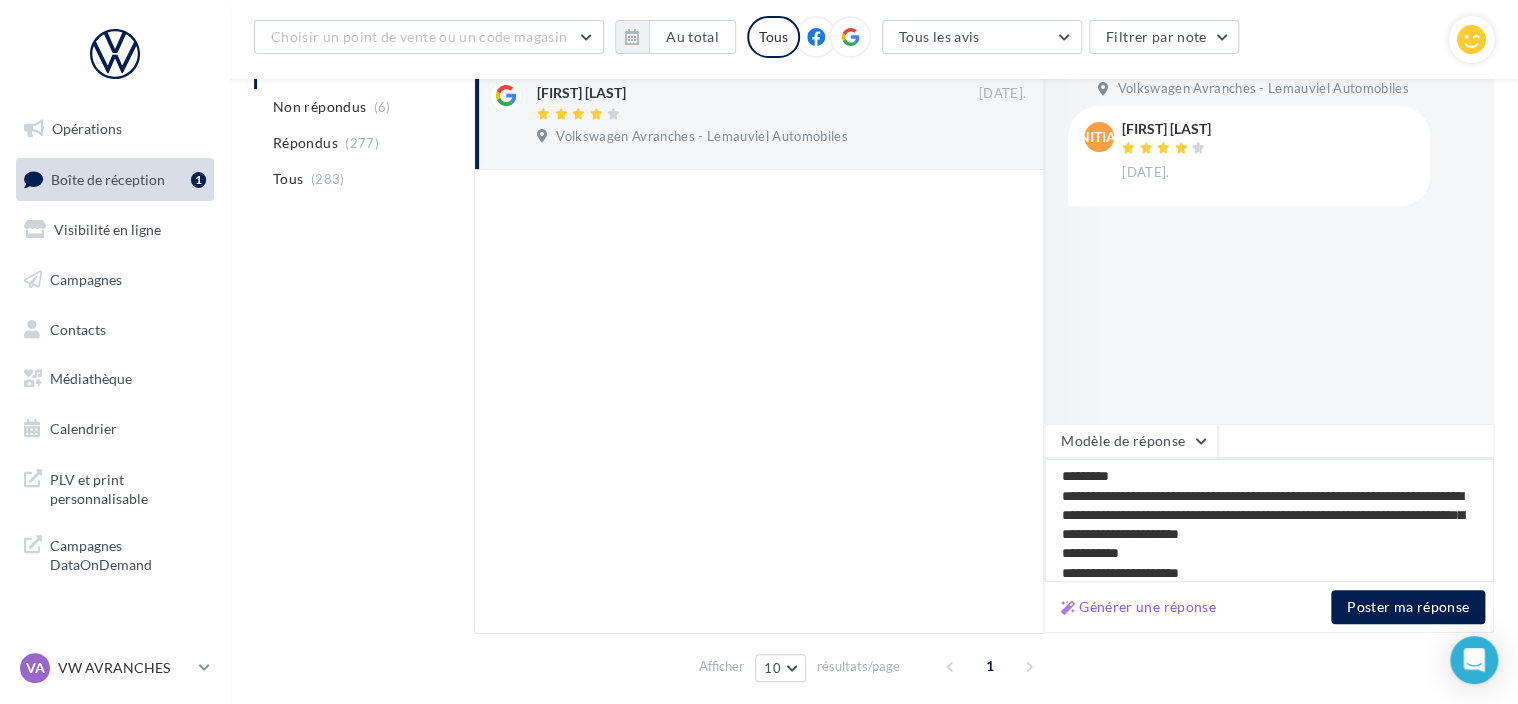 type on "**********" 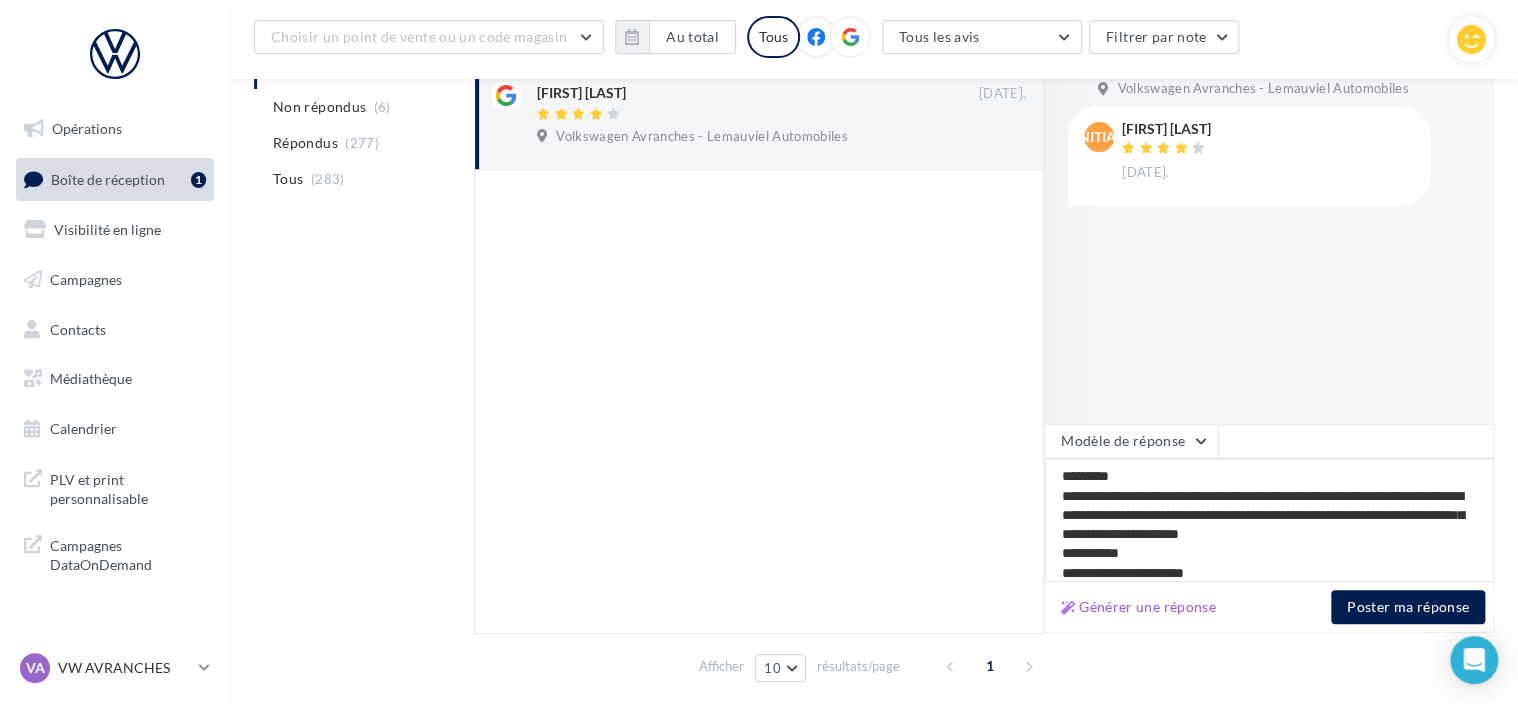 type on "**********" 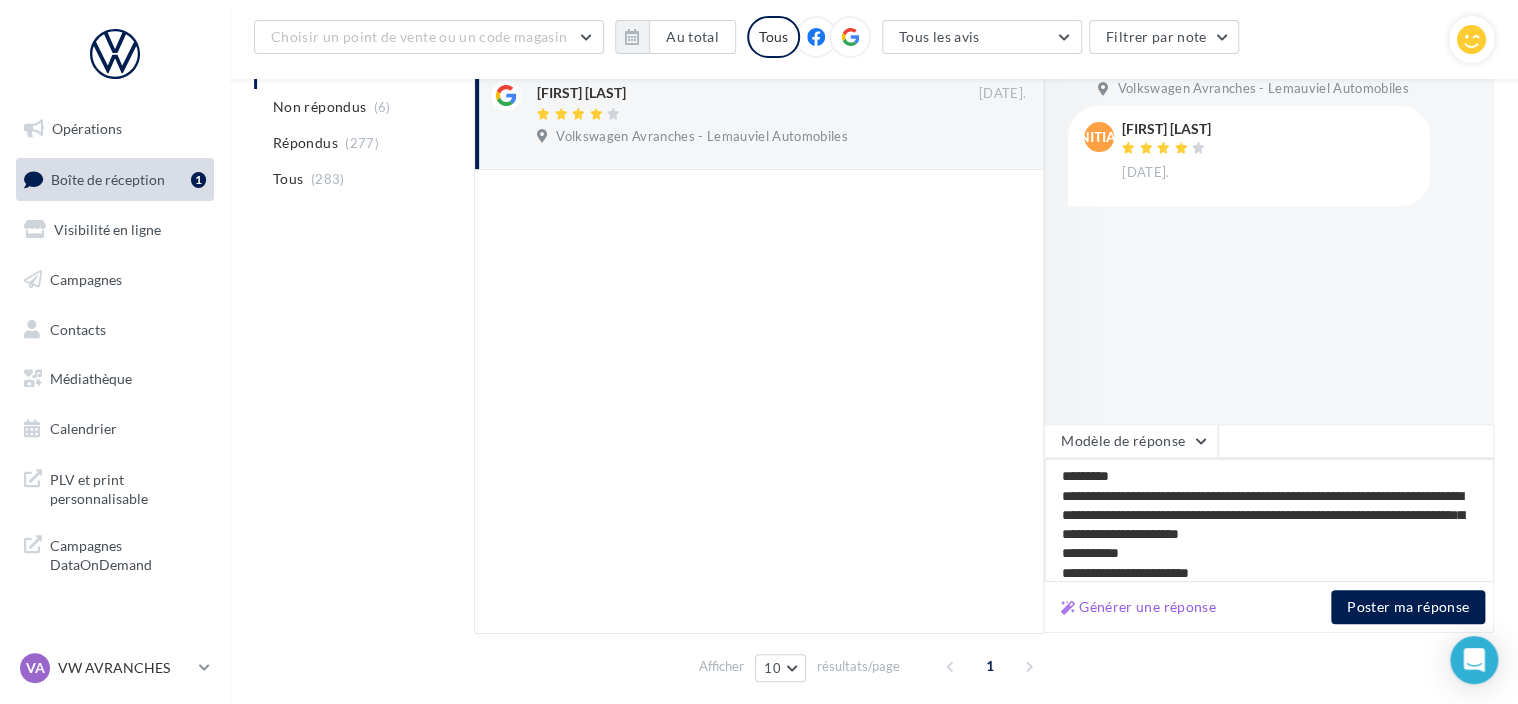 type on "**********" 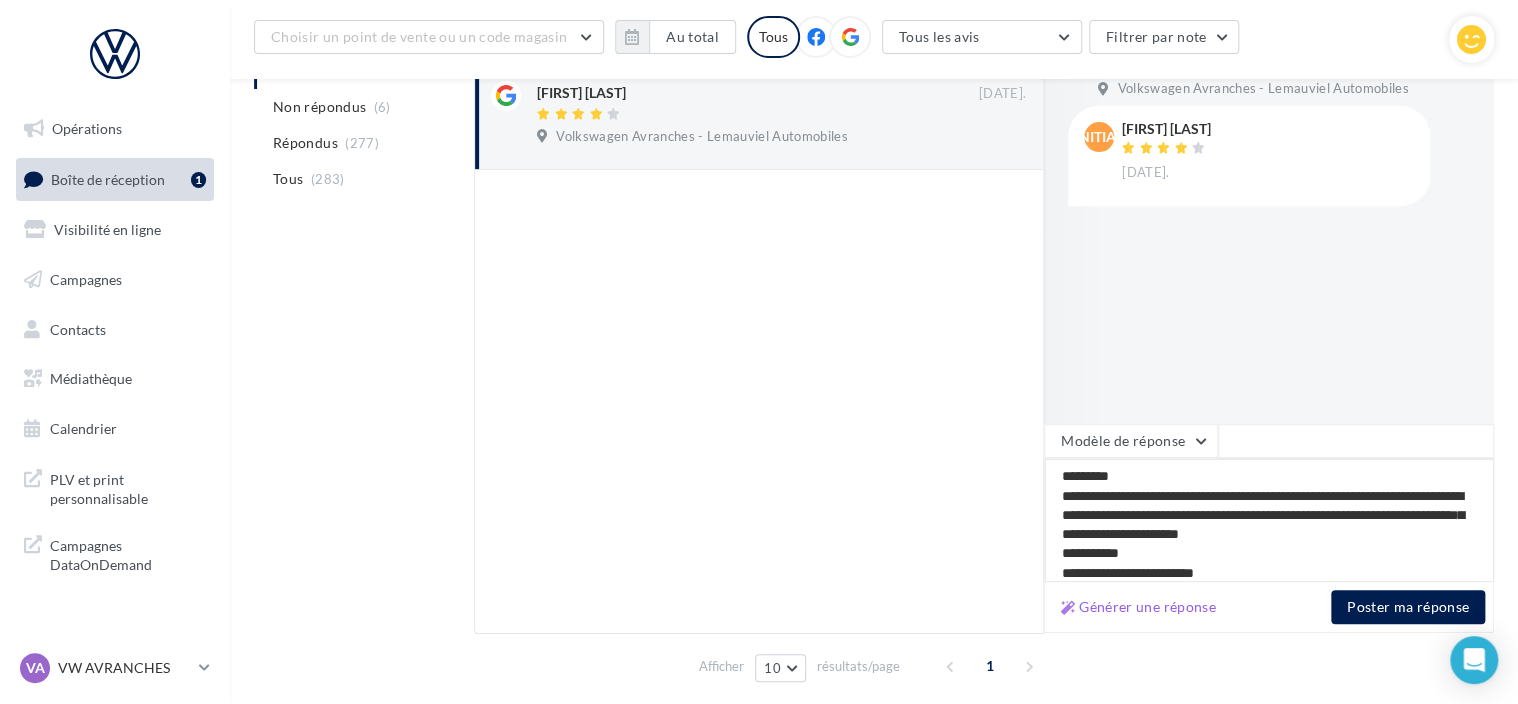 type on "**********" 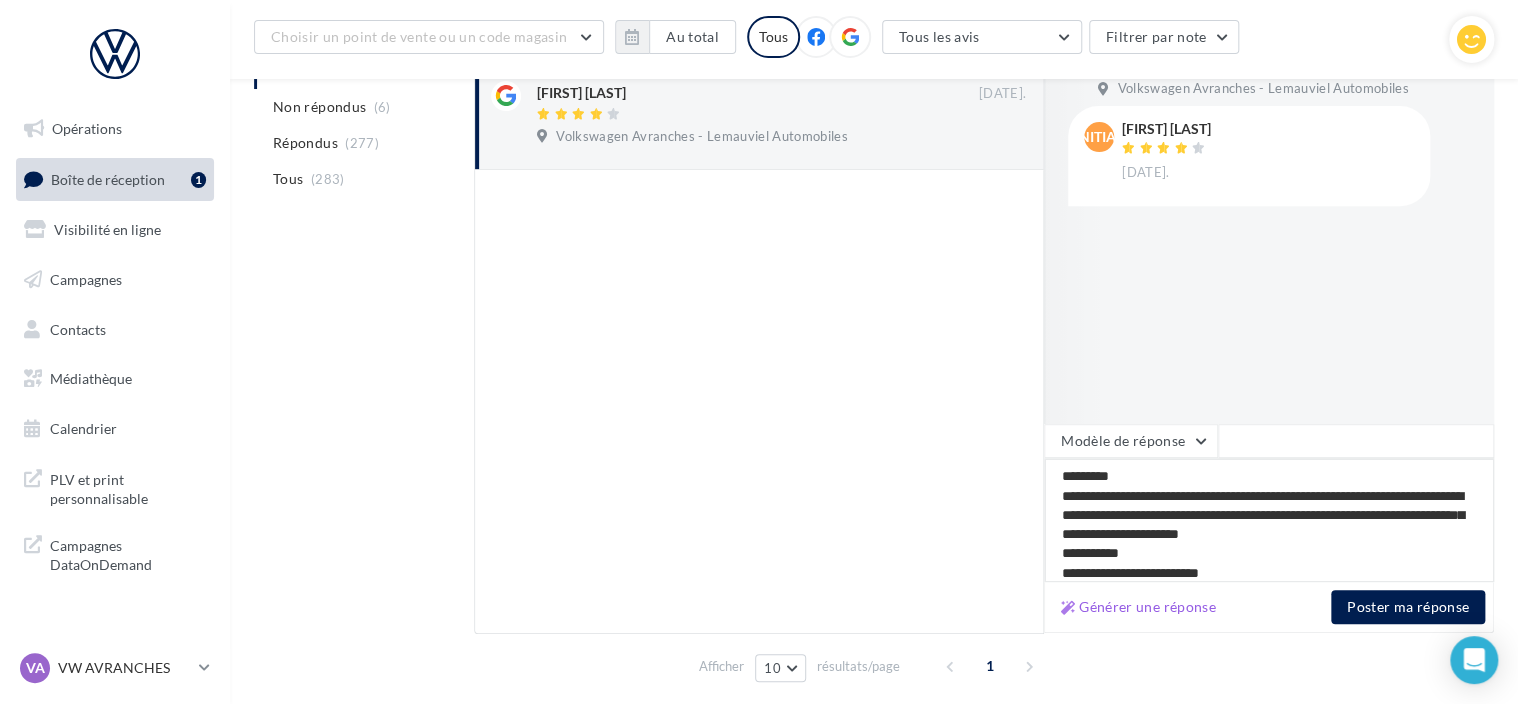 type on "**********" 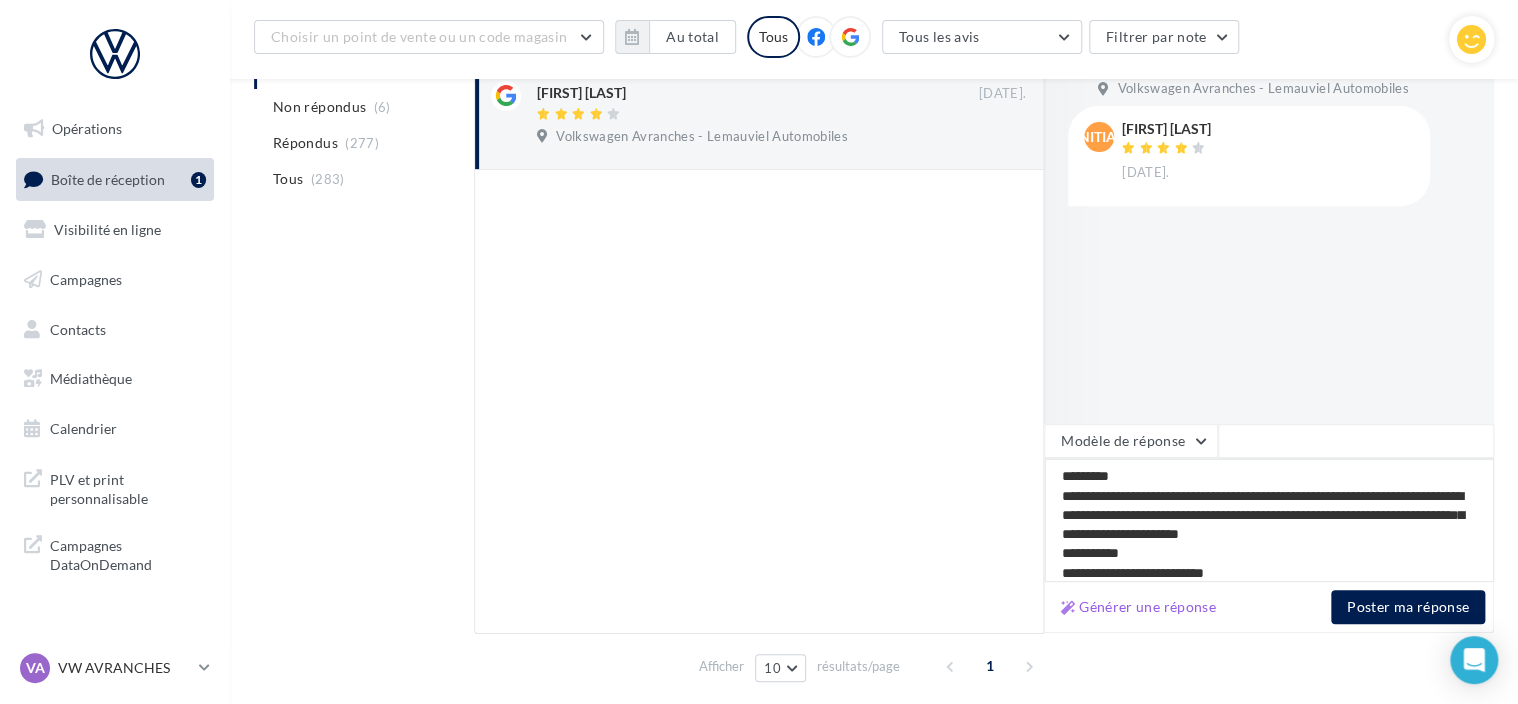 type on "**********" 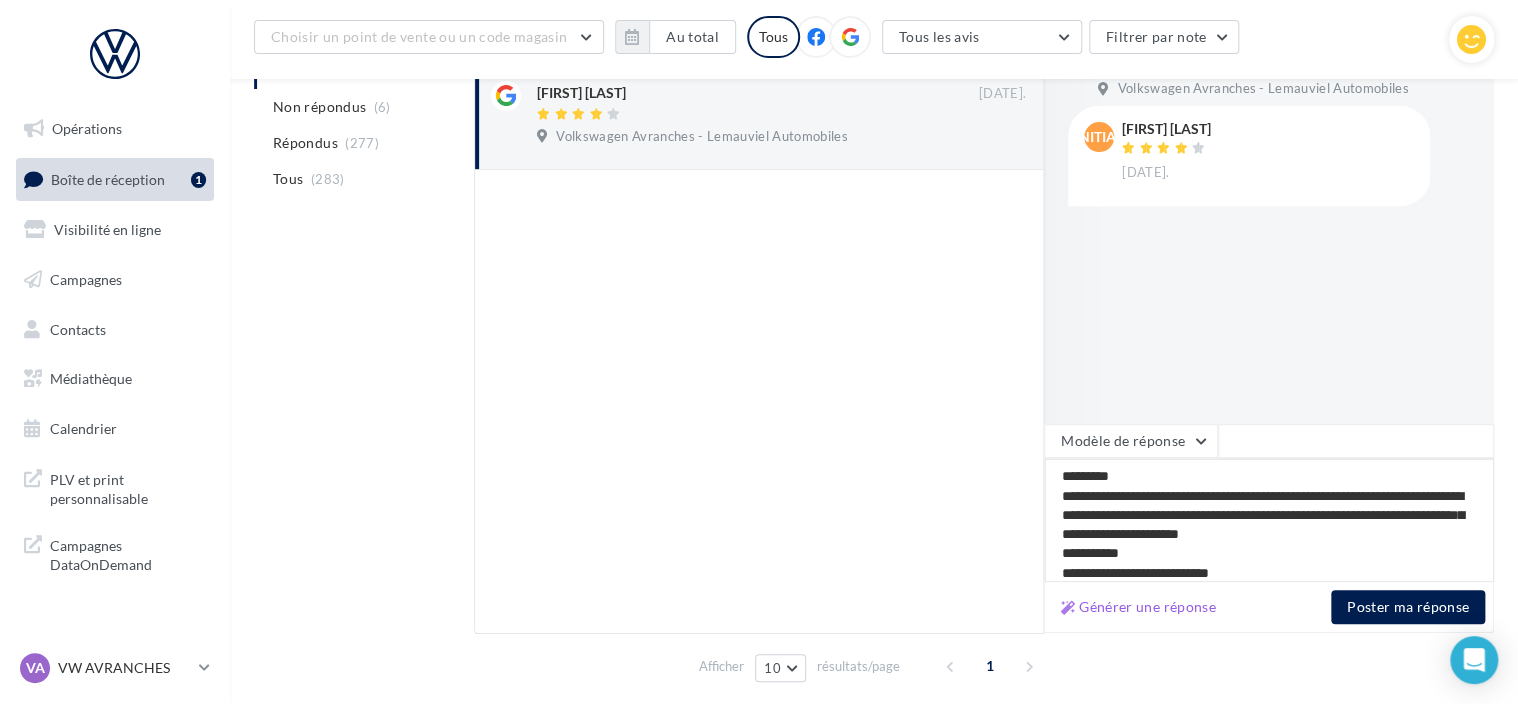 type on "**********" 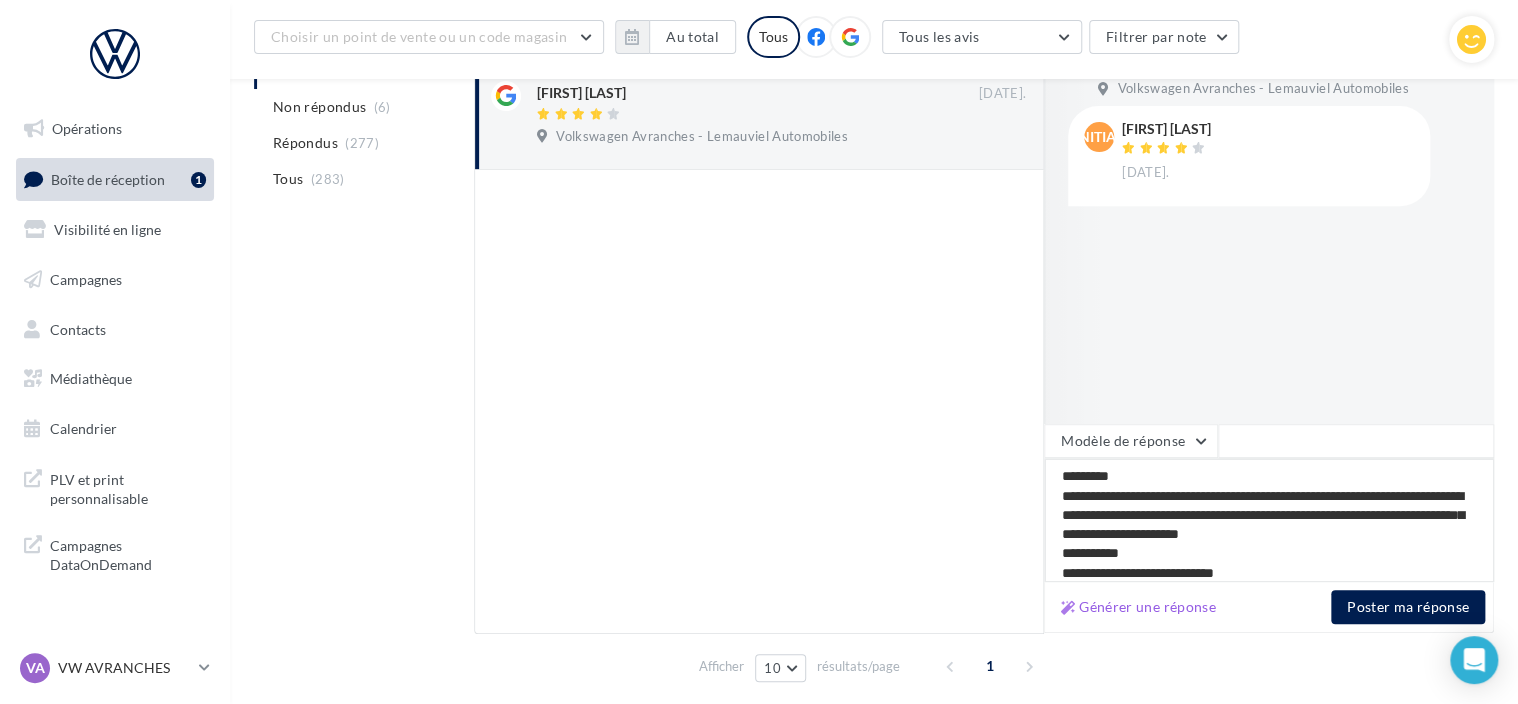 type on "**********" 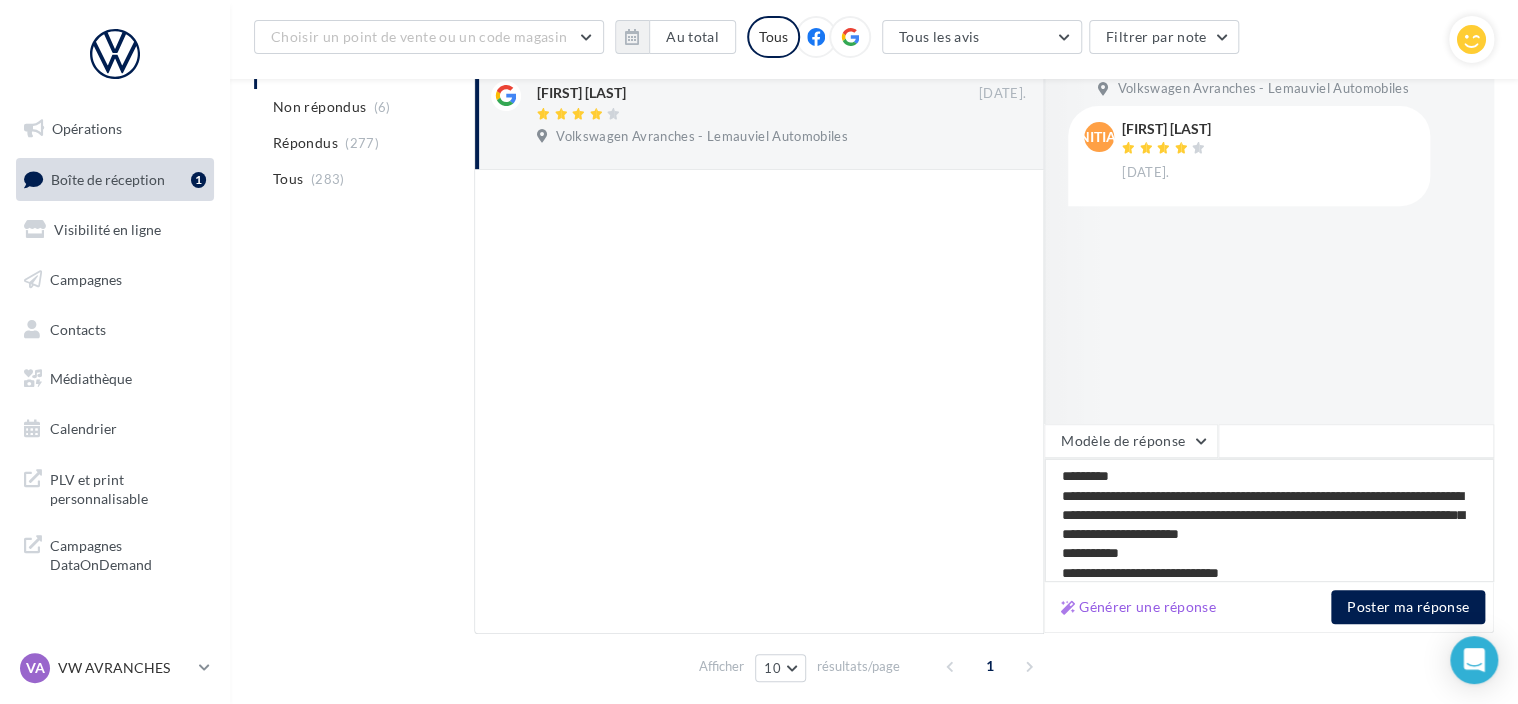 type on "**********" 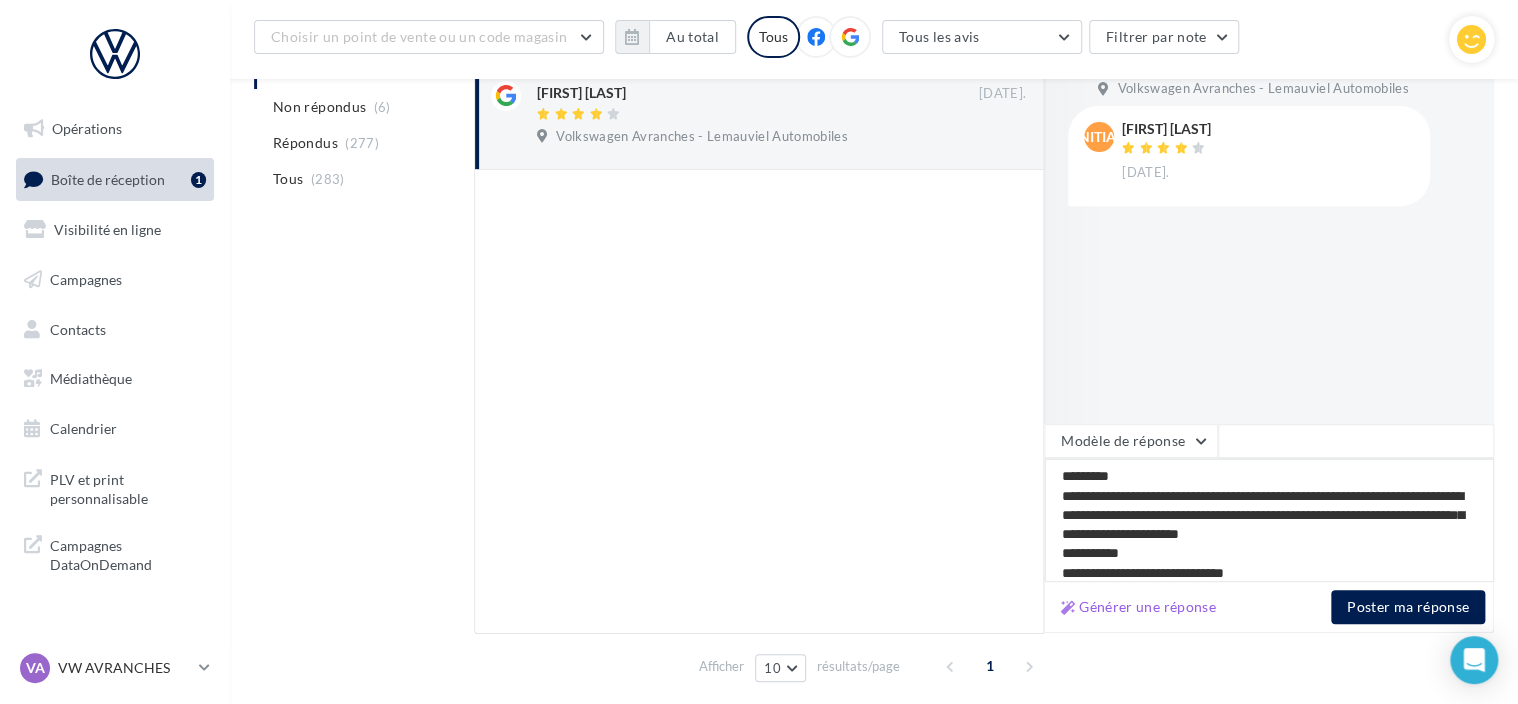 type on "**********" 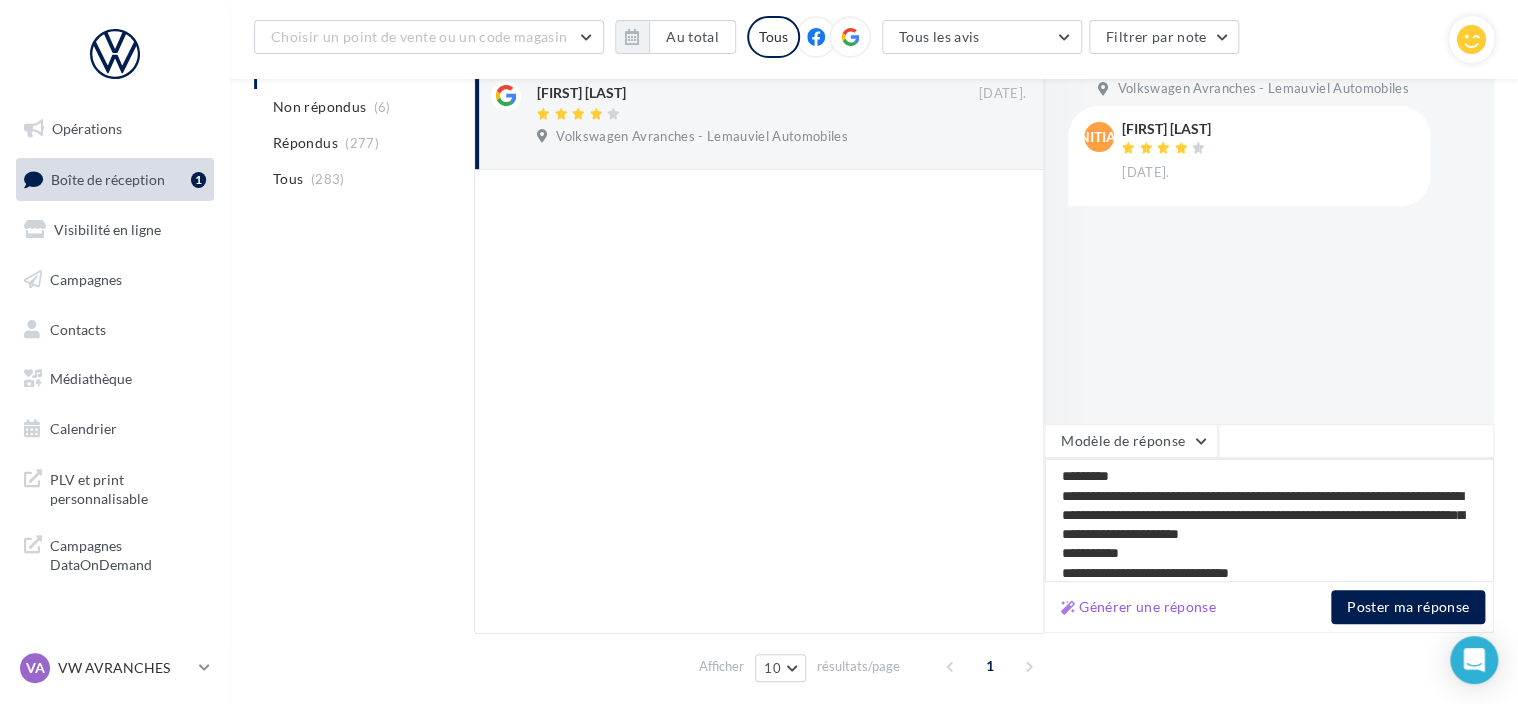 type on "**********" 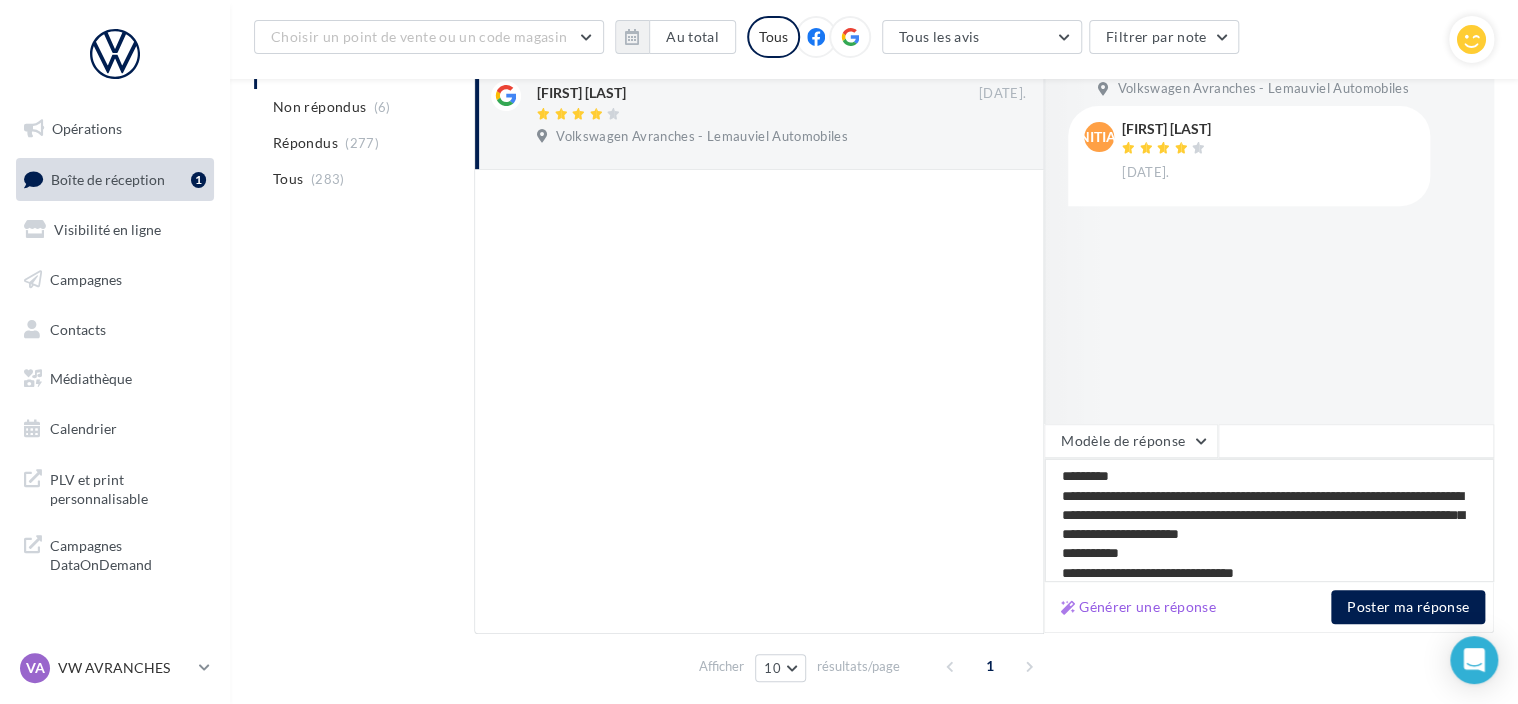 type on "**********" 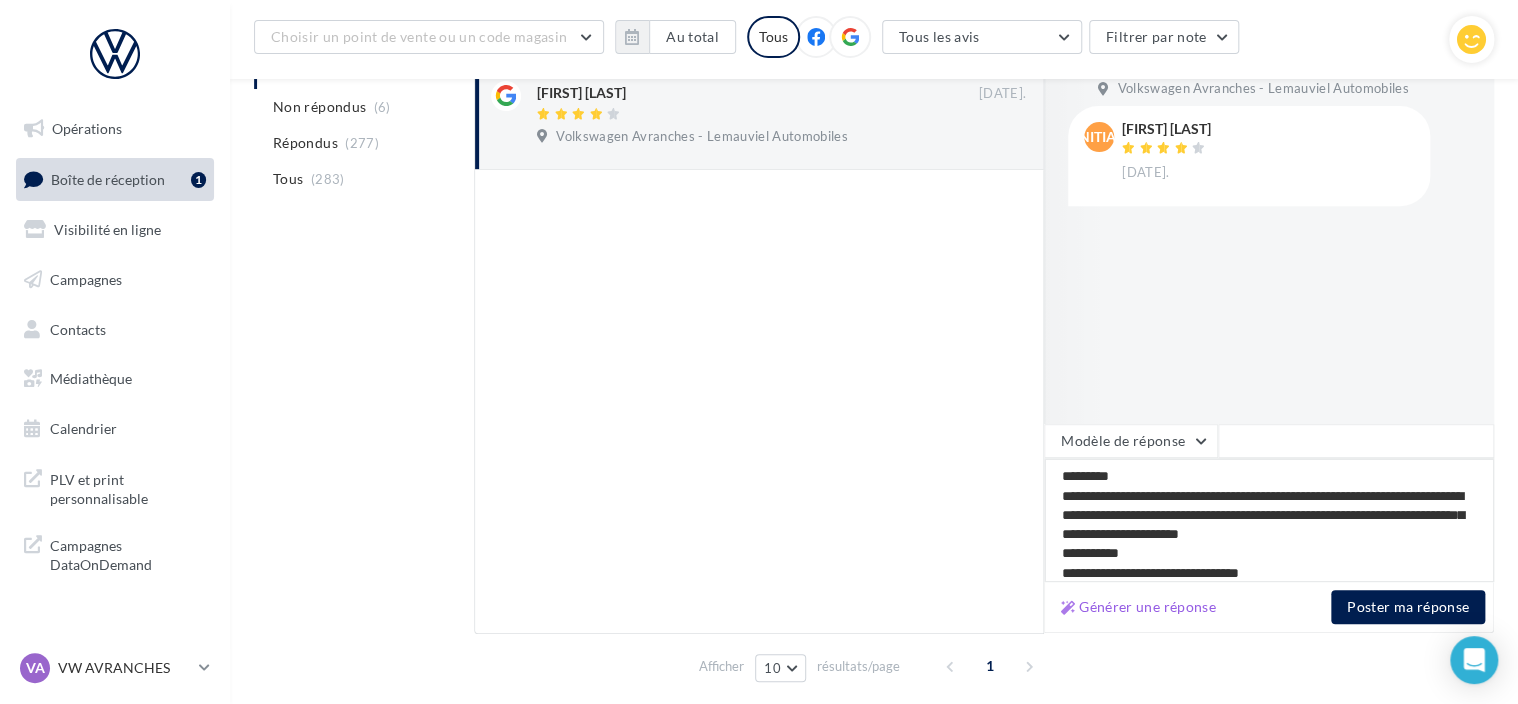 type on "**********" 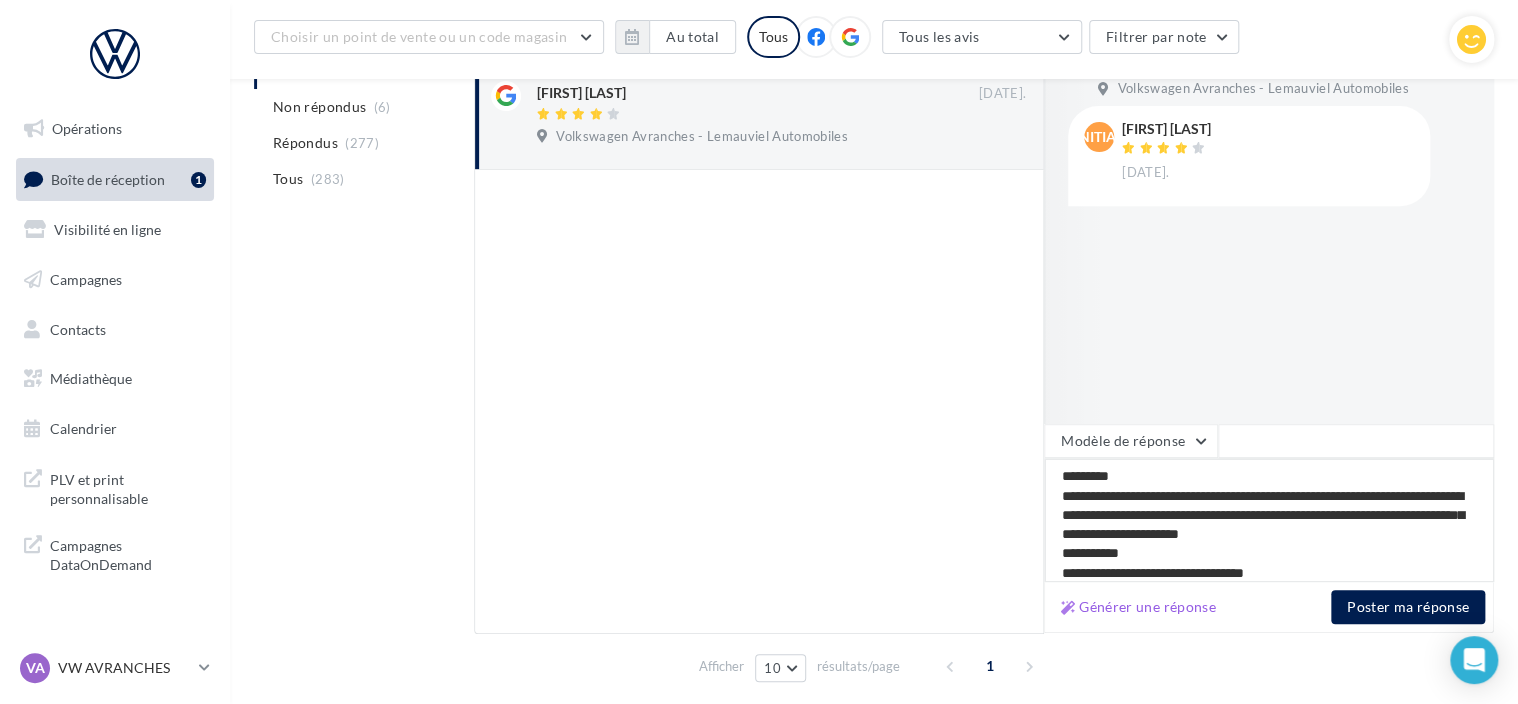 type on "**********" 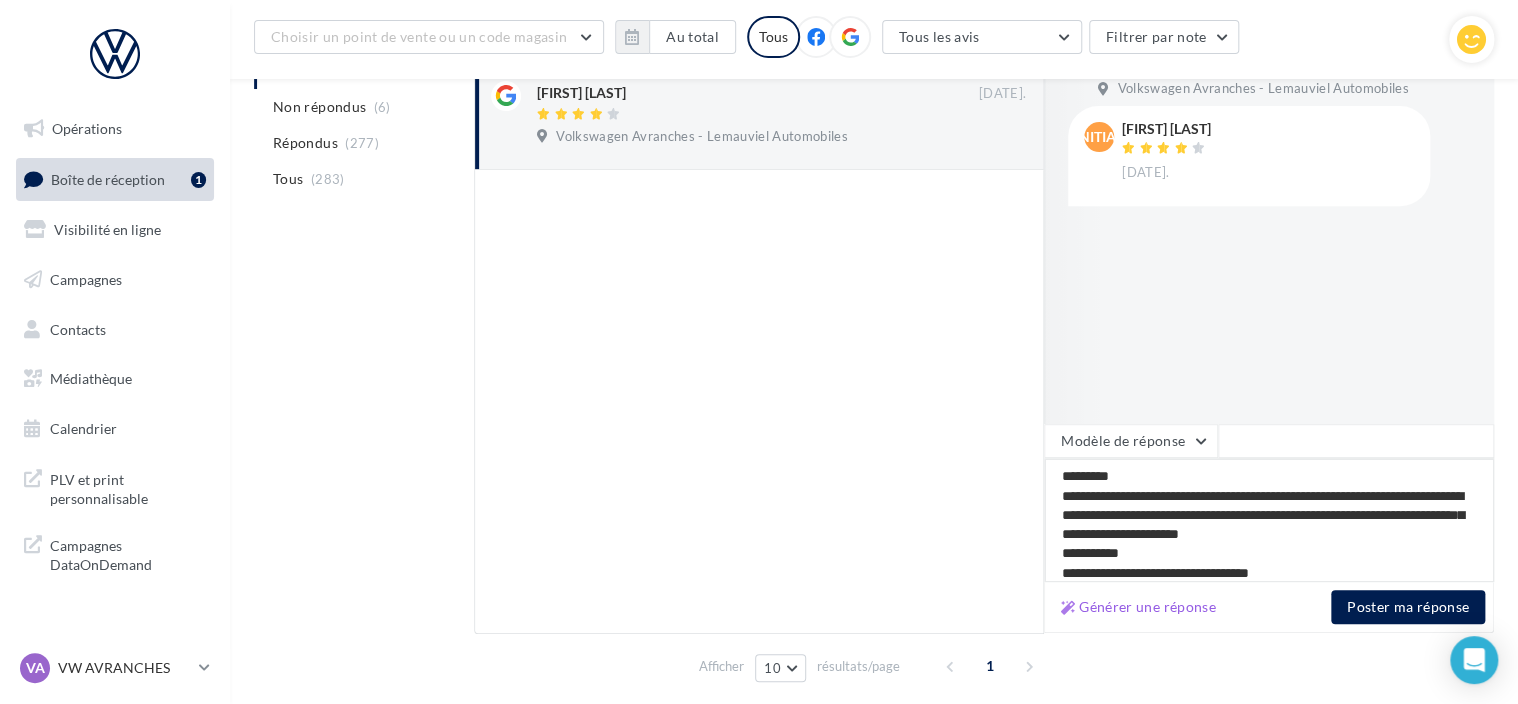 type on "**********" 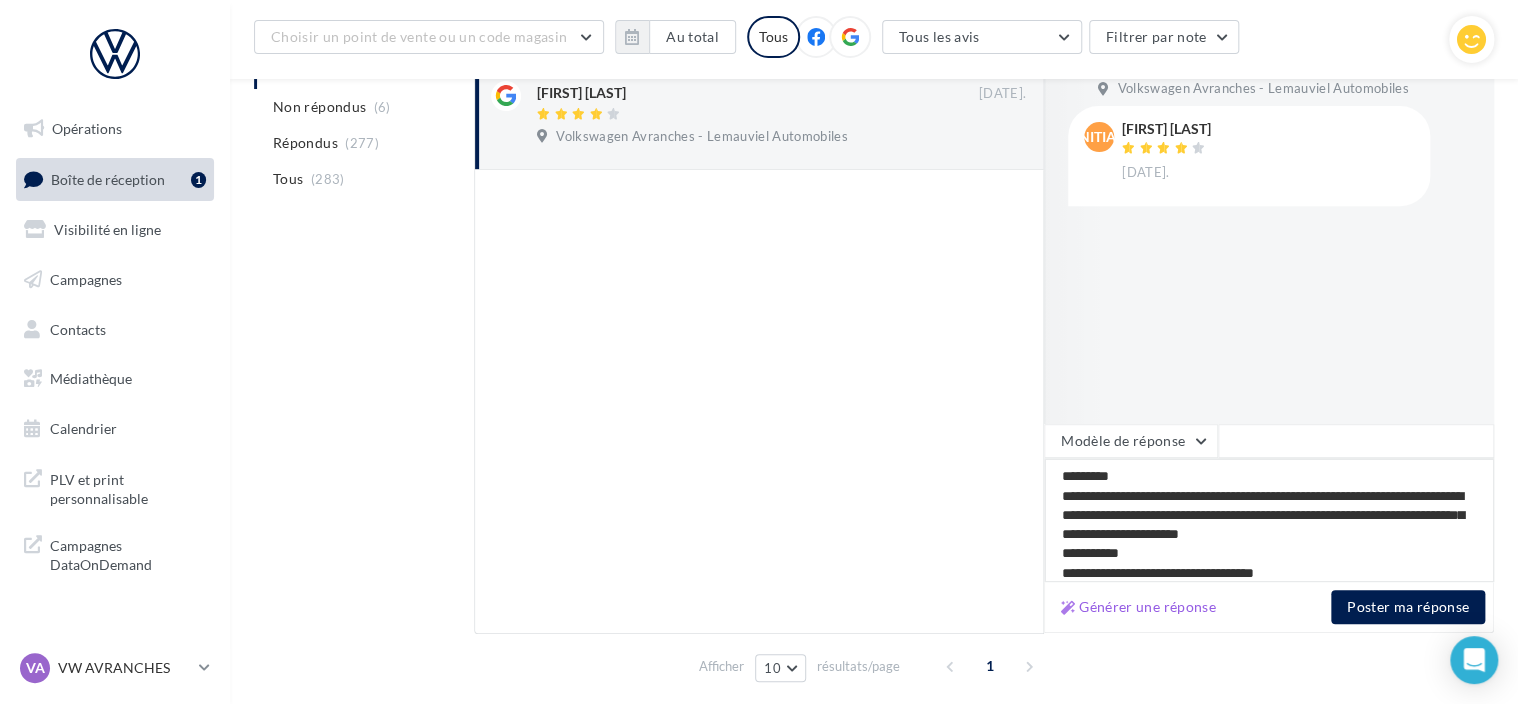 type on "**********" 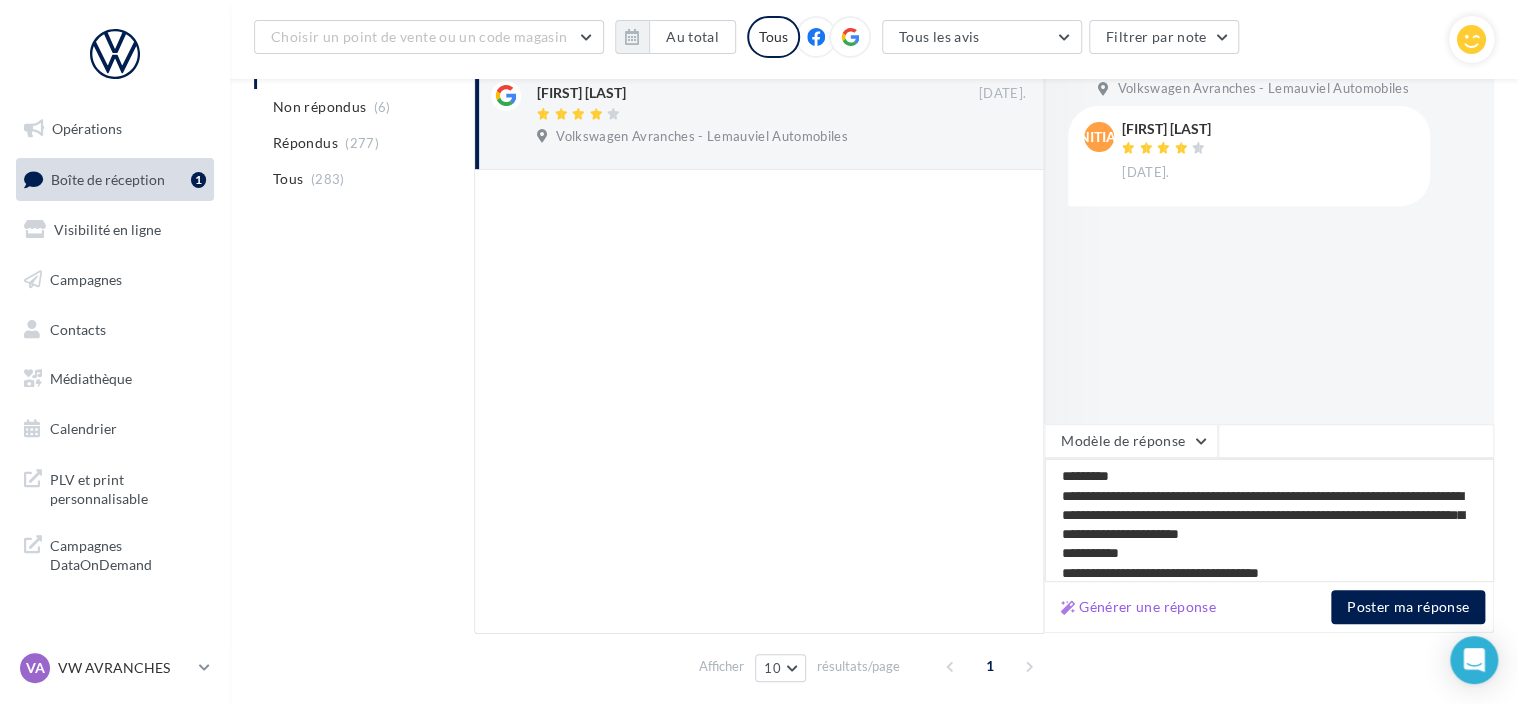 type on "**********" 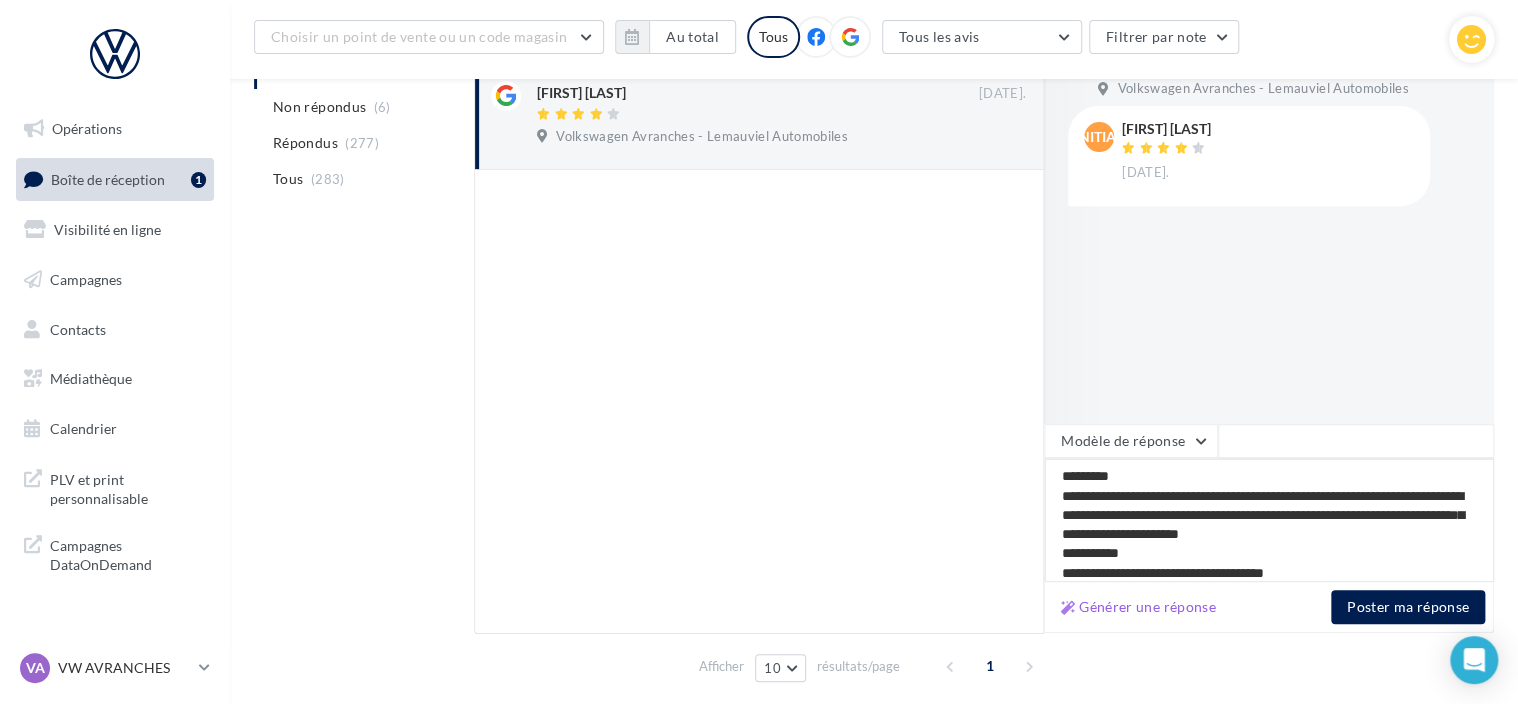 type on "**********" 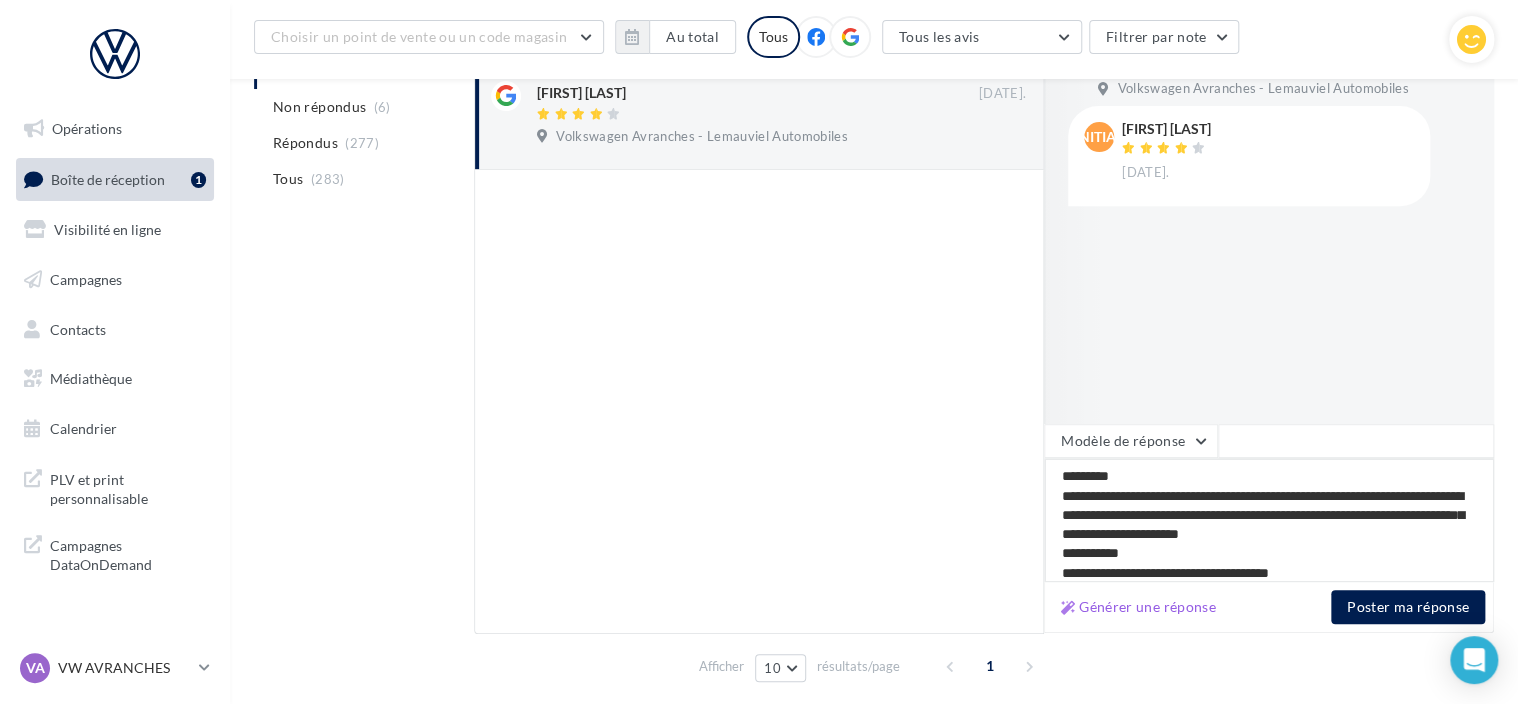 type on "**********" 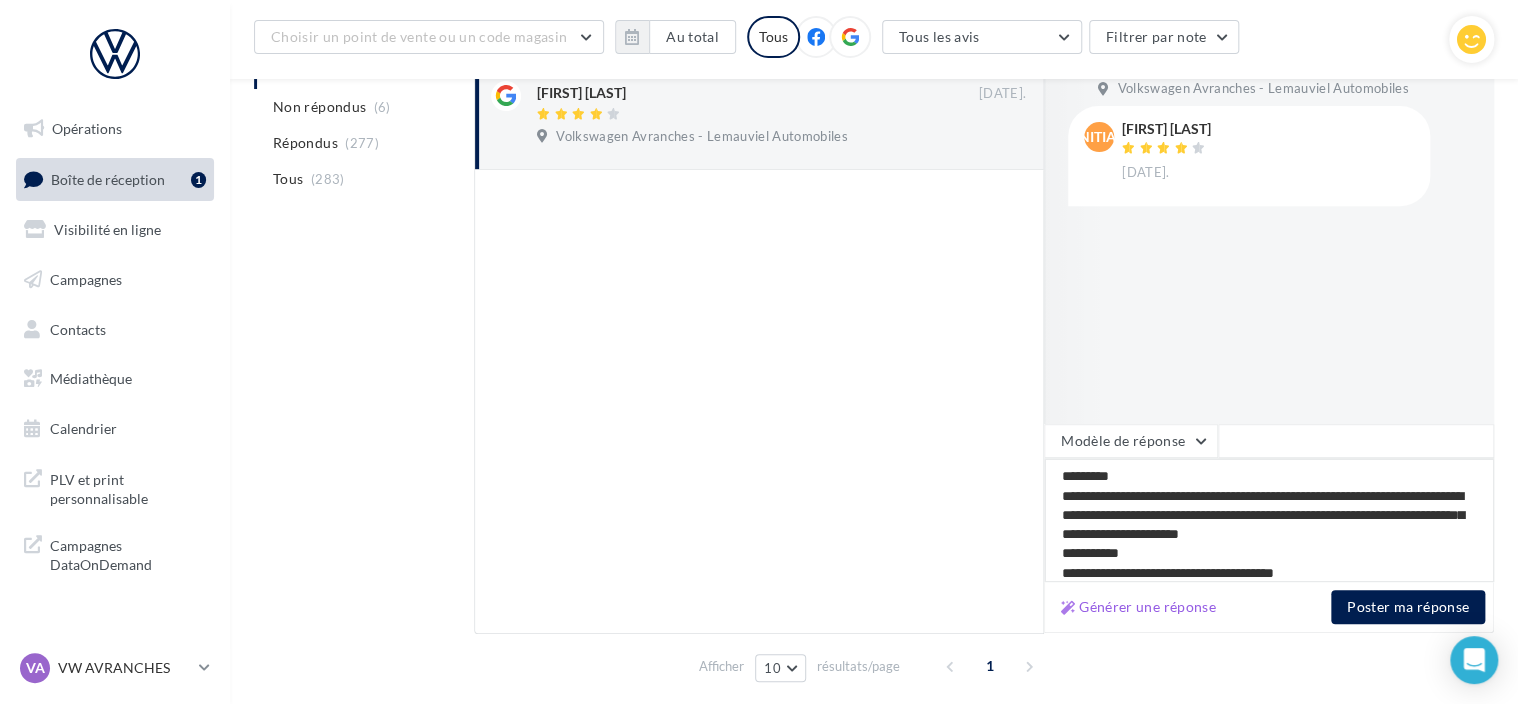 type on "**********" 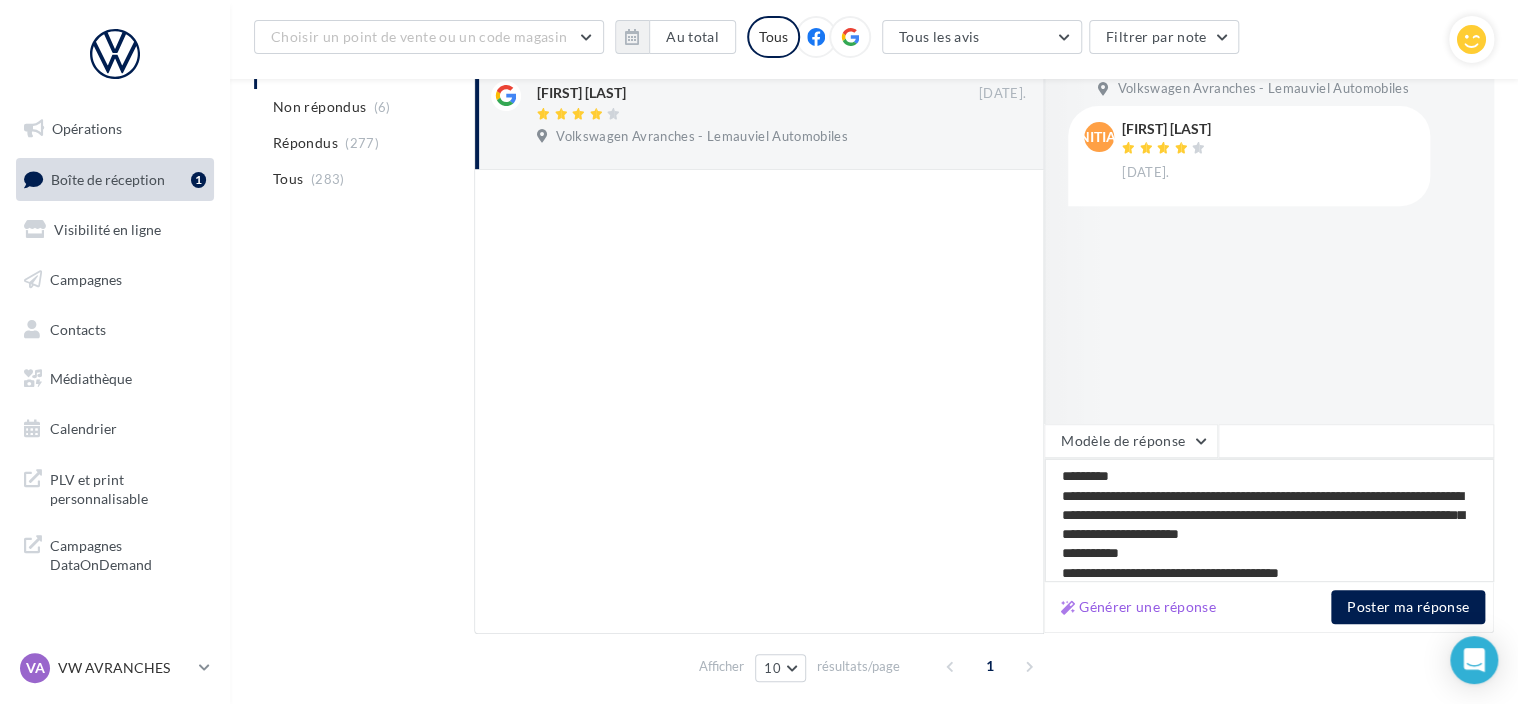 type on "**********" 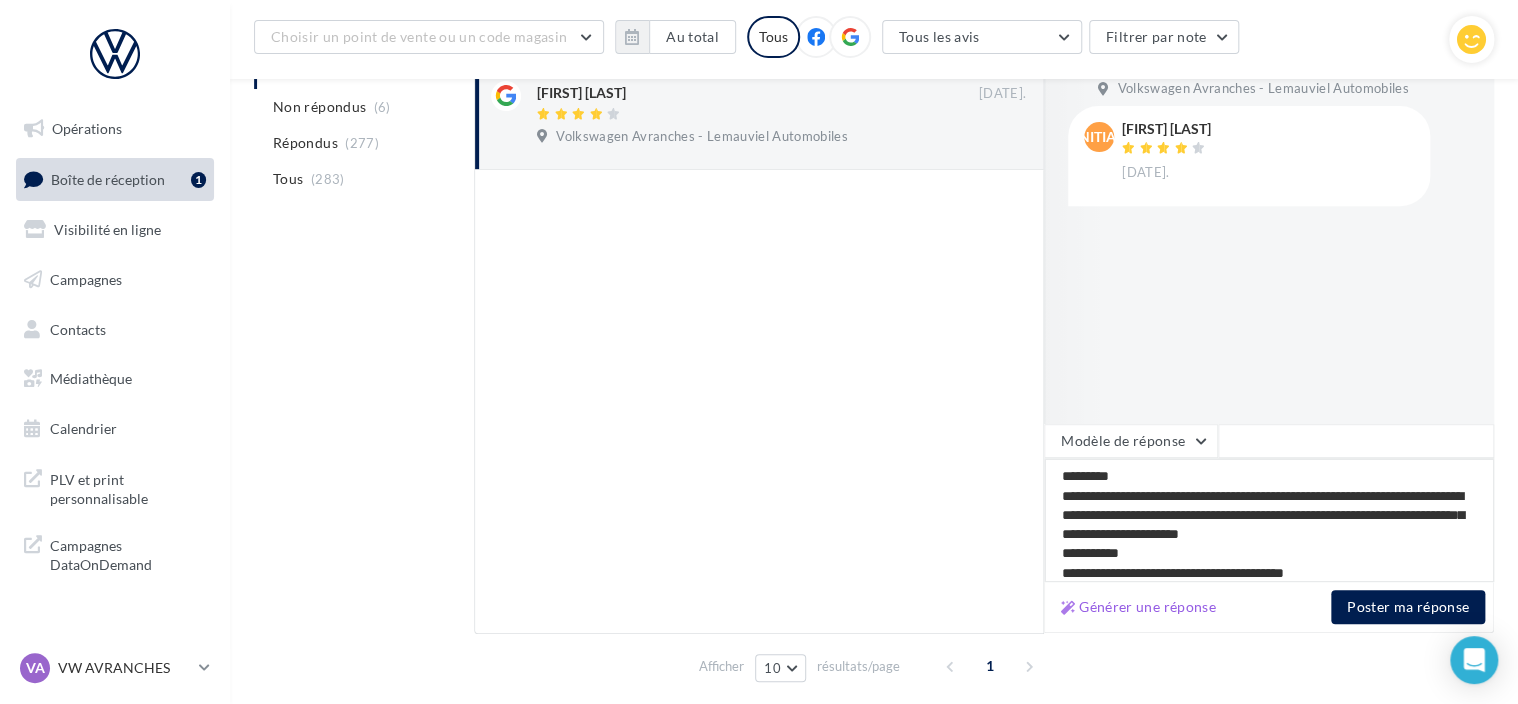 type on "**********" 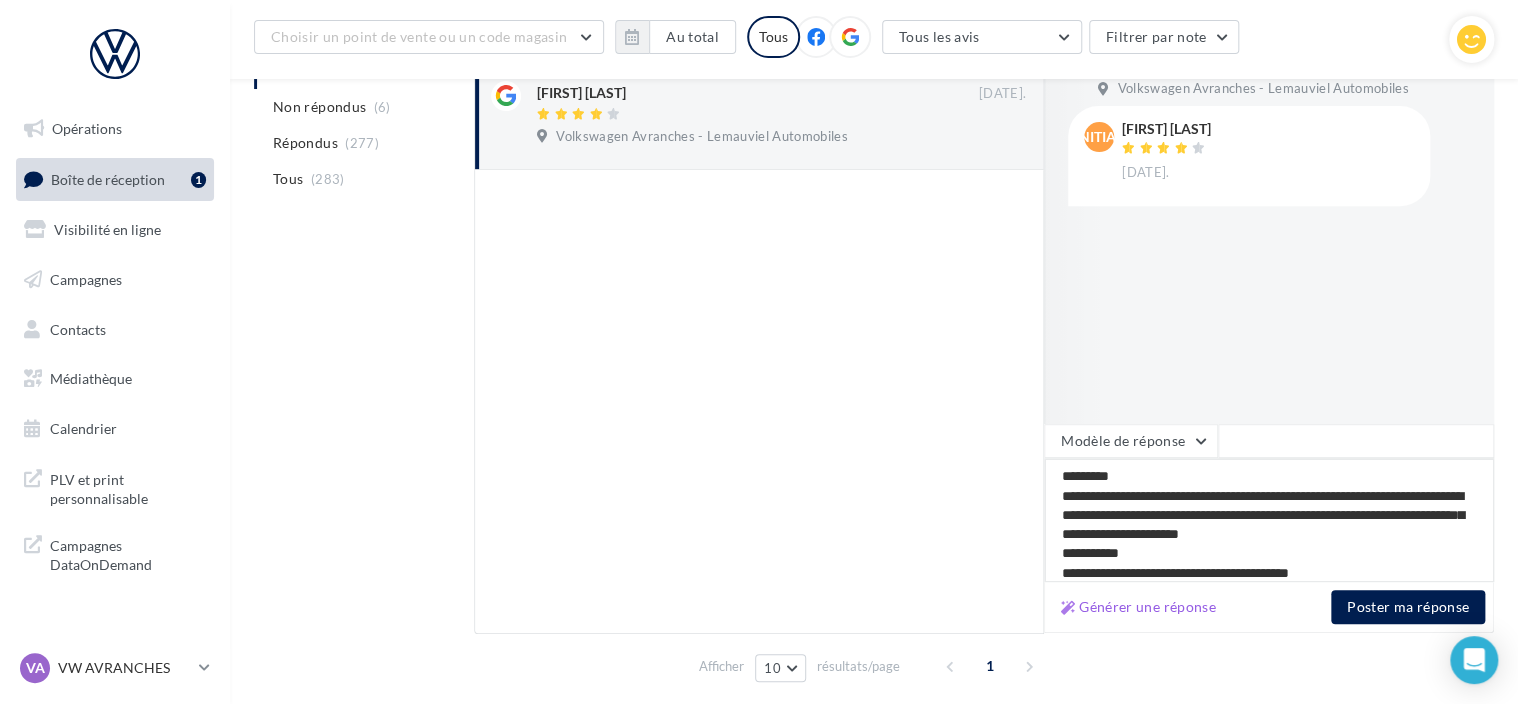 type on "**********" 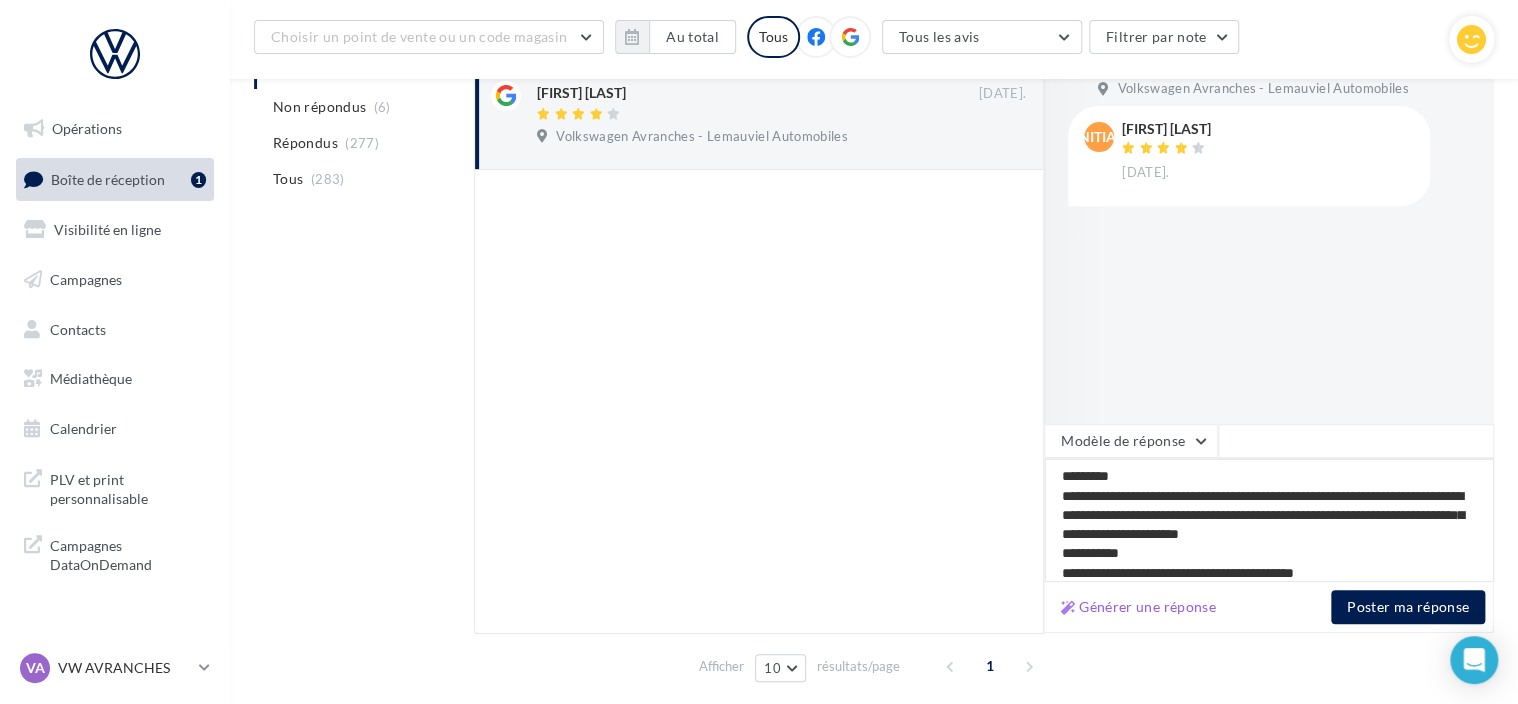 type on "**********" 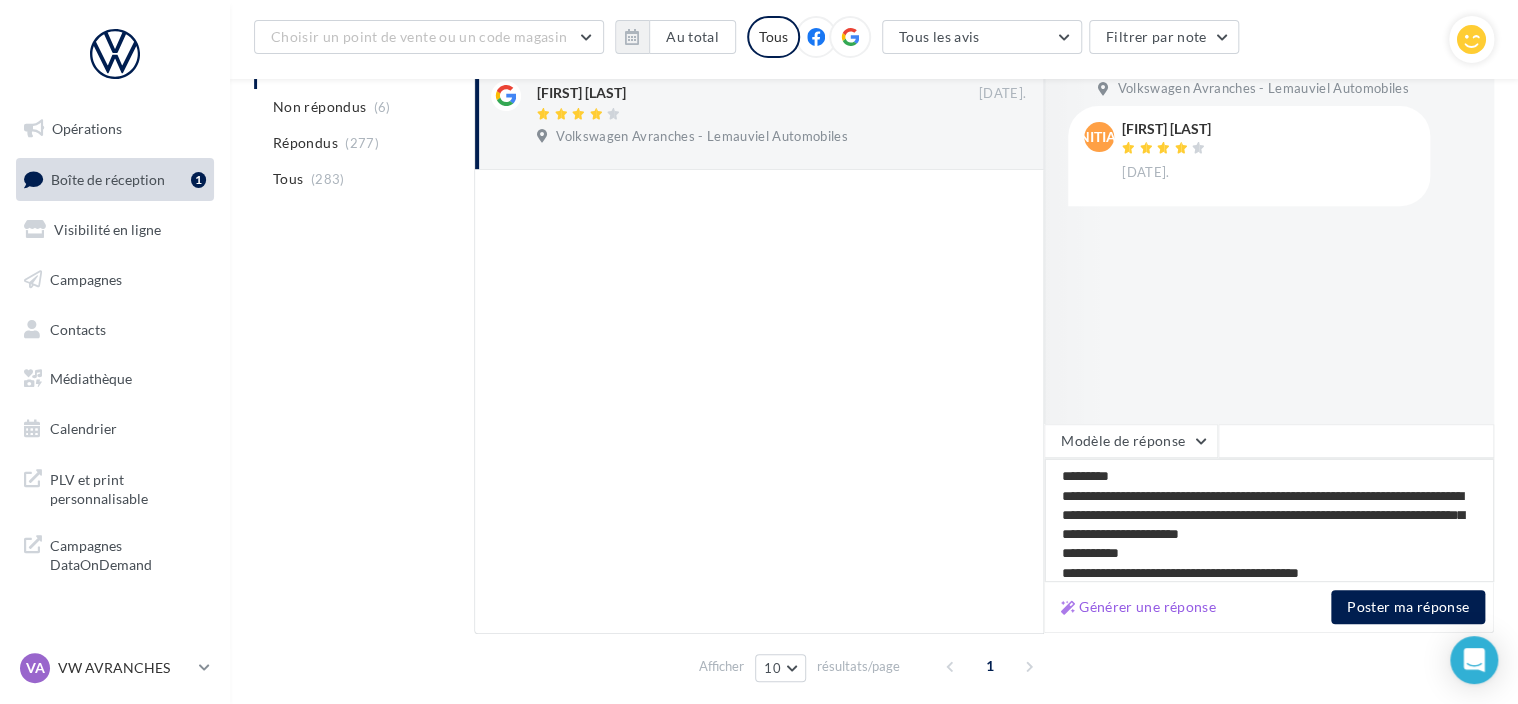 type on "**********" 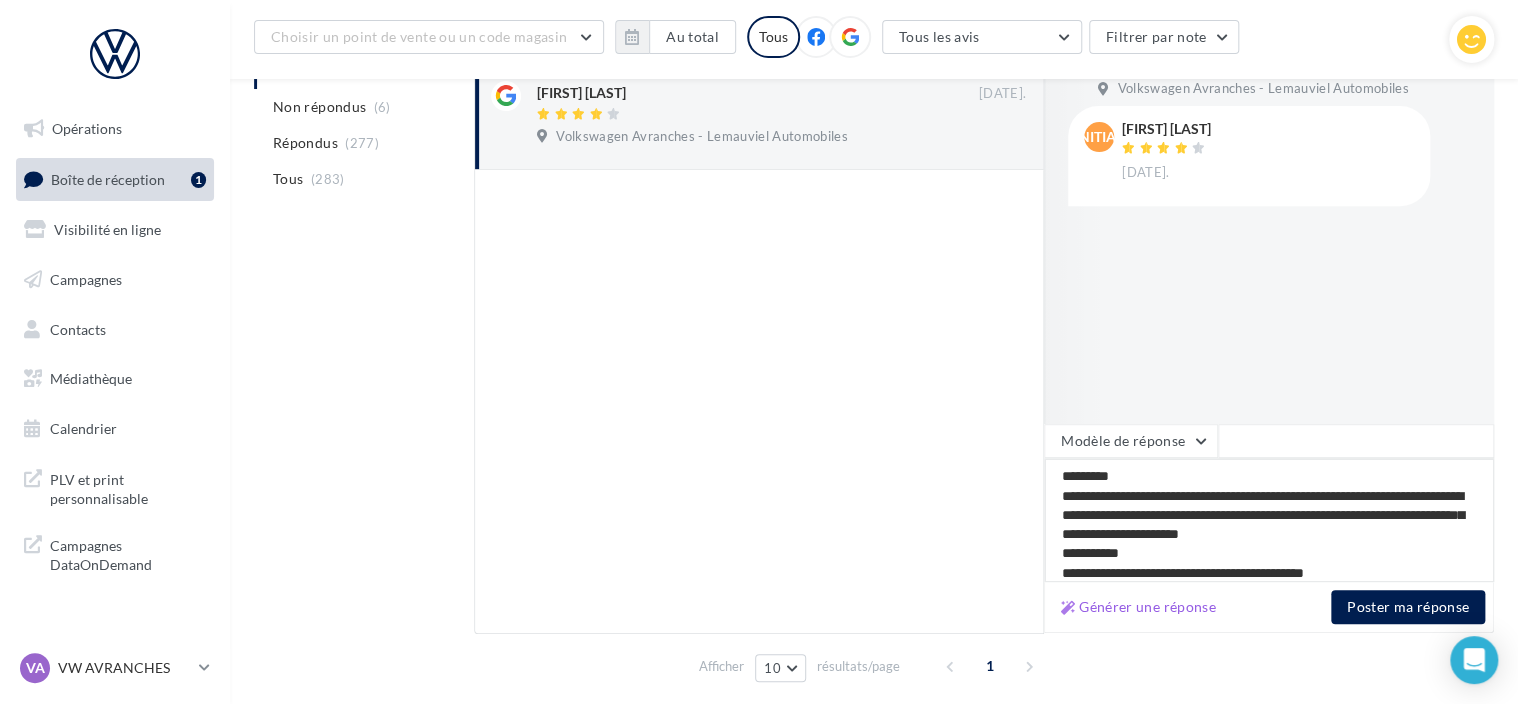 type on "**********" 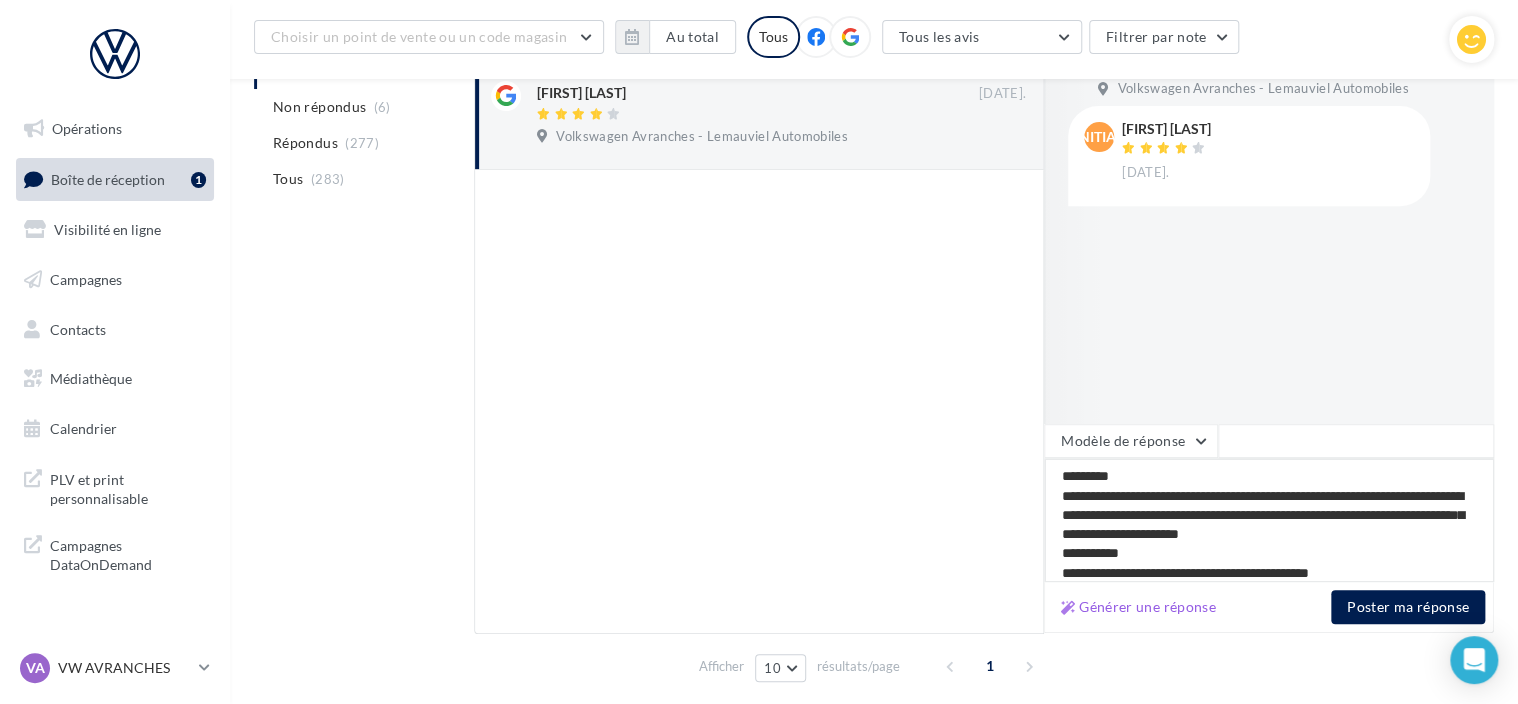 type on "**********" 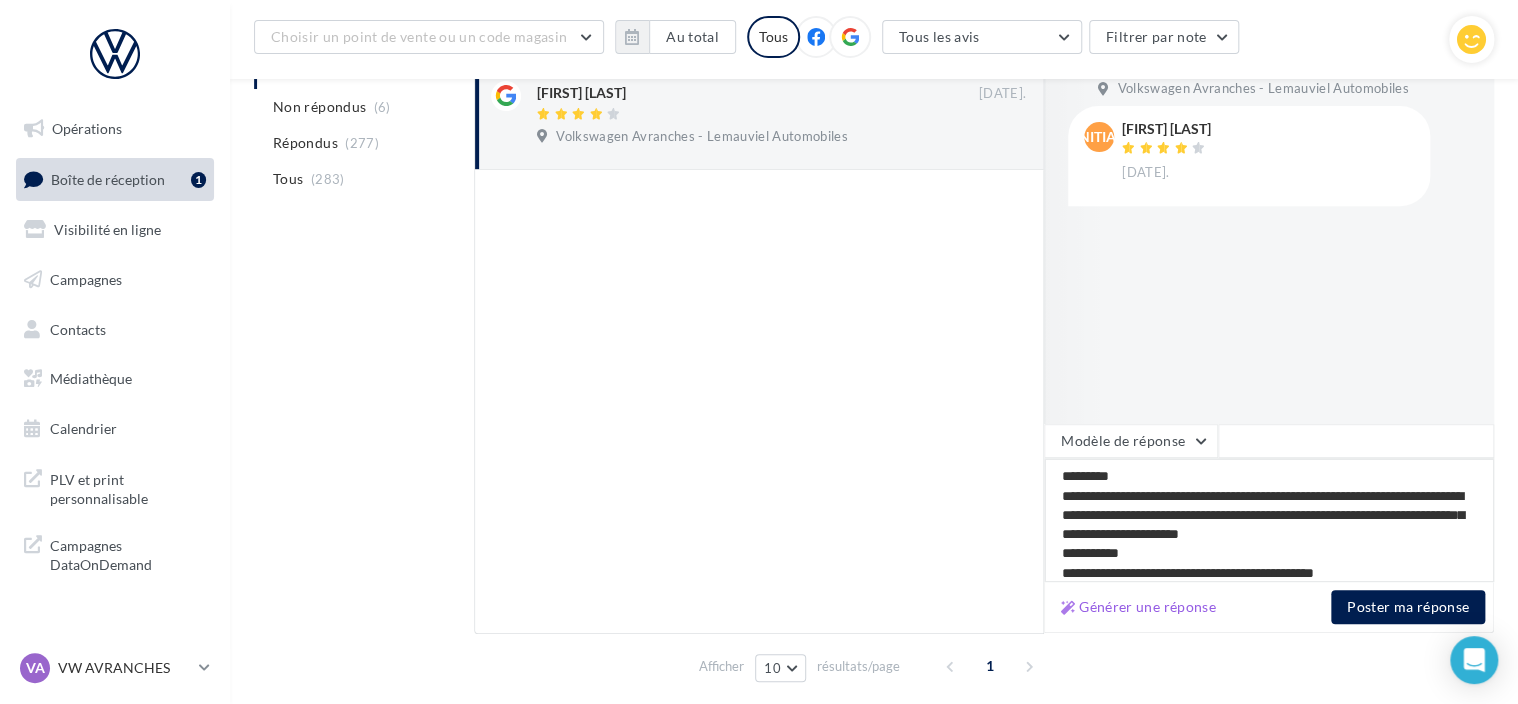 type on "**********" 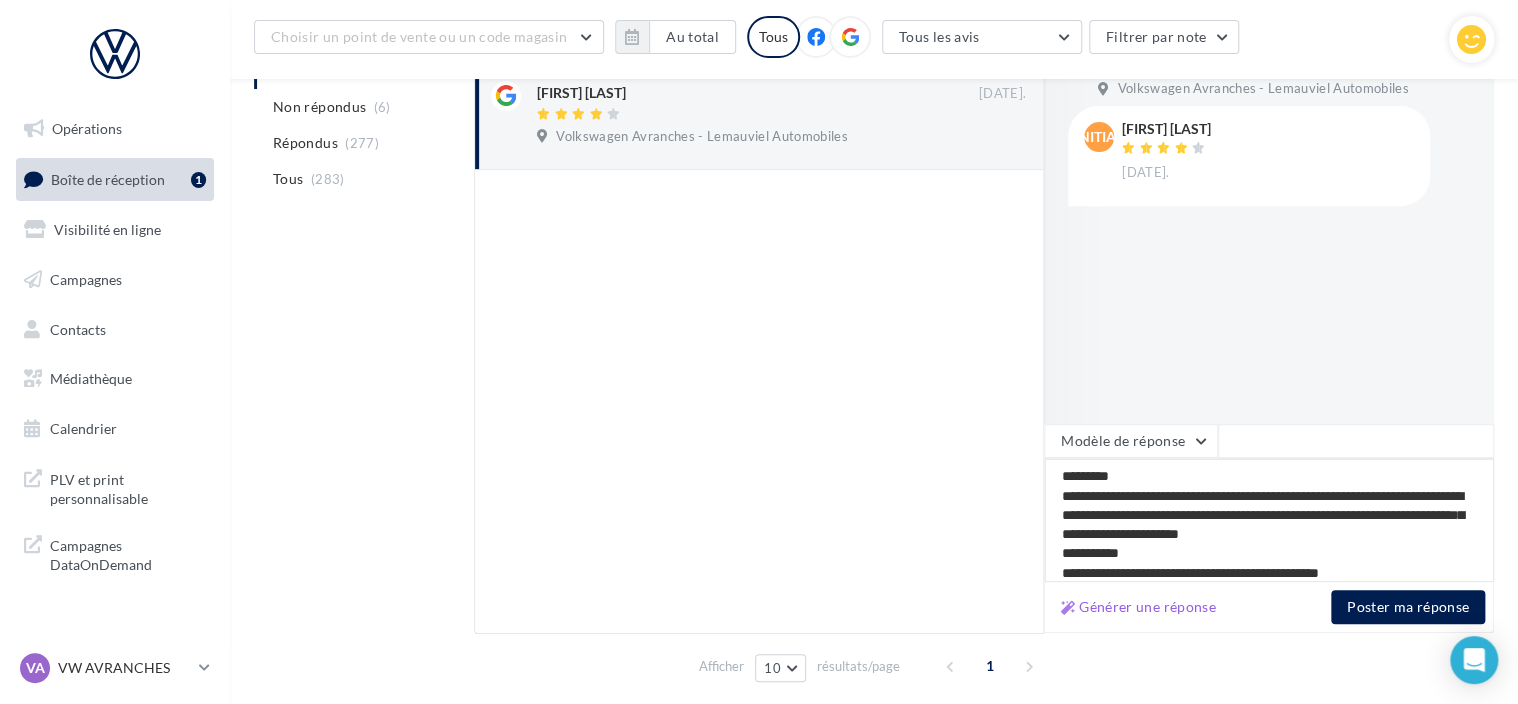 type on "**********" 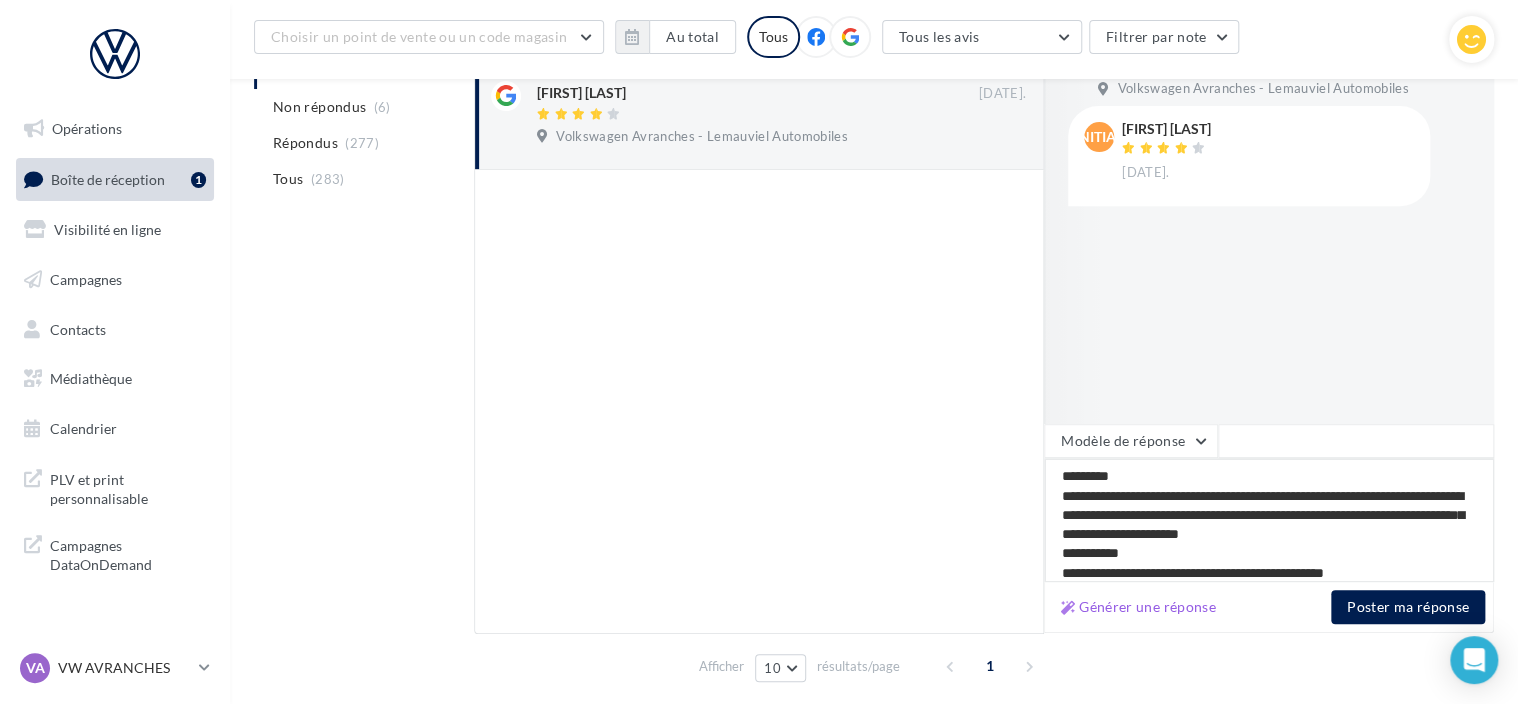 type on "**********" 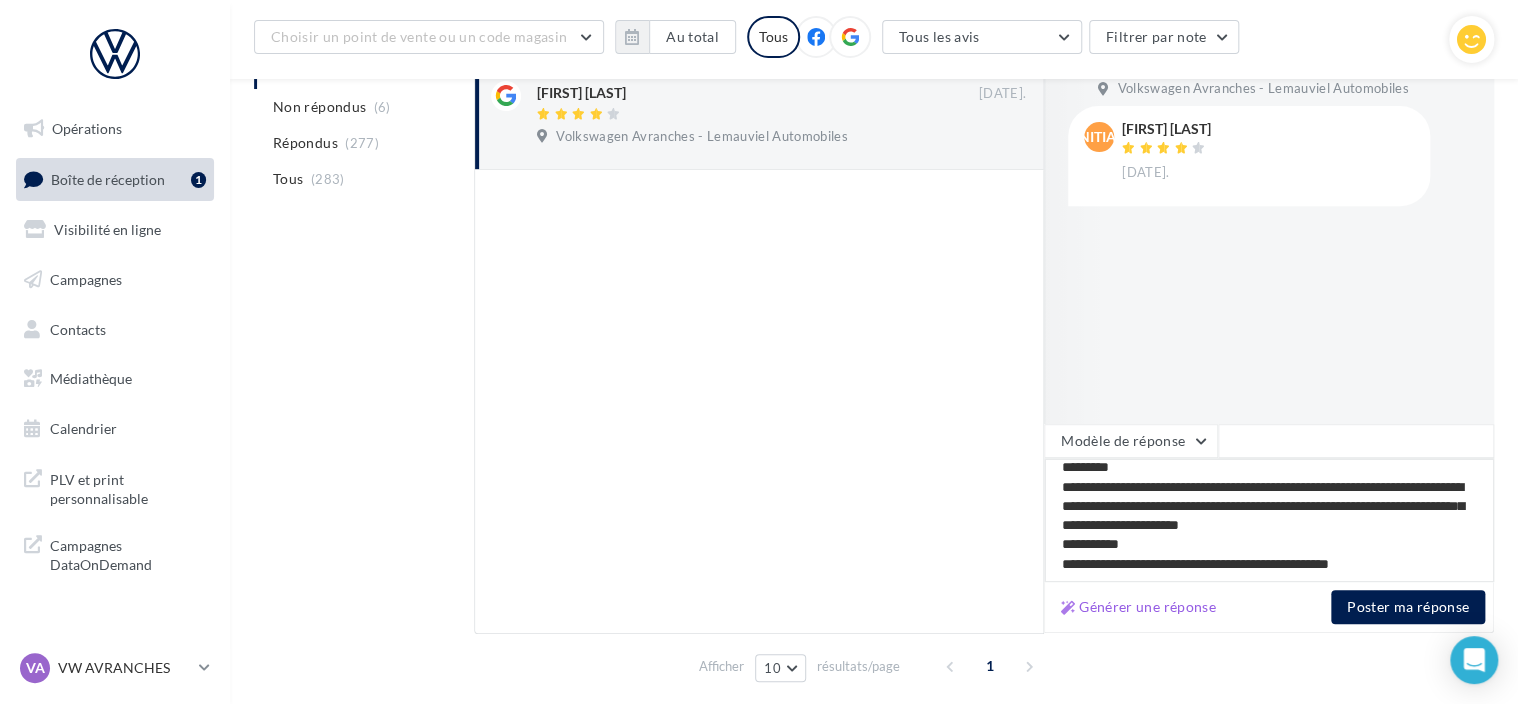 scroll, scrollTop: 0, scrollLeft: 0, axis: both 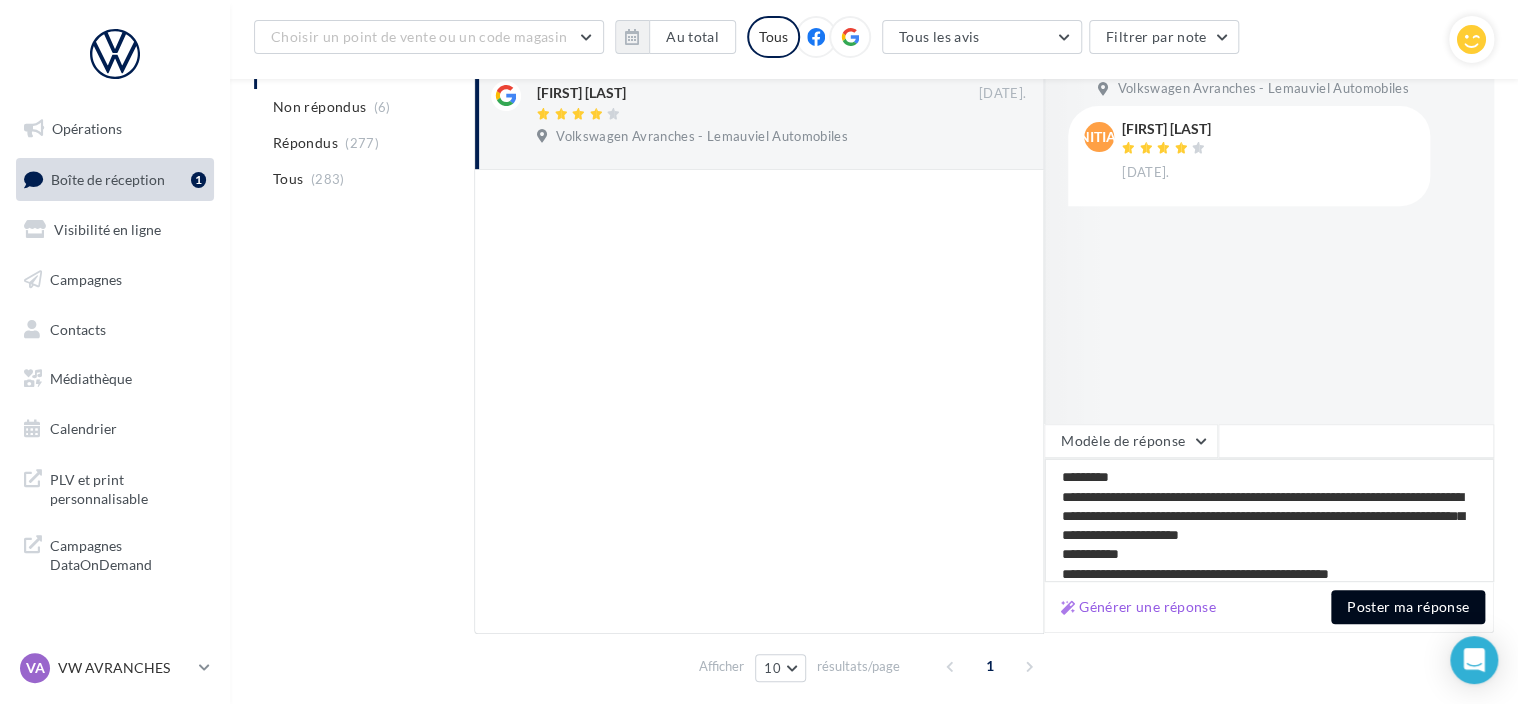 type on "**********" 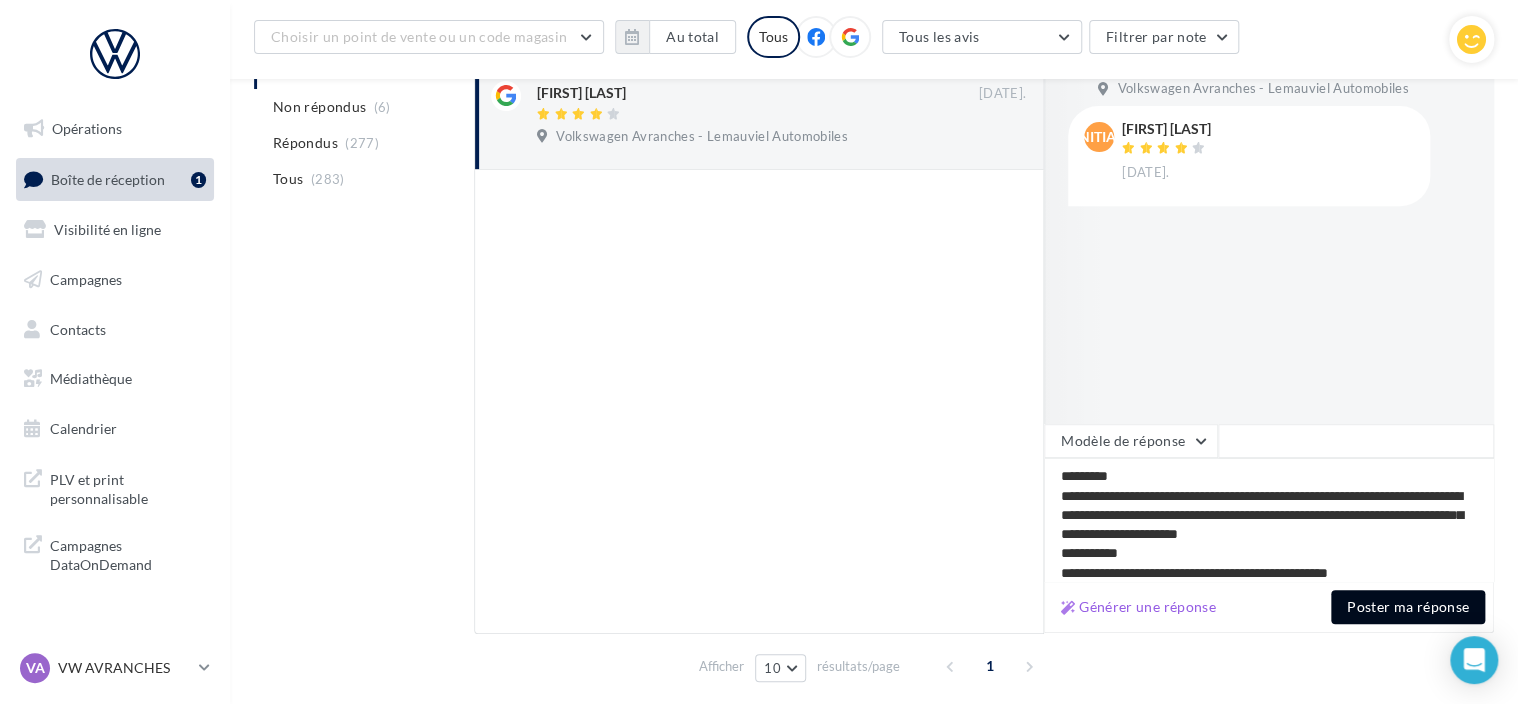 click on "Poster ma réponse" at bounding box center [1408, 607] 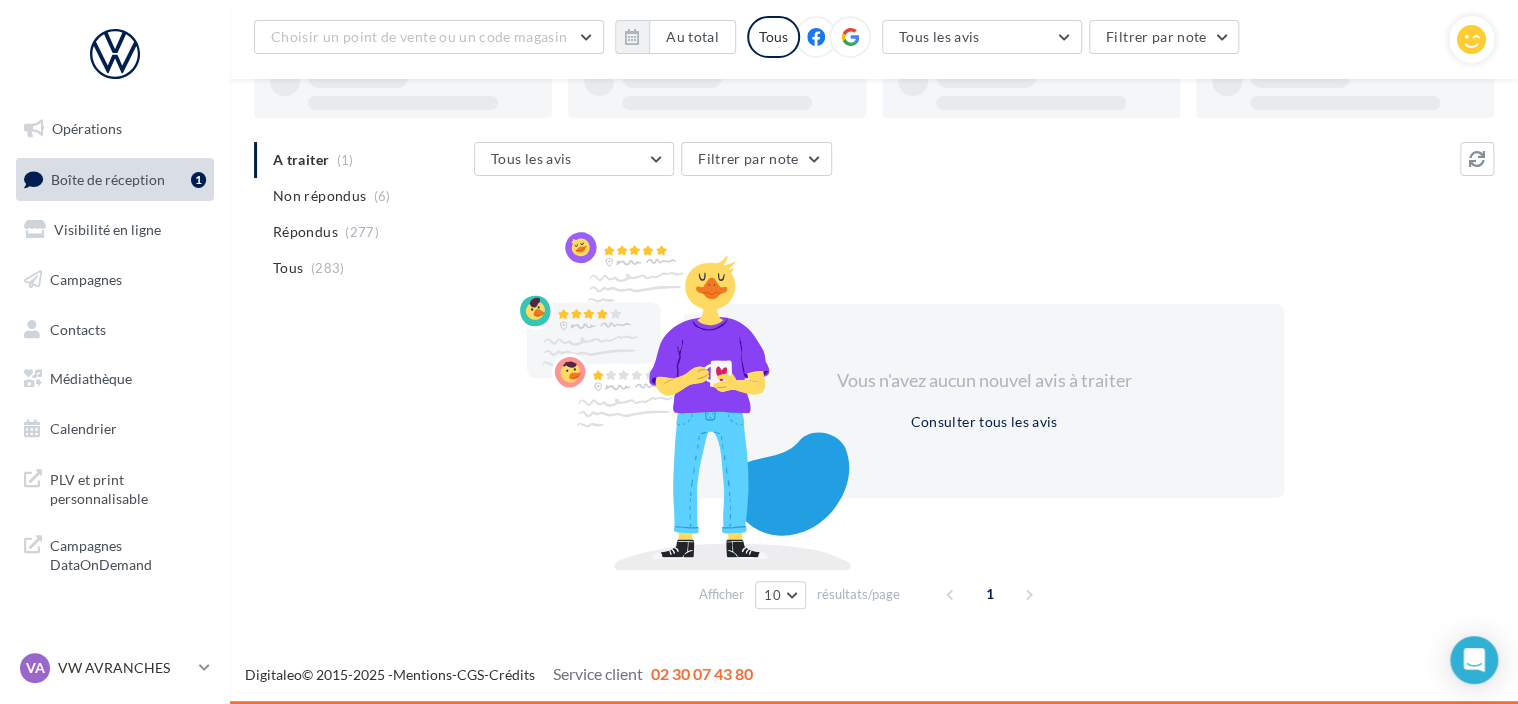 scroll, scrollTop: 145, scrollLeft: 0, axis: vertical 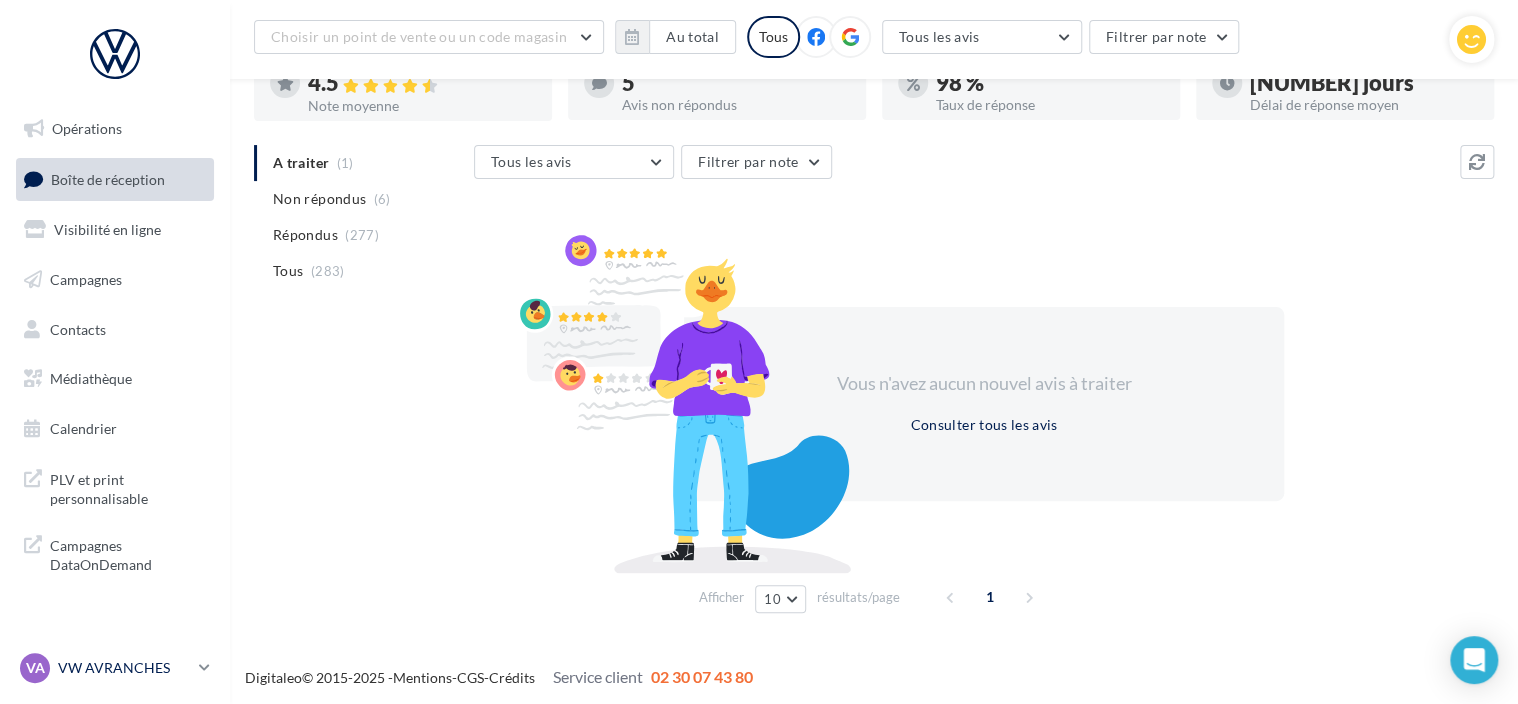 click on "VW AVRANCHES" at bounding box center (124, 668) 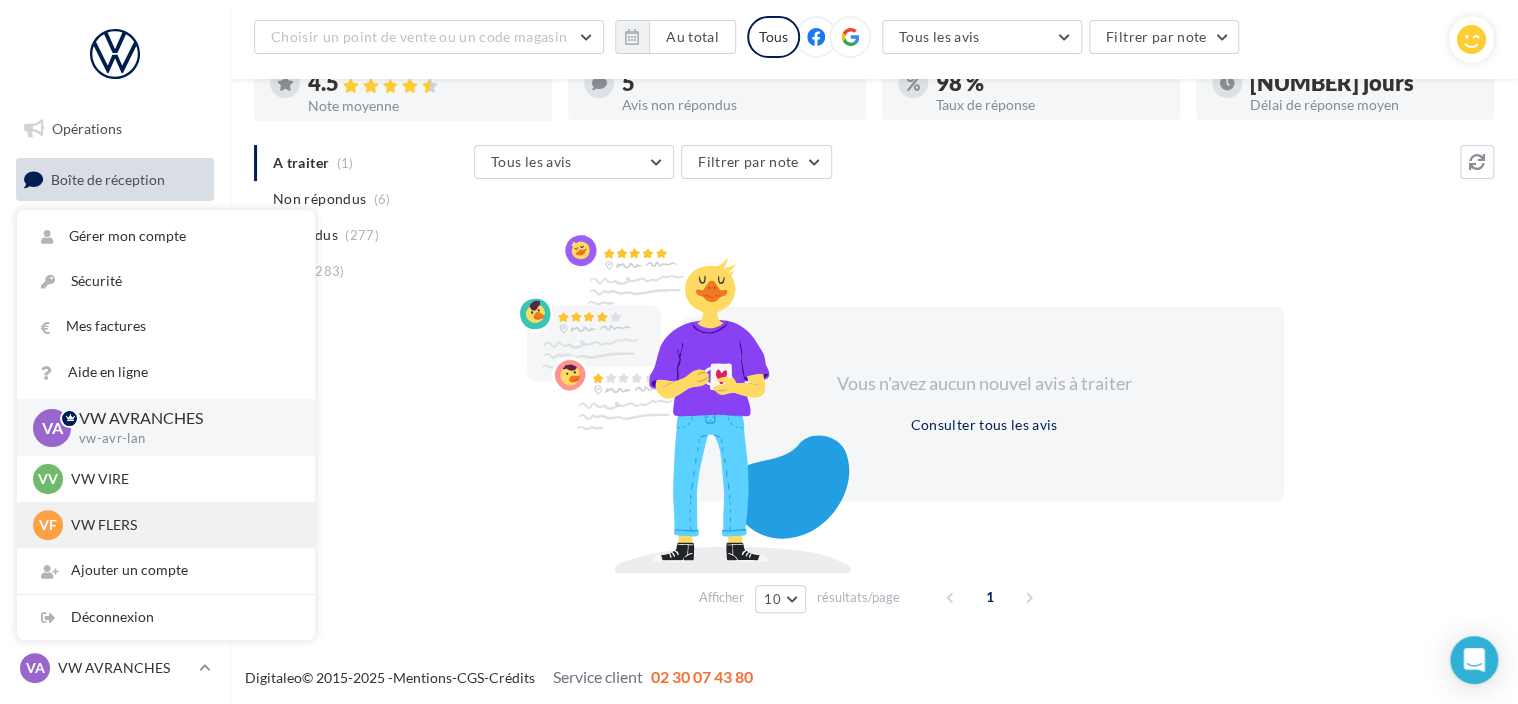 click on "VF     VW FLERS   vw-fle-lan" at bounding box center (166, 525) 